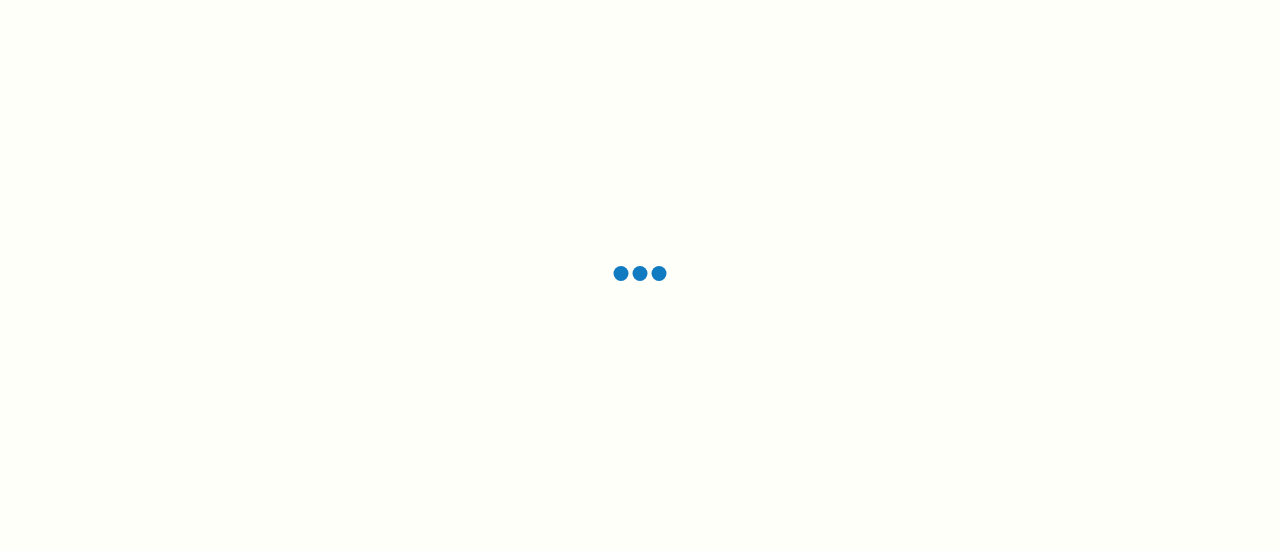 scroll, scrollTop: 0, scrollLeft: 0, axis: both 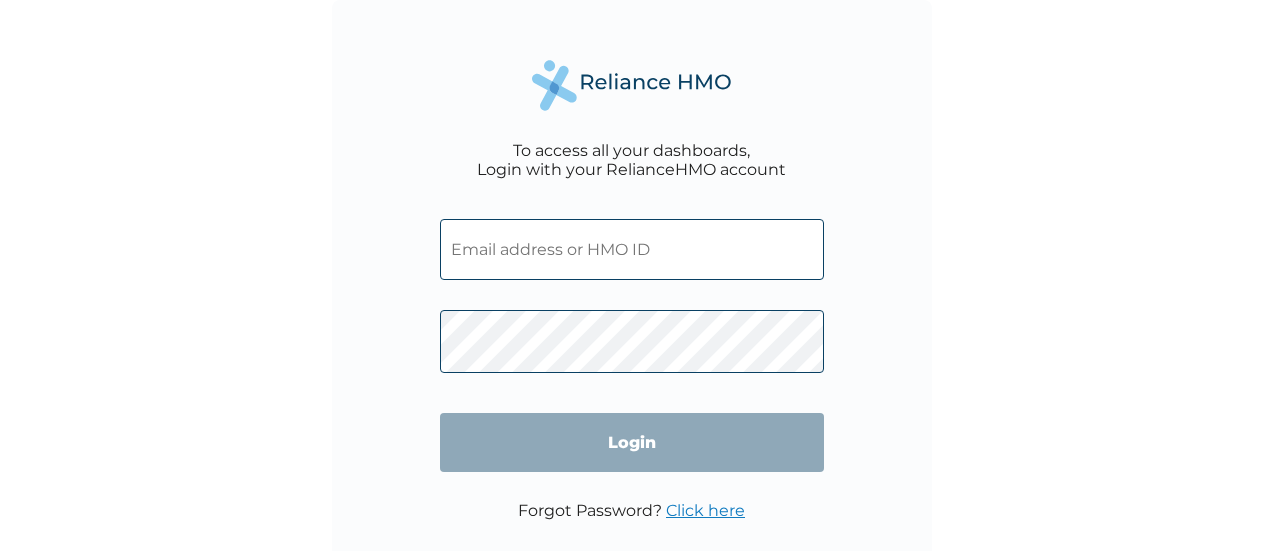 click at bounding box center (632, 249) 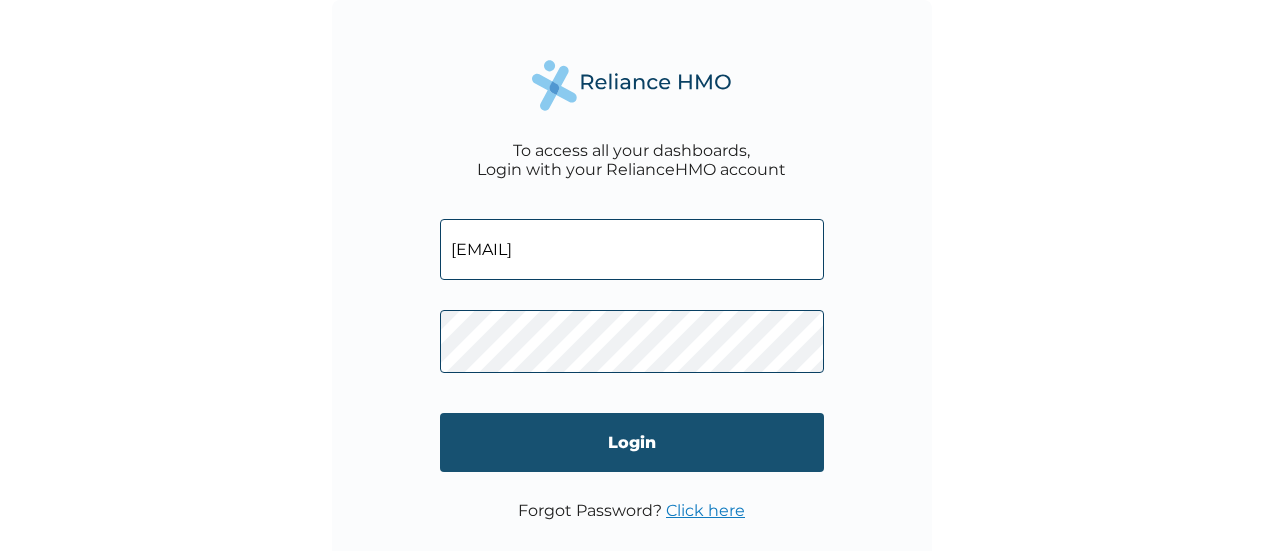 click on "Login" at bounding box center (632, 442) 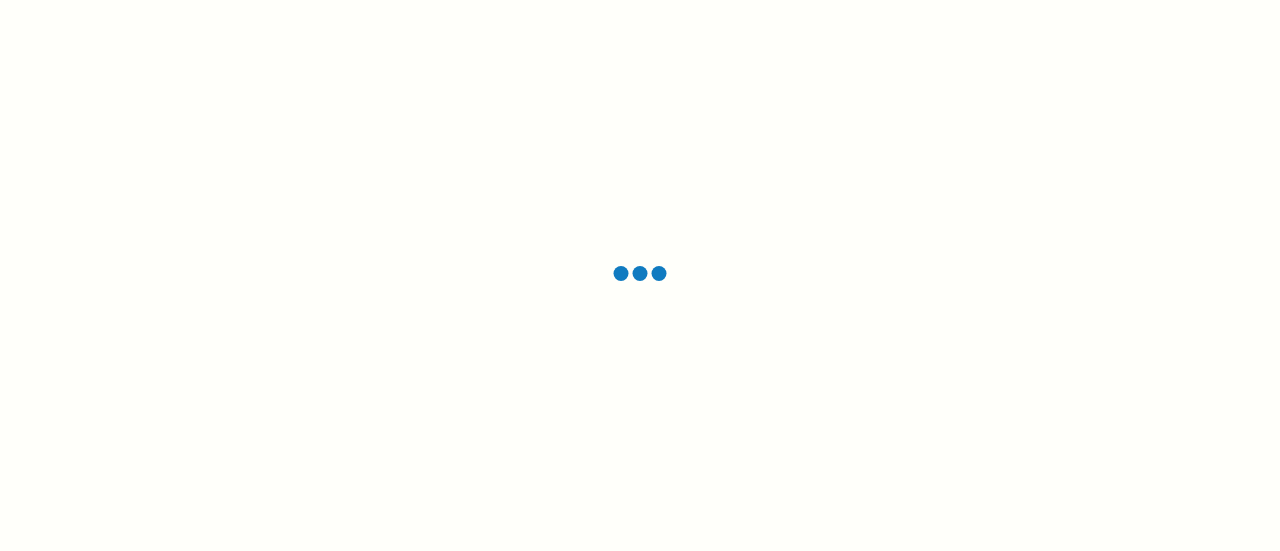 scroll, scrollTop: 0, scrollLeft: 0, axis: both 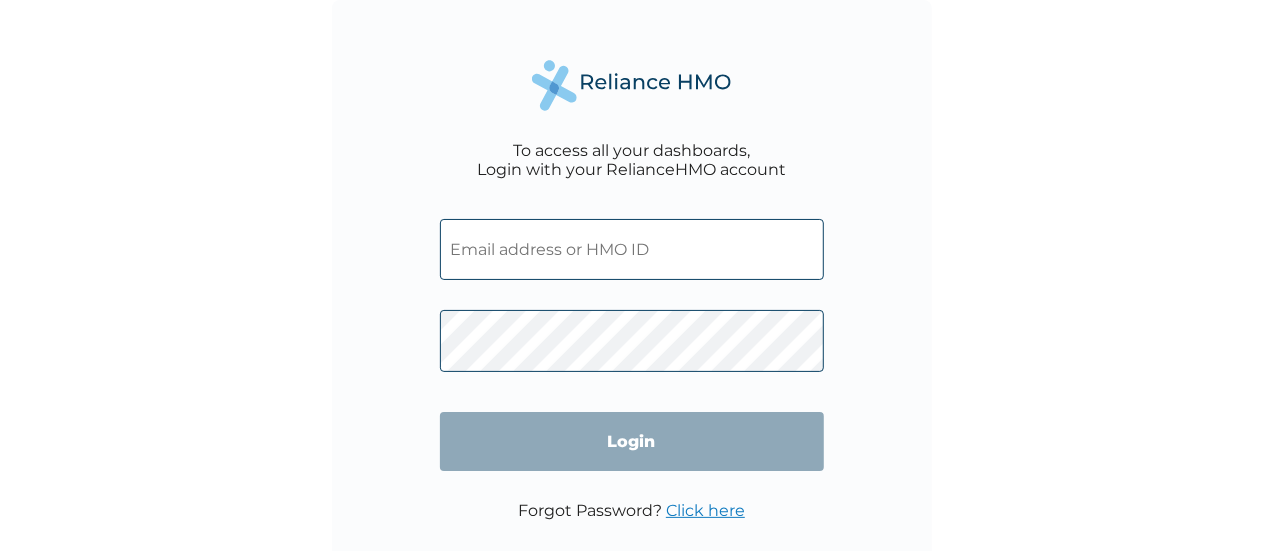 type on "[EMAIL]" 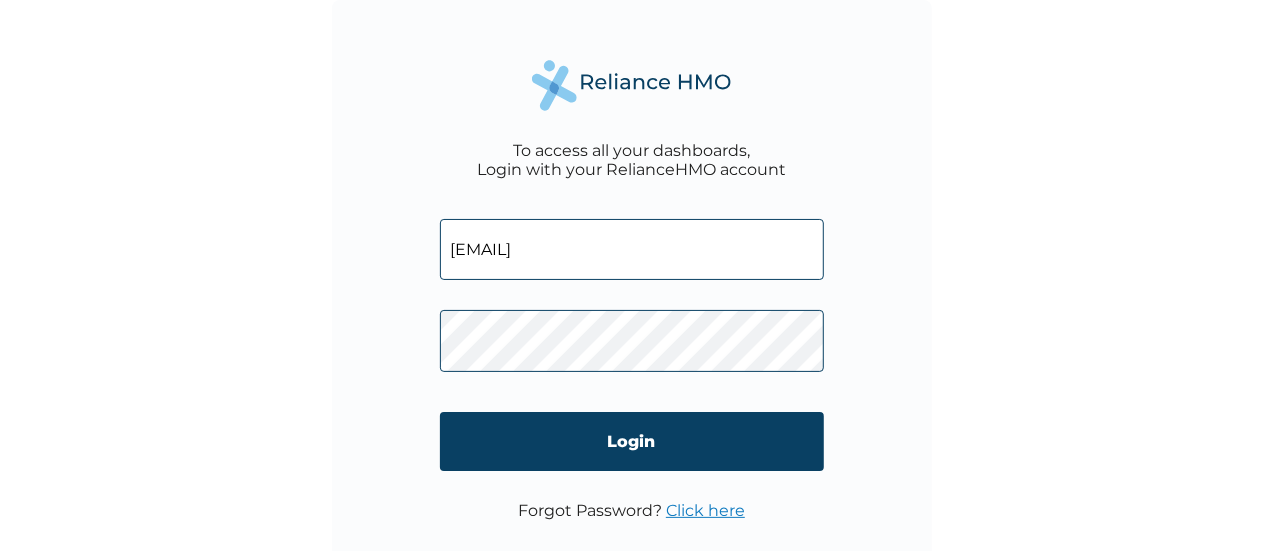 click on "Login" at bounding box center (632, 441) 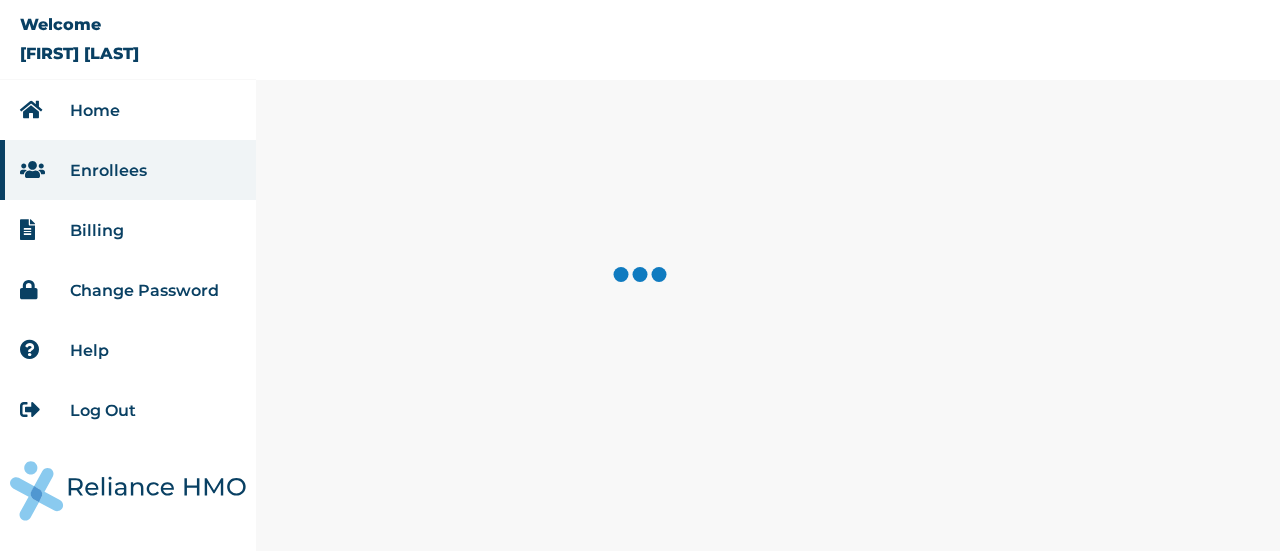 scroll, scrollTop: 0, scrollLeft: 0, axis: both 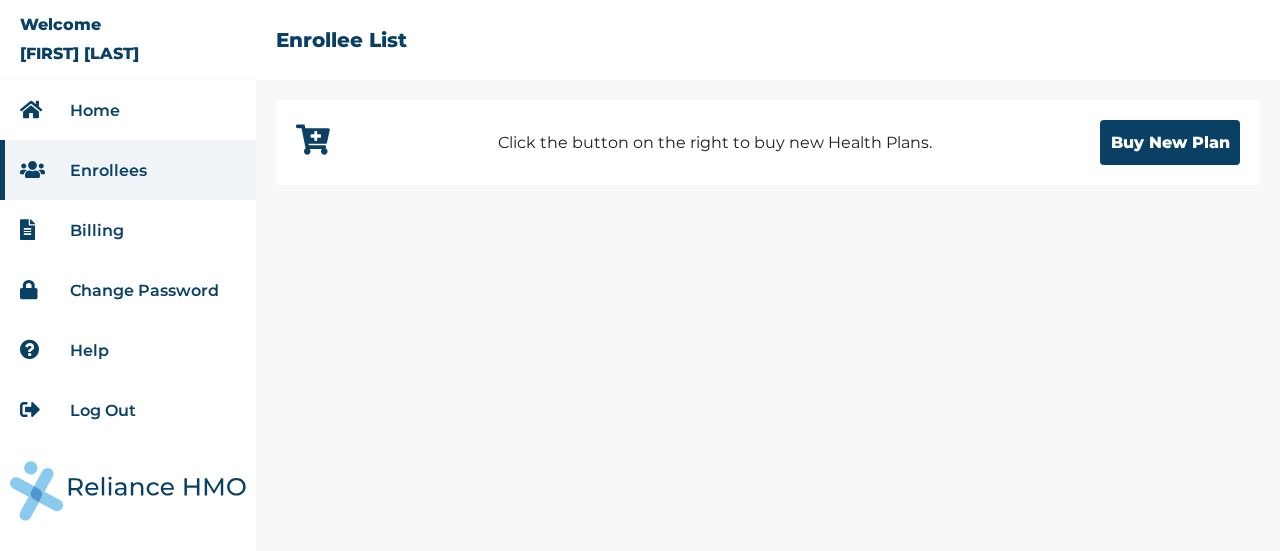 click on "Home" at bounding box center [128, 110] 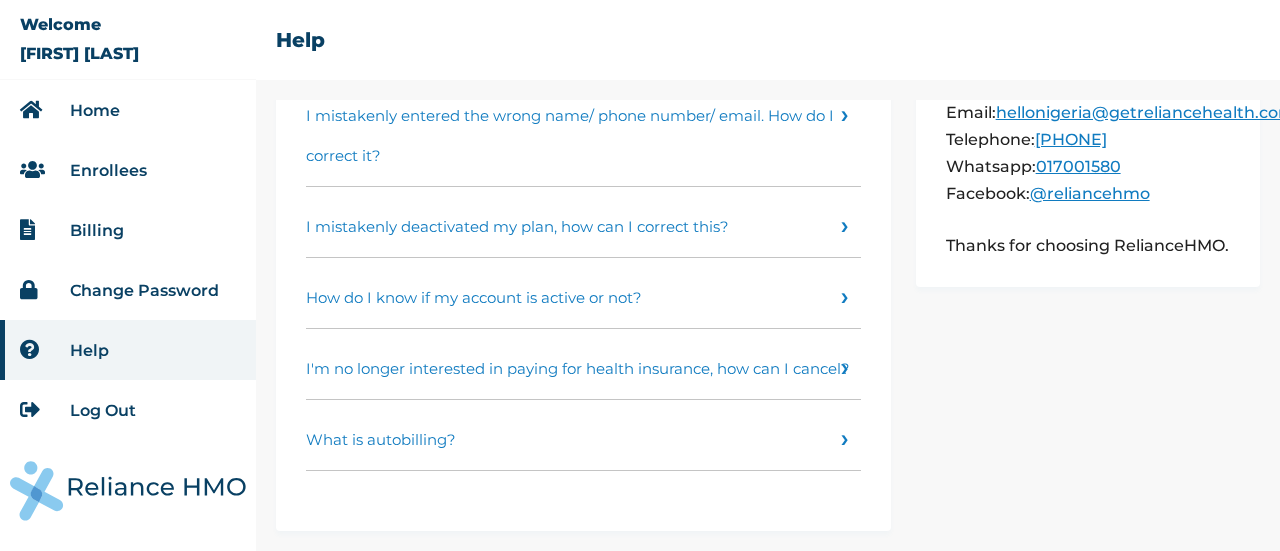 scroll, scrollTop: 222, scrollLeft: 0, axis: vertical 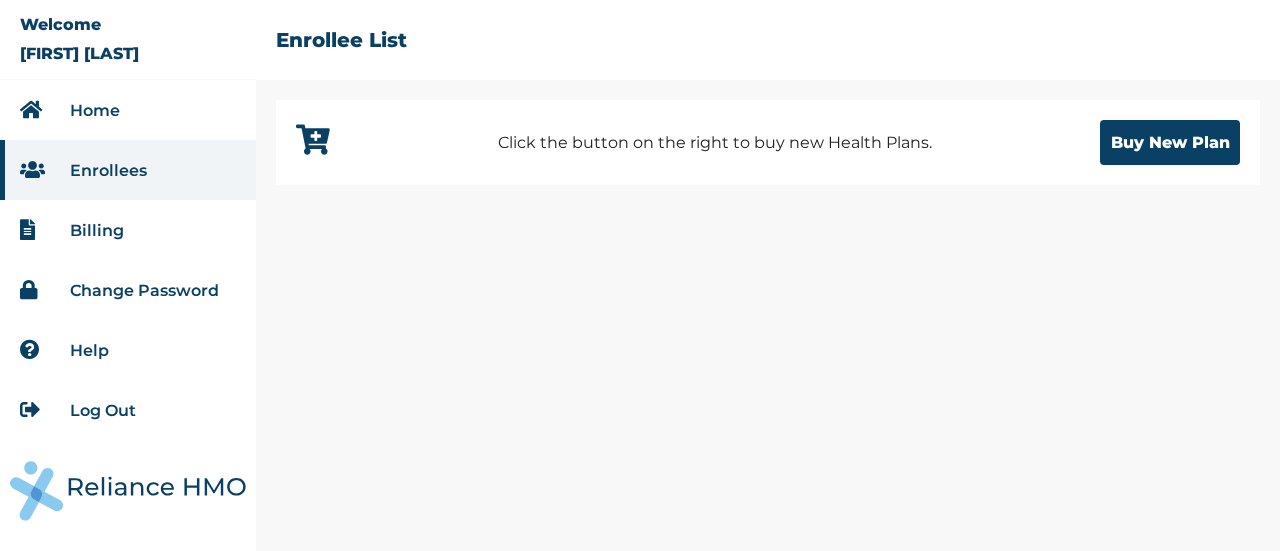 click on "Billing" at bounding box center (97, 230) 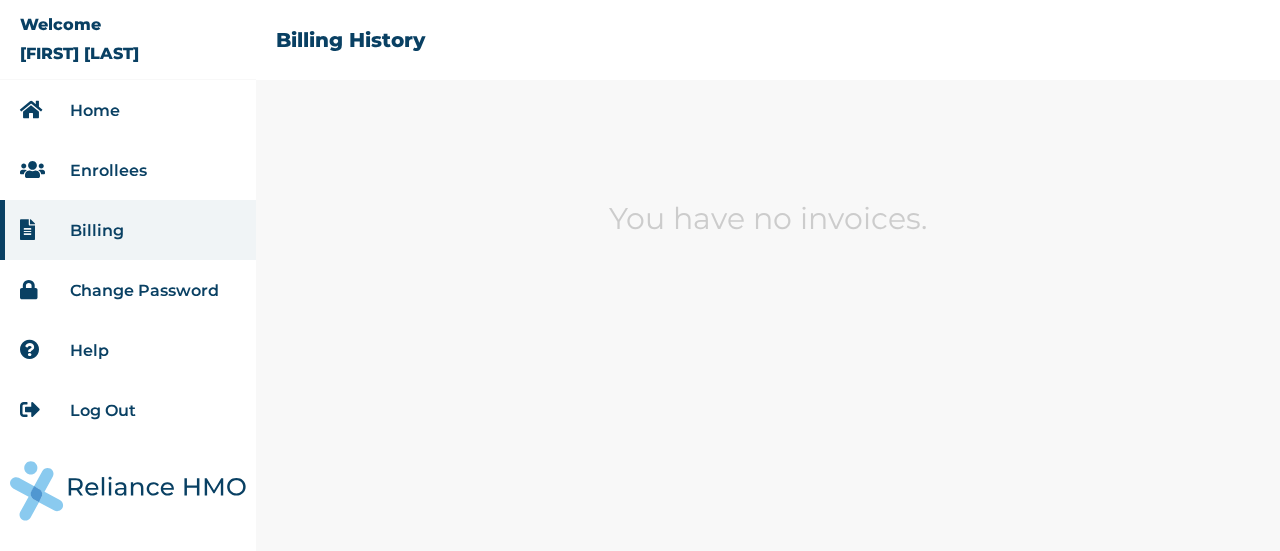 click on "Home" at bounding box center (95, 110) 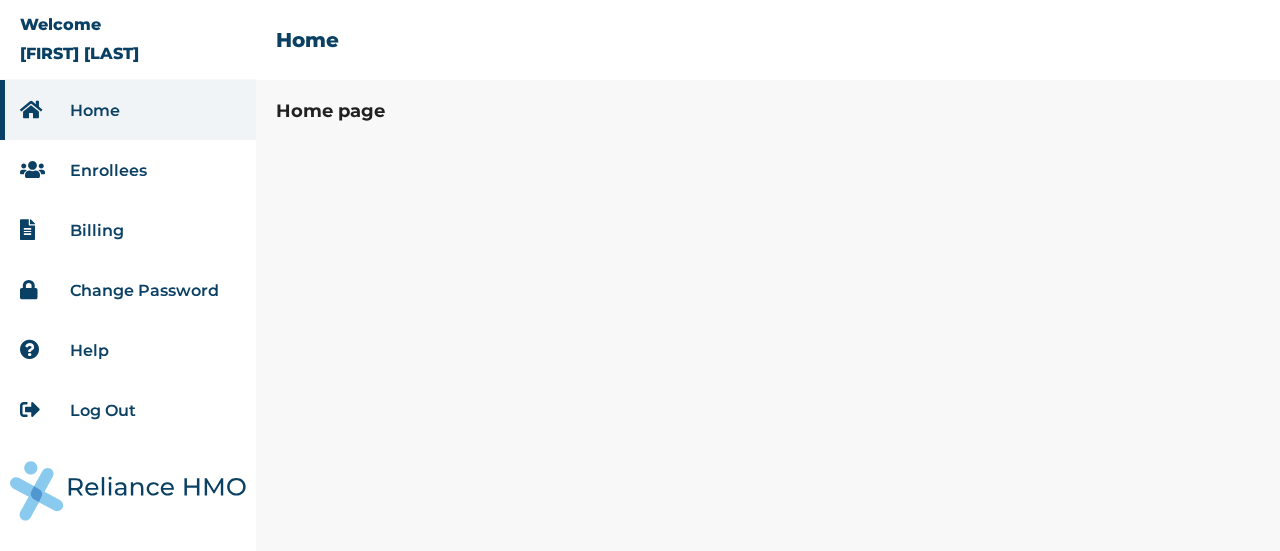 click on "Enrollees" at bounding box center [108, 170] 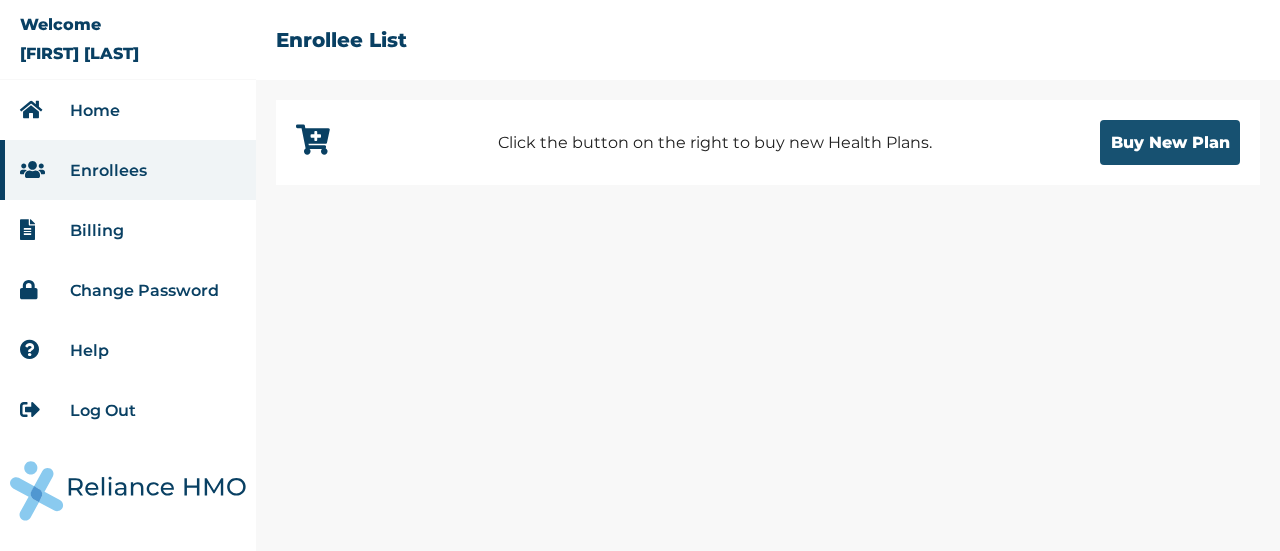 click on "Buy New Plan" at bounding box center [1170, 142] 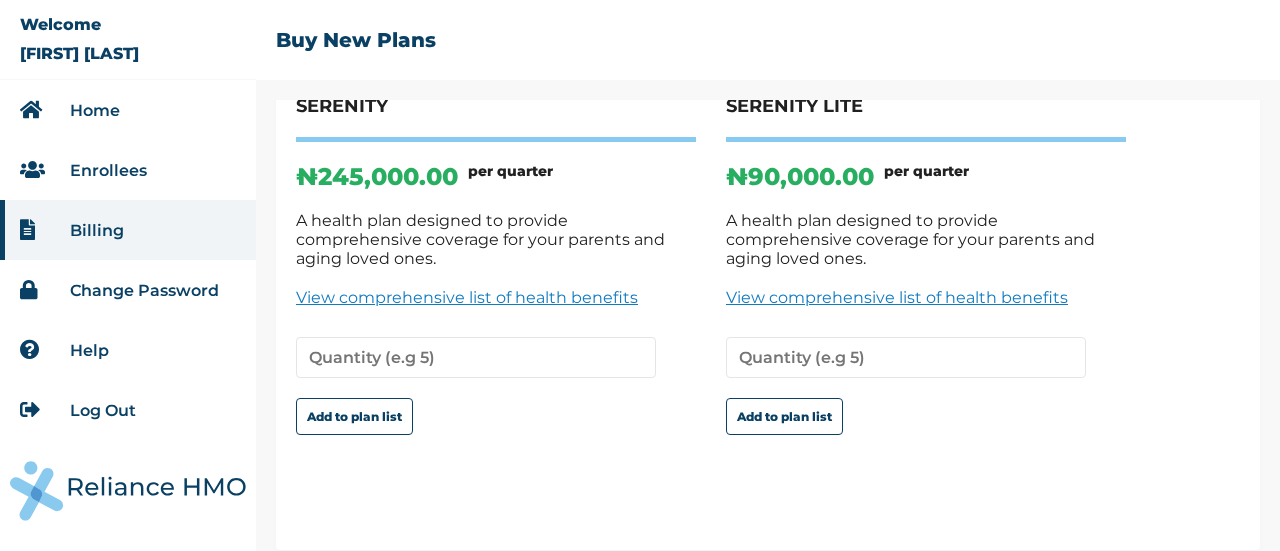 scroll, scrollTop: 188, scrollLeft: 0, axis: vertical 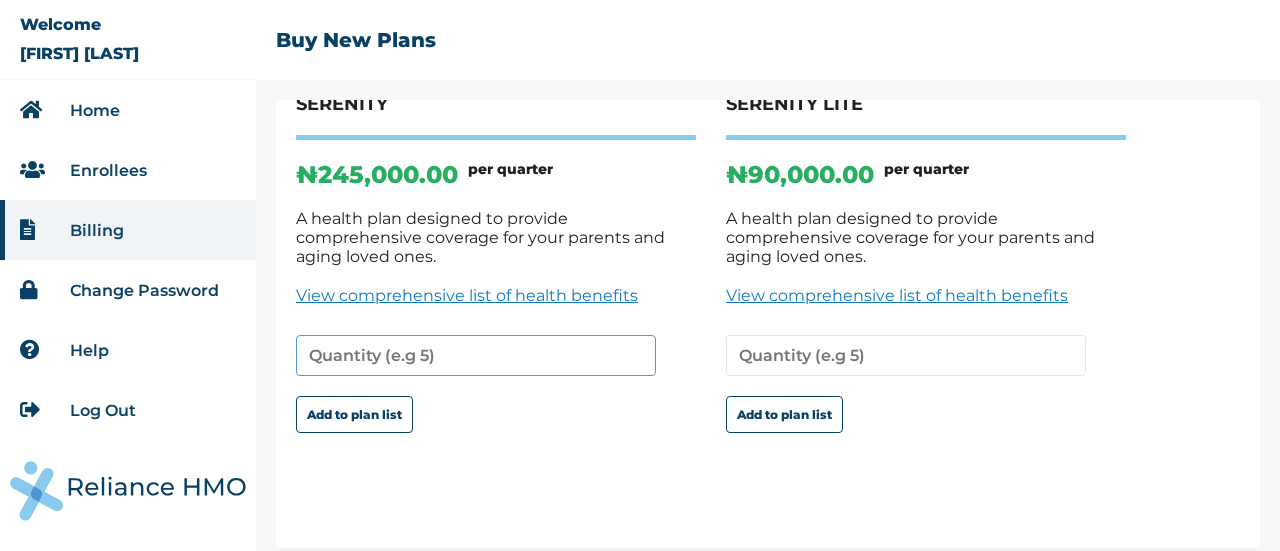 click at bounding box center [476, 355] 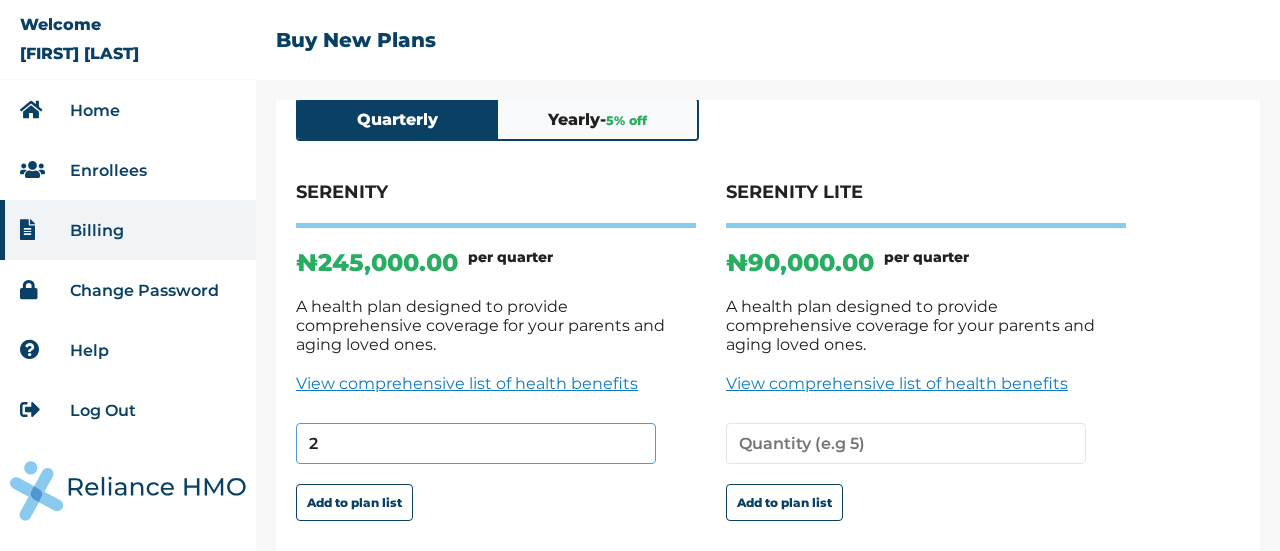 scroll, scrollTop: 0, scrollLeft: 0, axis: both 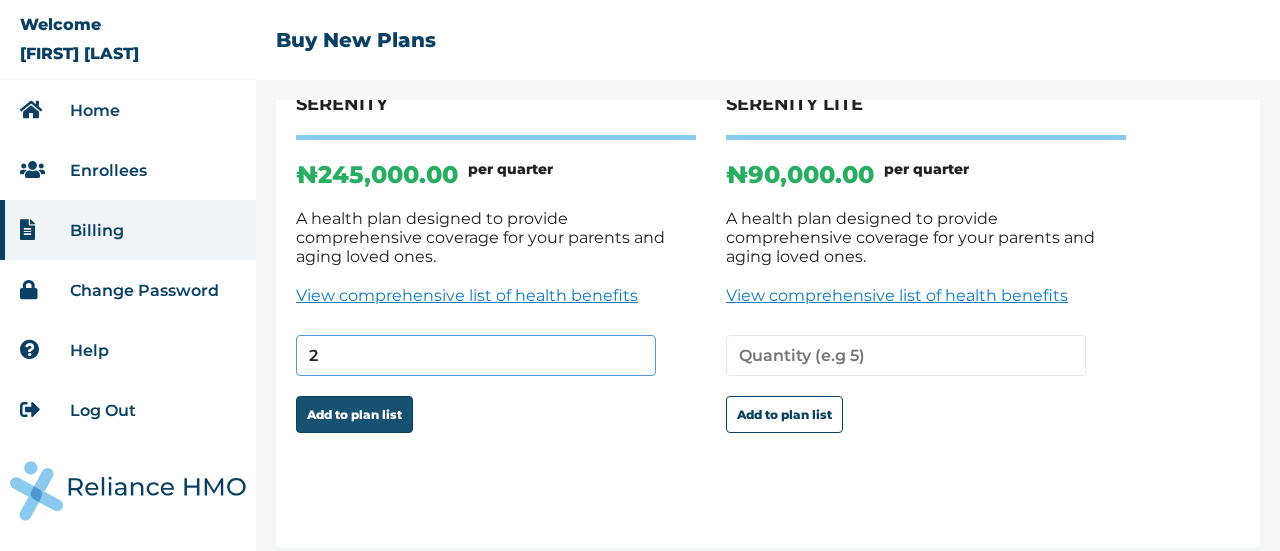 type on "2" 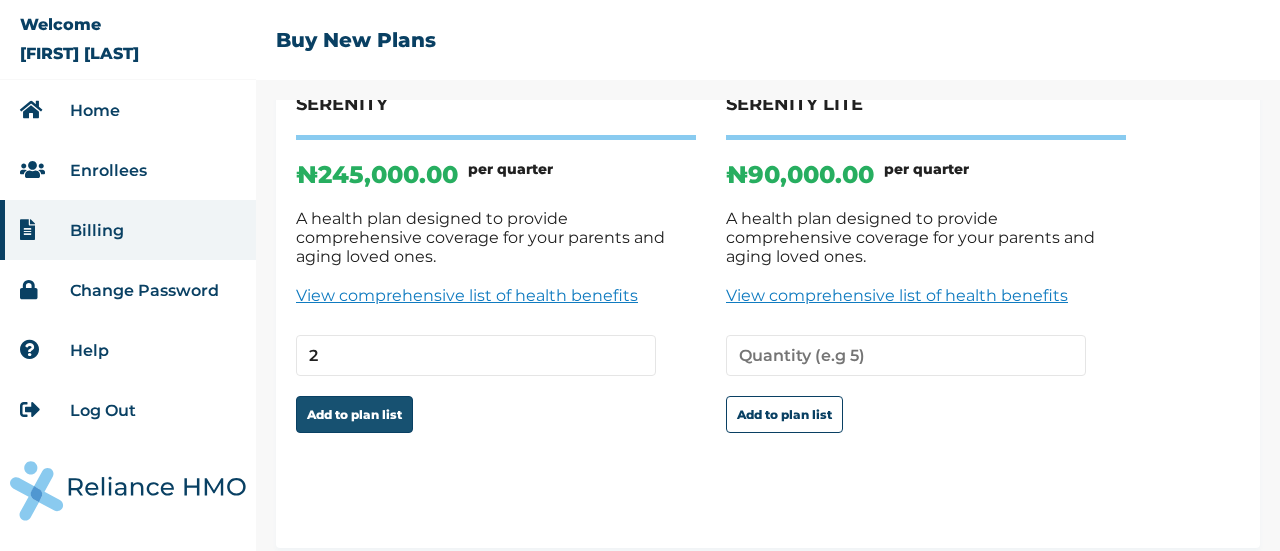 click on "Add to plan list" at bounding box center [354, 414] 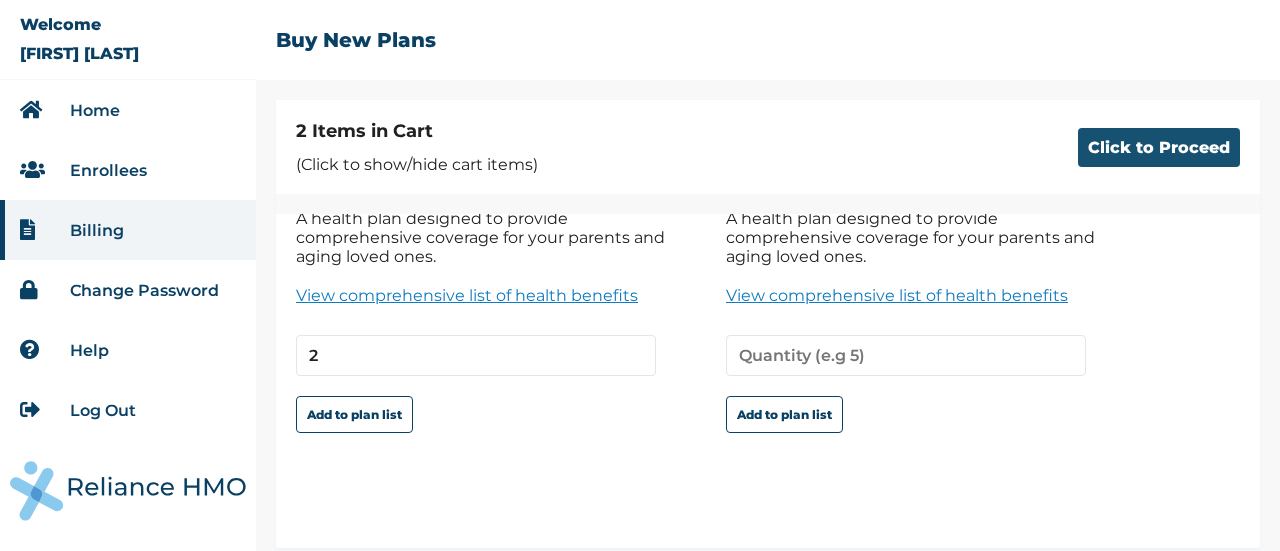click on "Click to Proceed" at bounding box center (1159, 147) 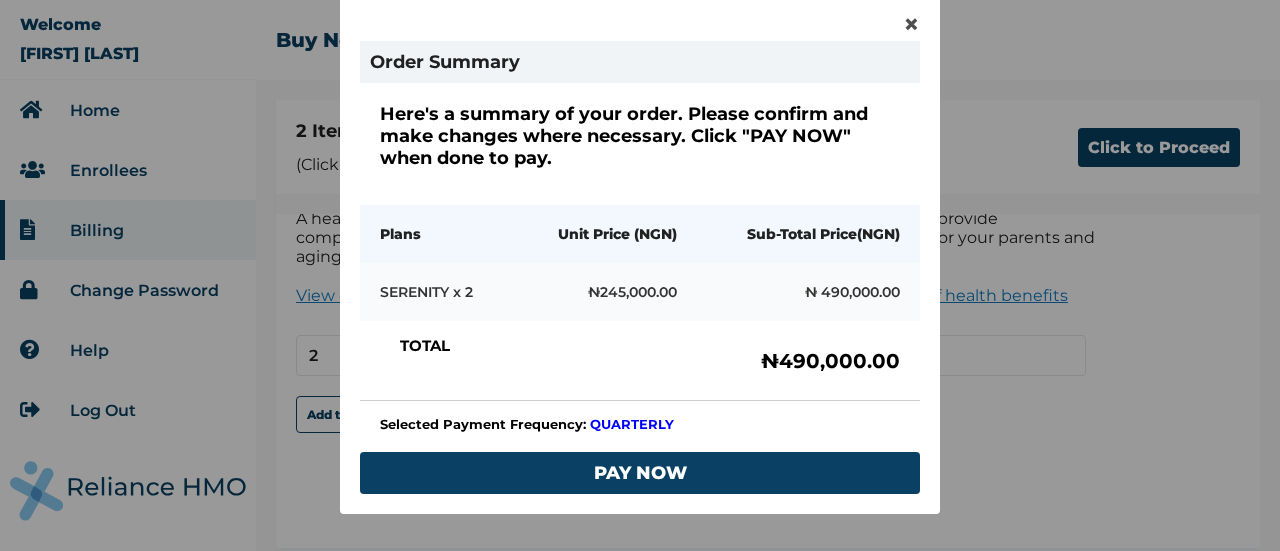 scroll, scrollTop: 25, scrollLeft: 0, axis: vertical 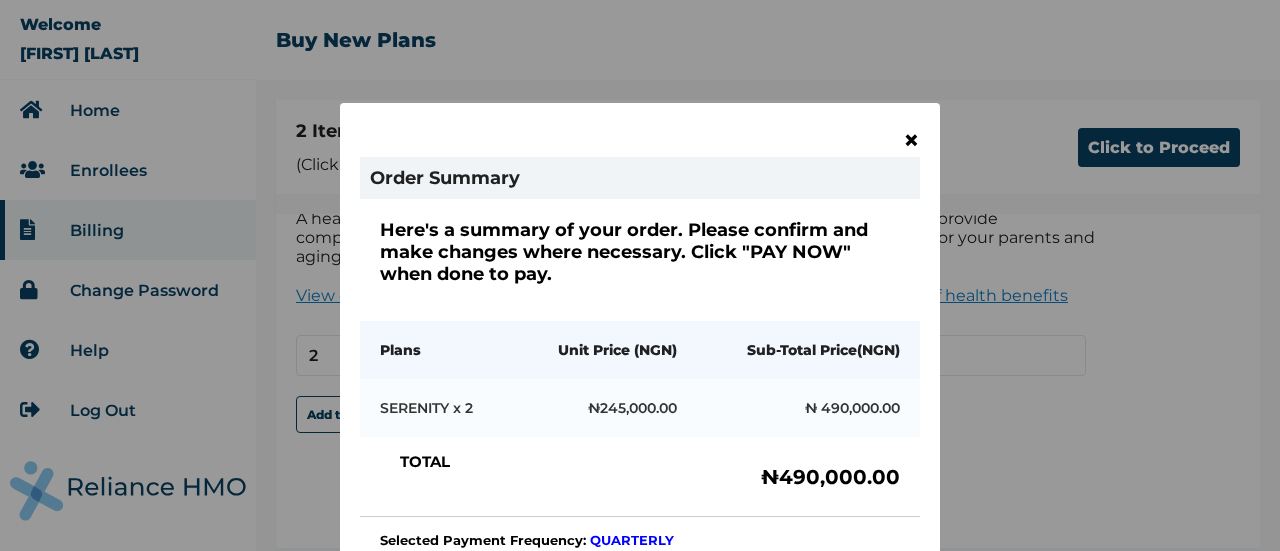 click on "×" at bounding box center (911, 140) 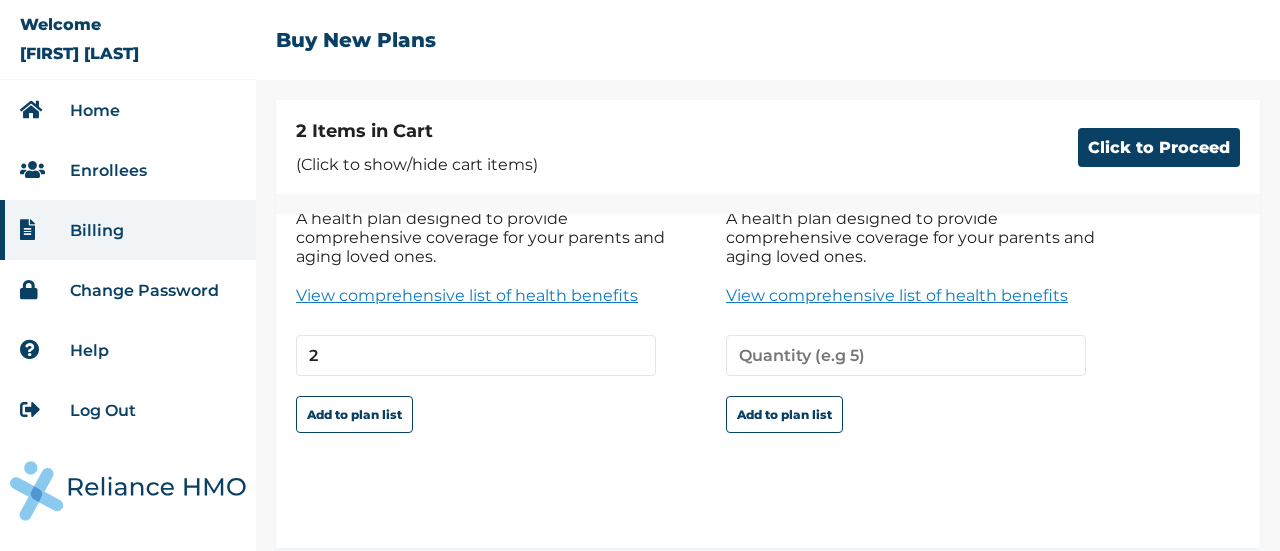 click on "Enrollees" at bounding box center (108, 170) 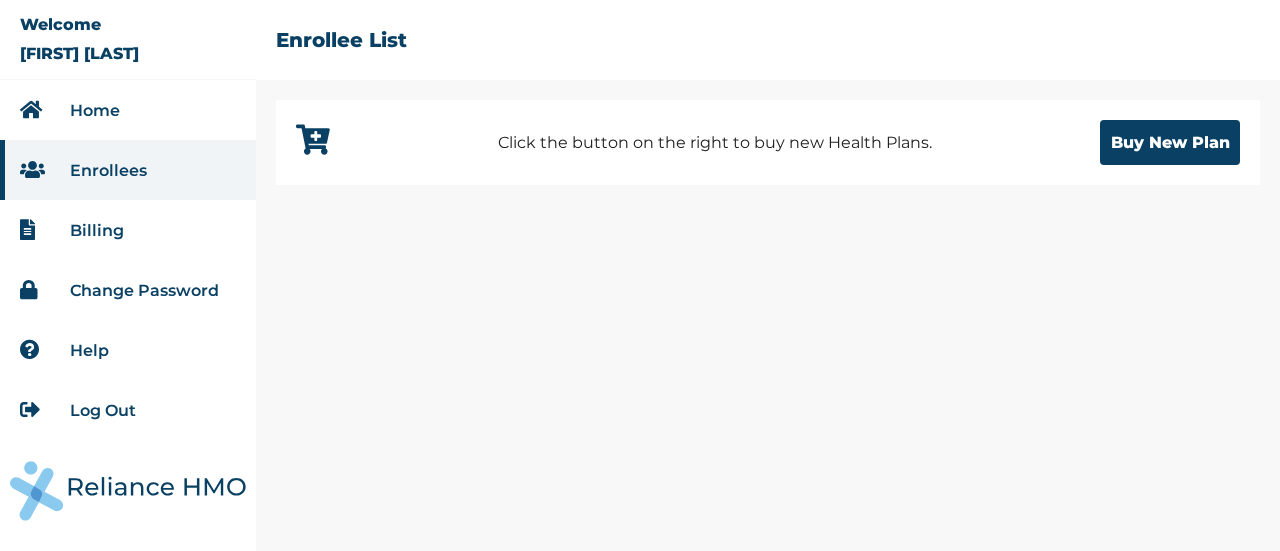 click at bounding box center (313, 140) 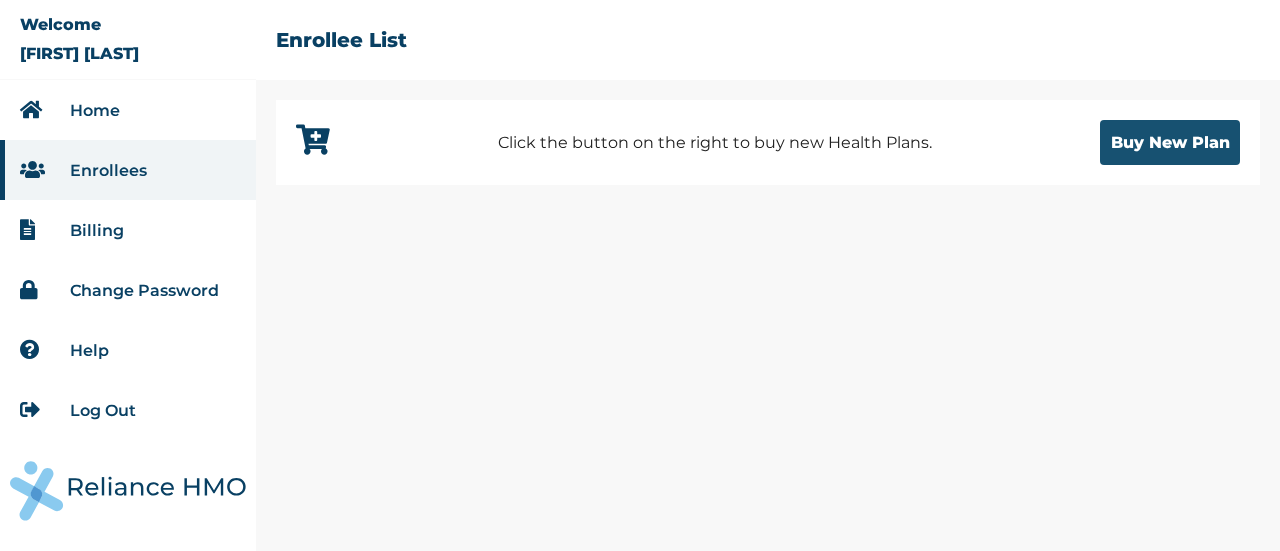 click on "Buy New Plan" at bounding box center [1170, 142] 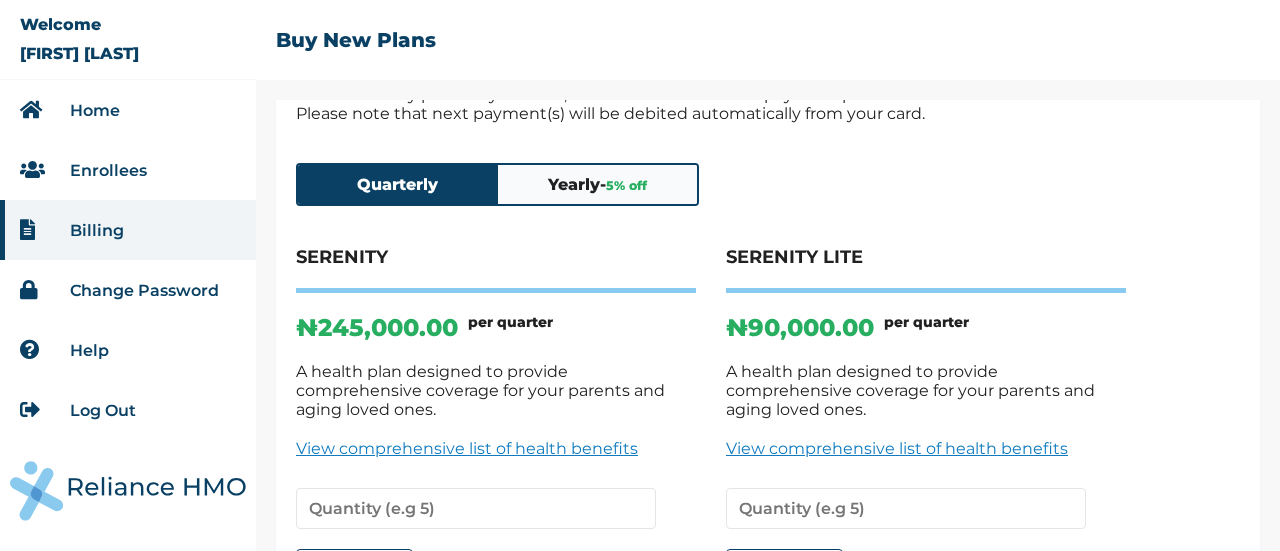 scroll, scrollTop: 0, scrollLeft: 0, axis: both 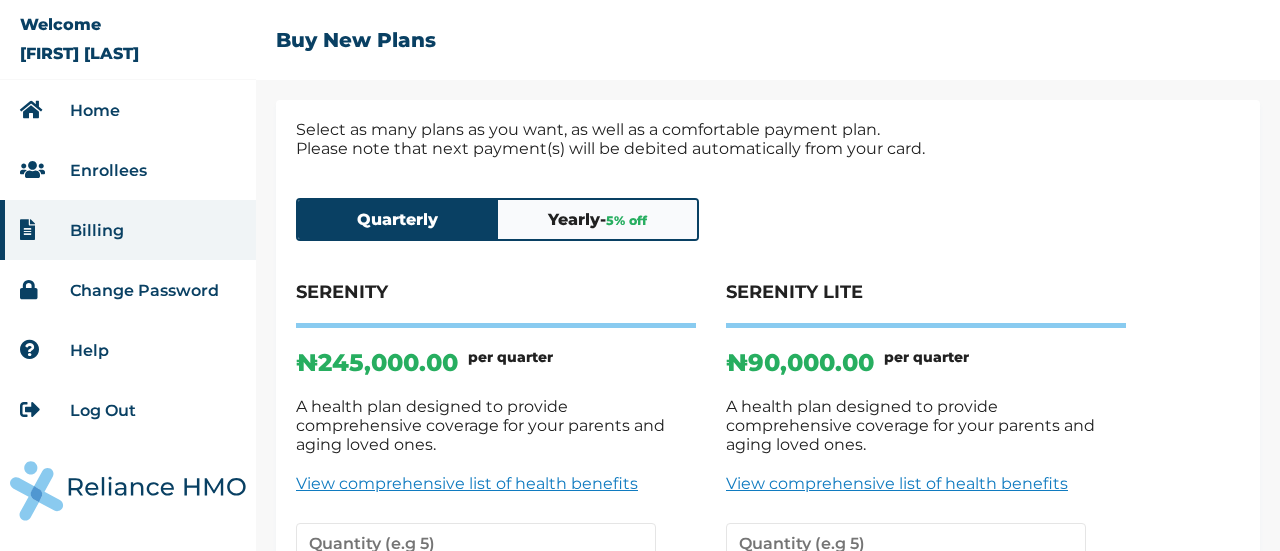 click on "Quarterly" at bounding box center [398, 219] 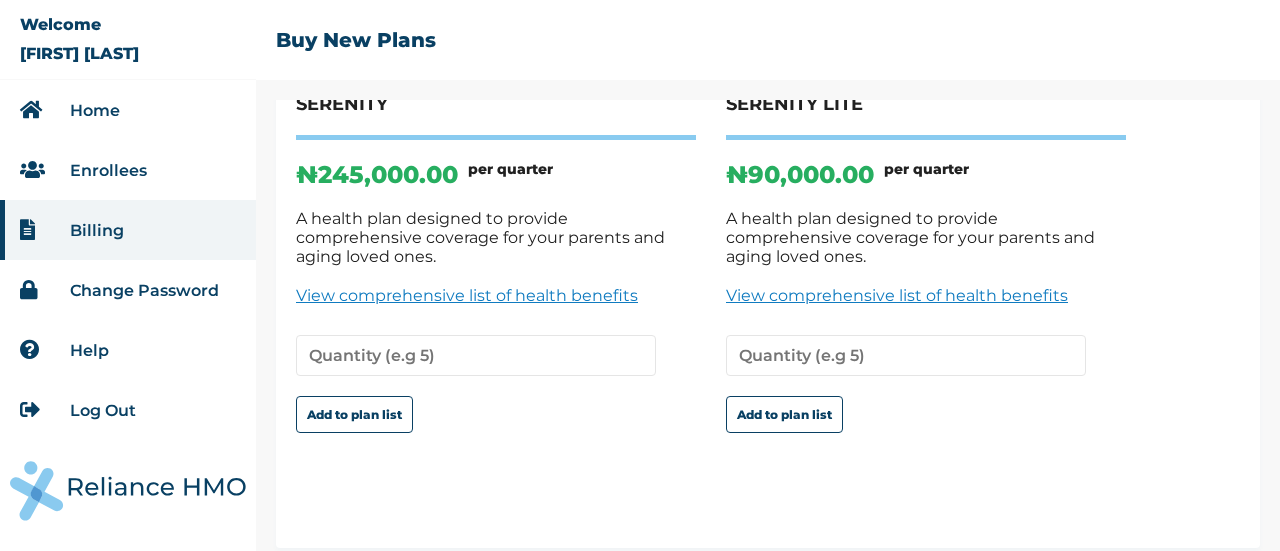 scroll, scrollTop: 0, scrollLeft: 0, axis: both 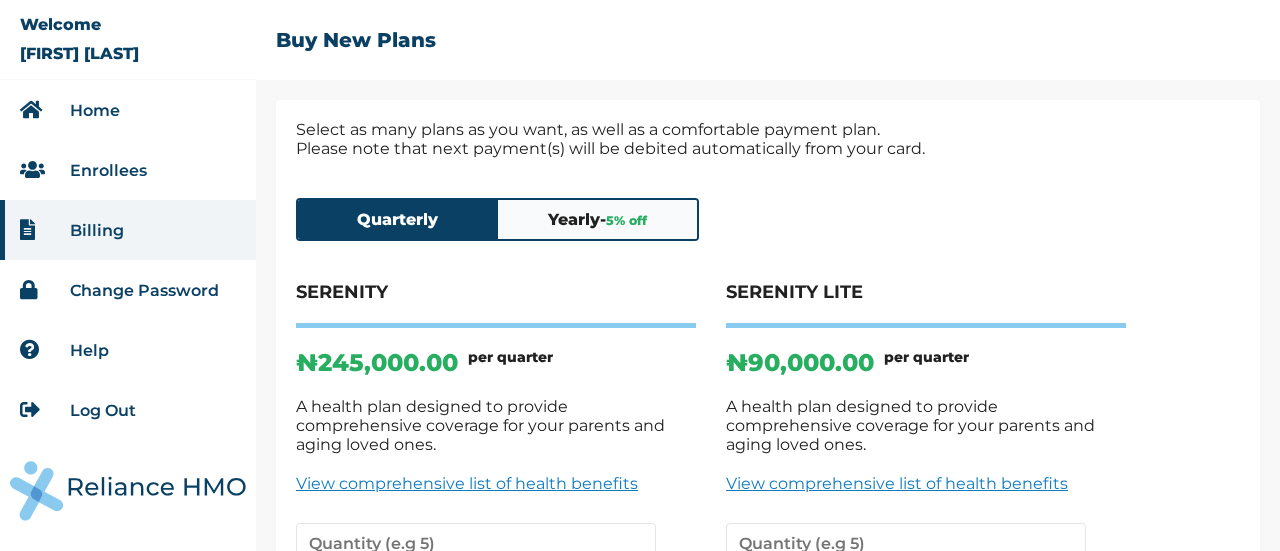 click on "Log Out" at bounding box center (103, 410) 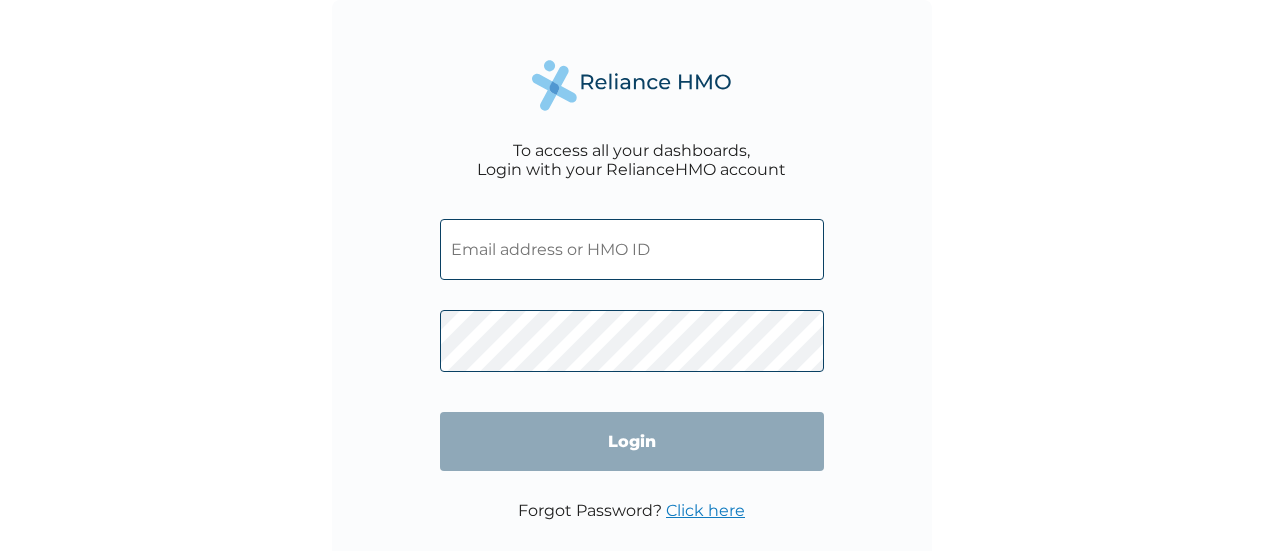 scroll, scrollTop: 0, scrollLeft: 0, axis: both 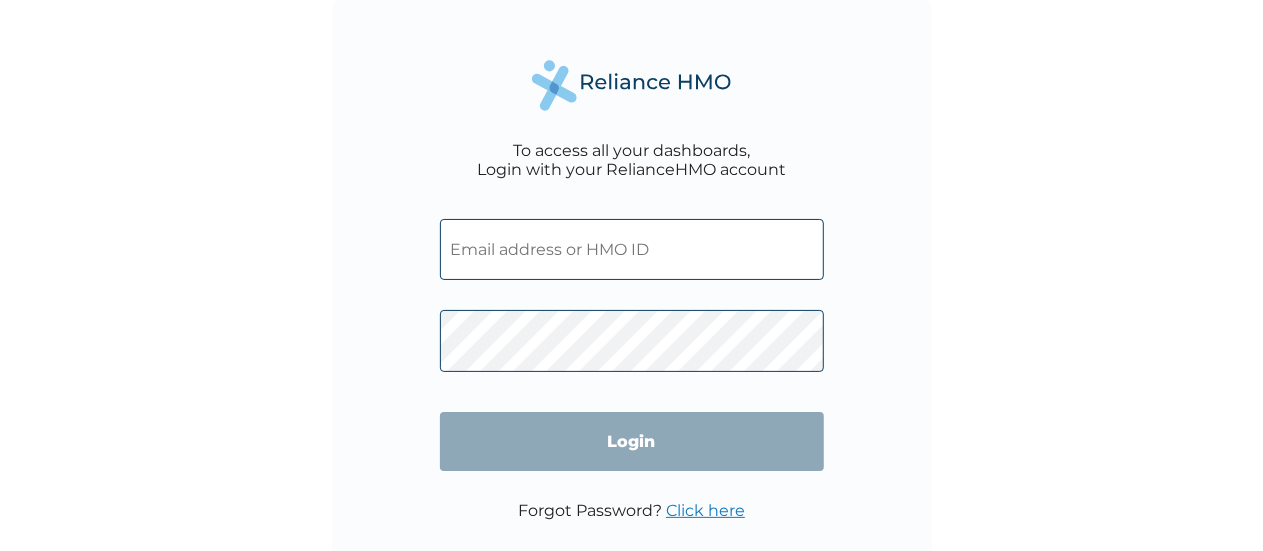 click at bounding box center [632, 249] 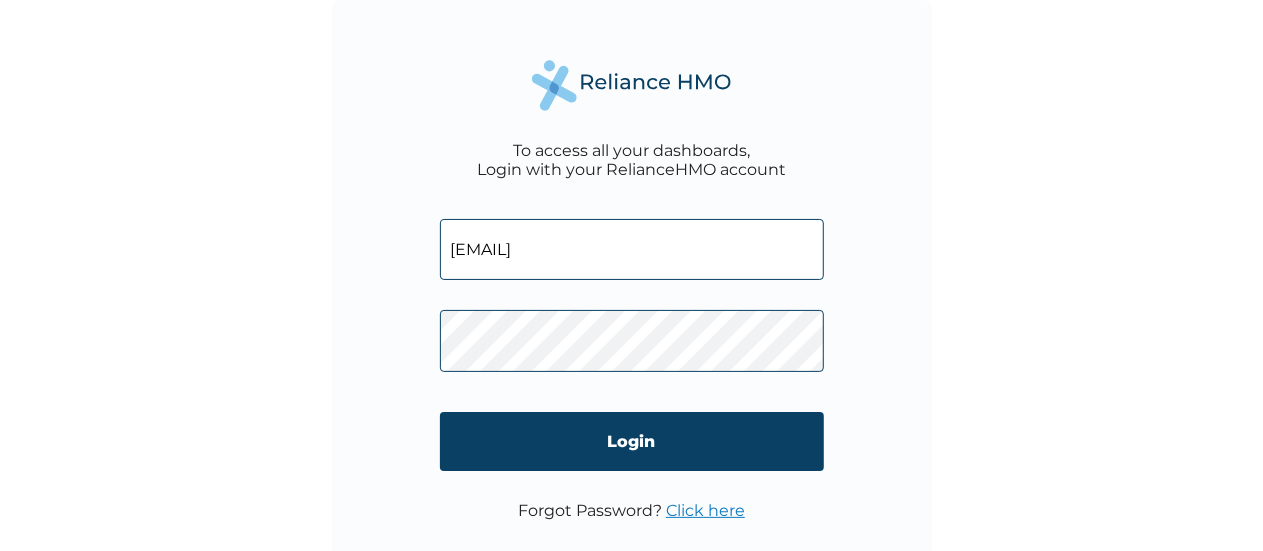 click on "Login" at bounding box center (632, 441) 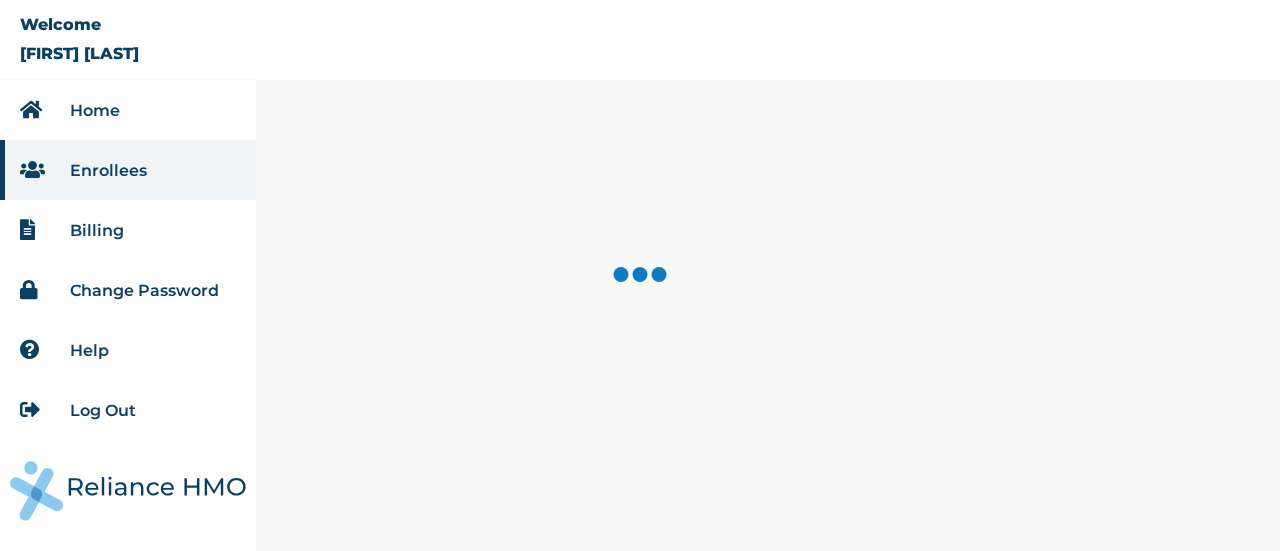scroll, scrollTop: 0, scrollLeft: 0, axis: both 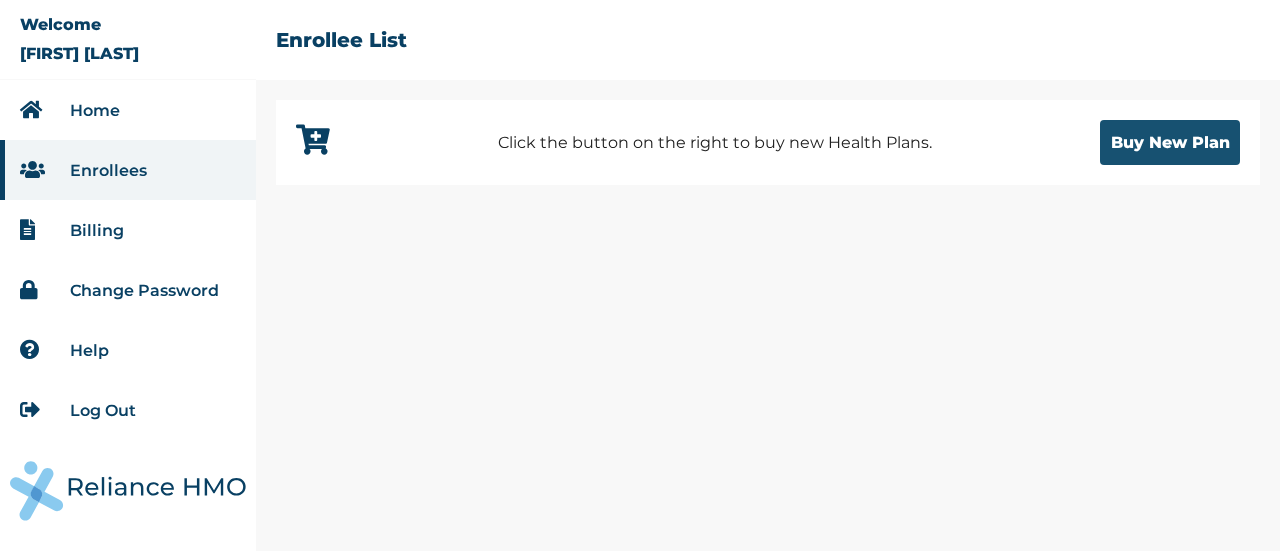 click on "Buy New Plan" at bounding box center [1170, 142] 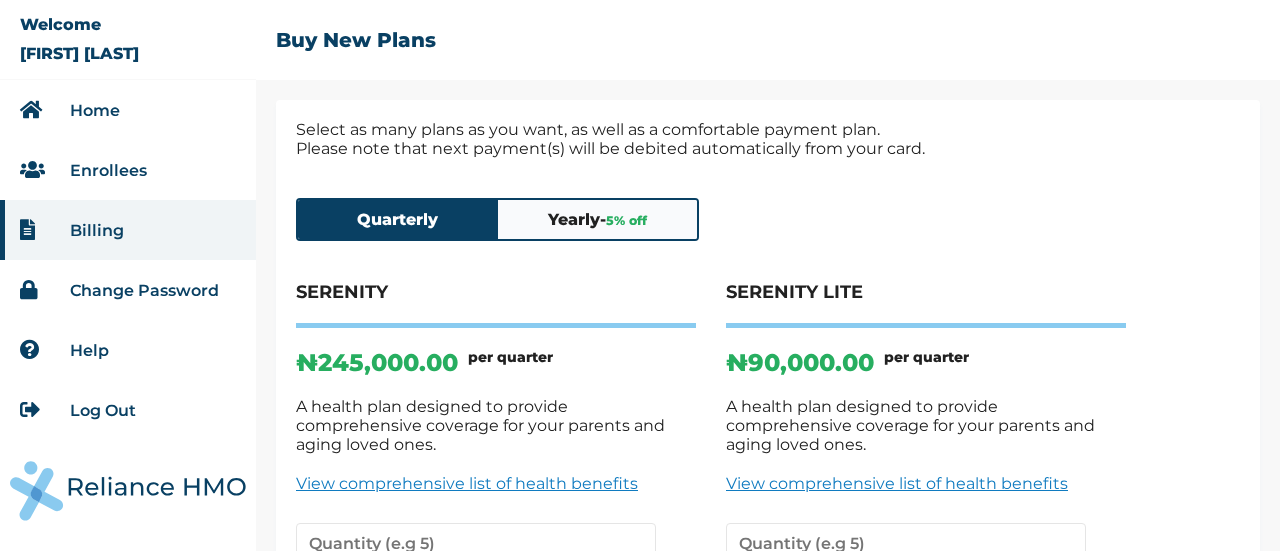 scroll, scrollTop: 188, scrollLeft: 0, axis: vertical 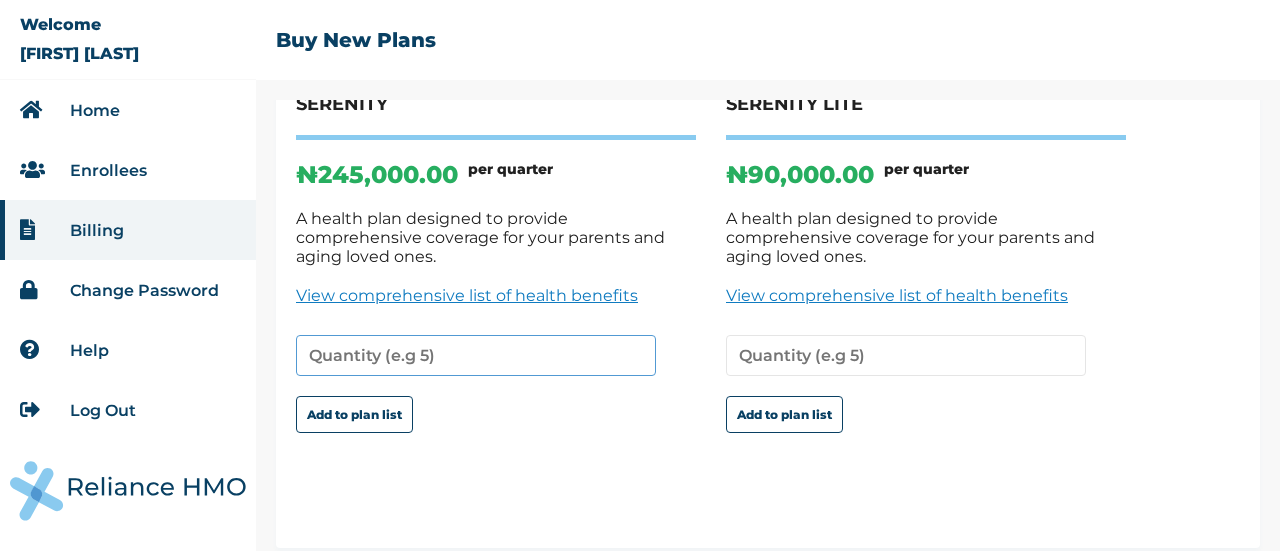 click at bounding box center [476, 355] 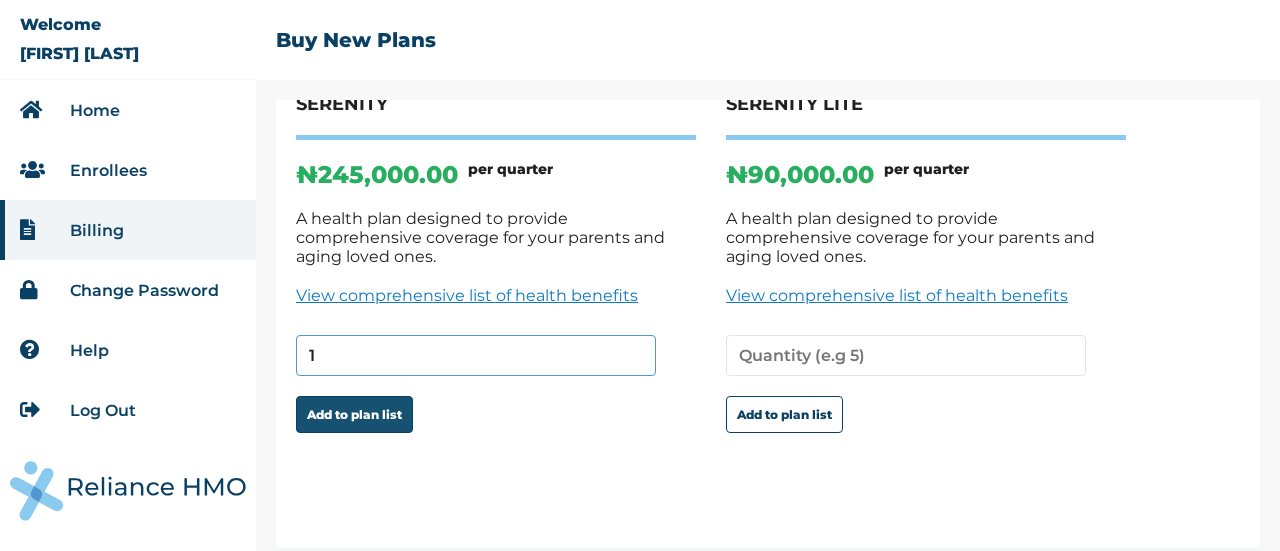 type on "1" 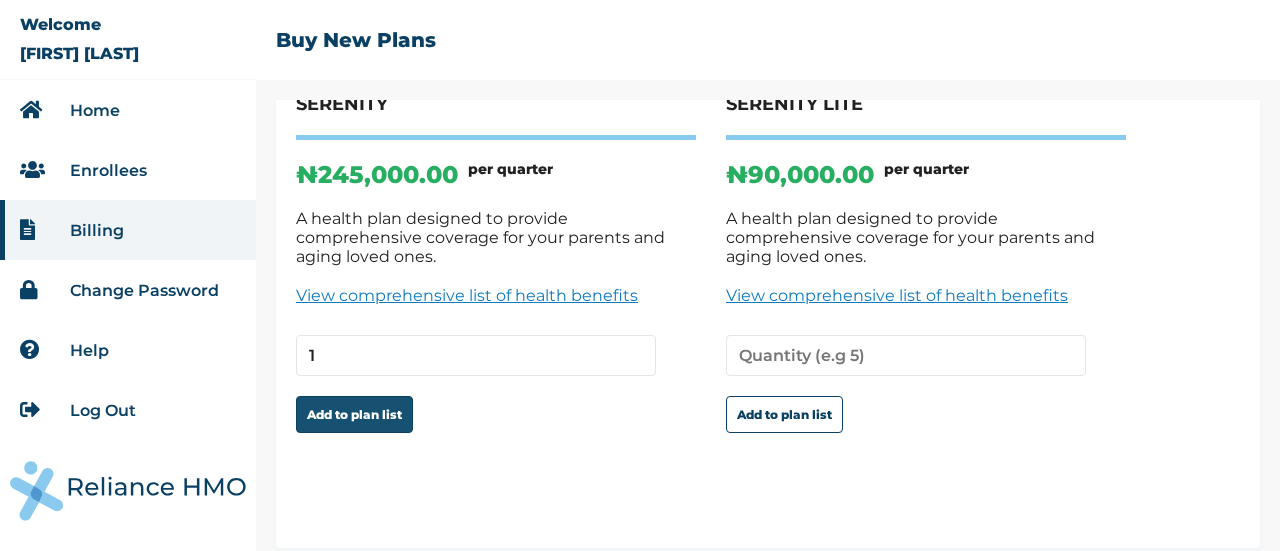 click on "Add to plan list" at bounding box center (354, 414) 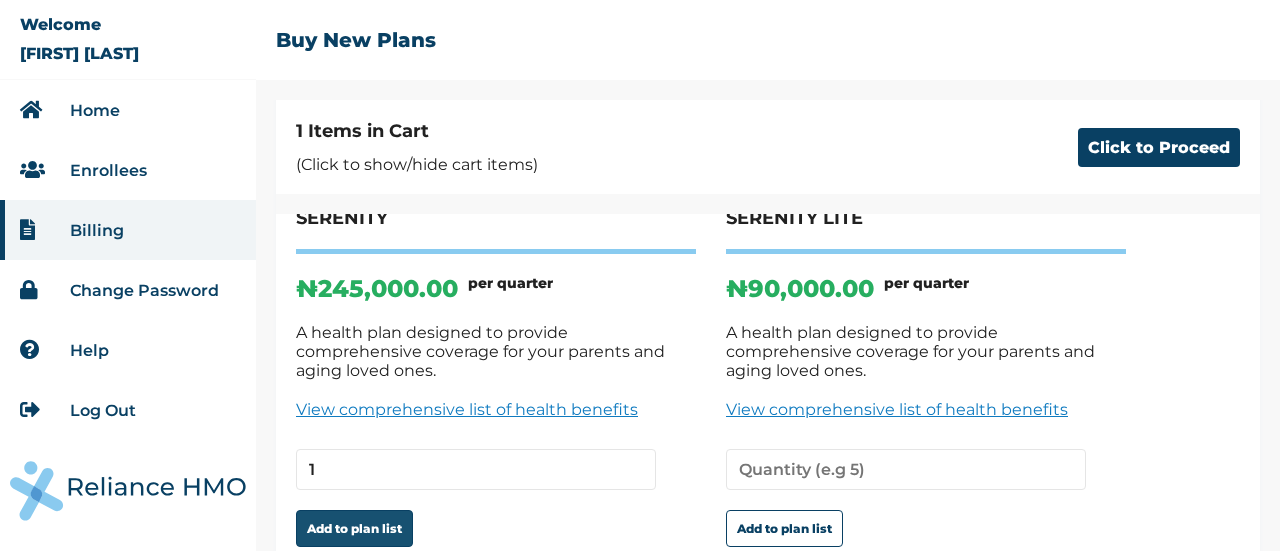 scroll, scrollTop: 302, scrollLeft: 0, axis: vertical 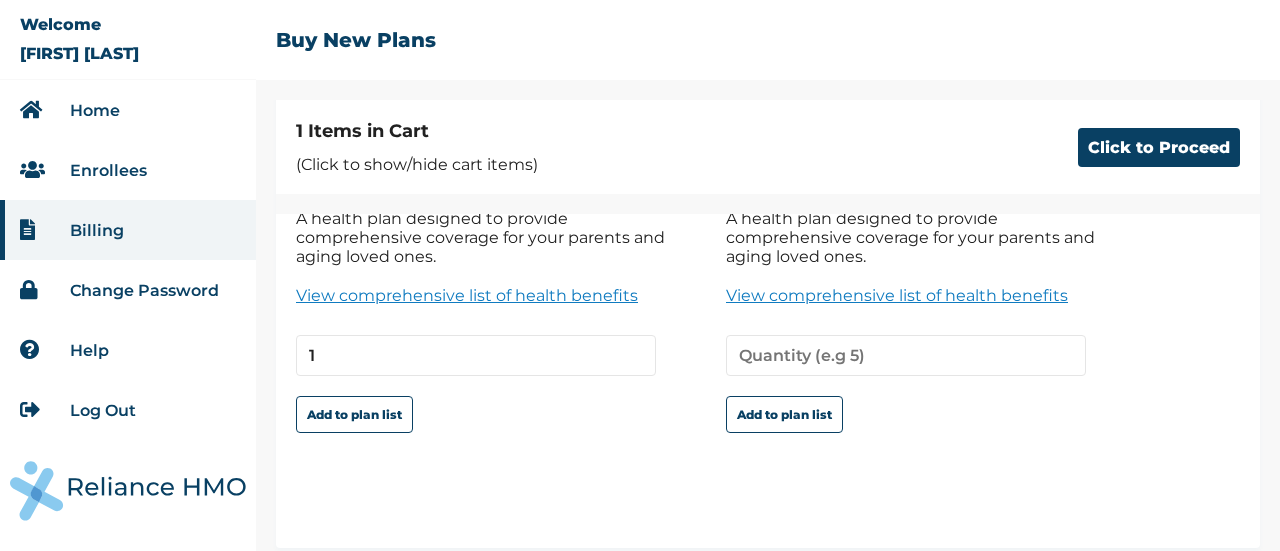click on "(Click to show/hide cart items)" at bounding box center [417, 164] 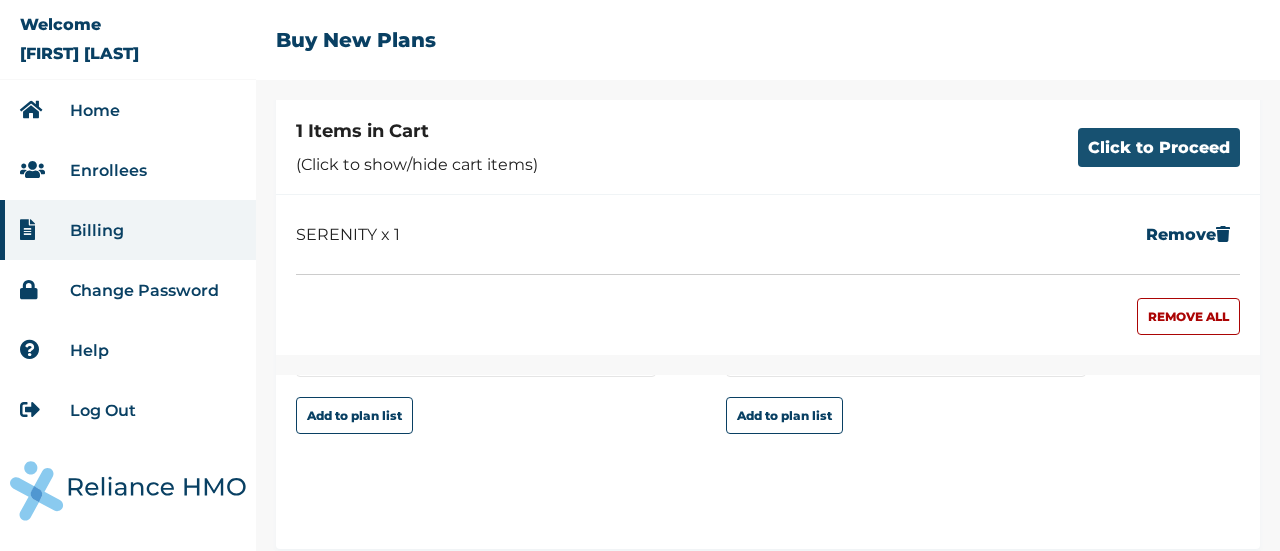 click on "Click to Proceed" at bounding box center (1159, 147) 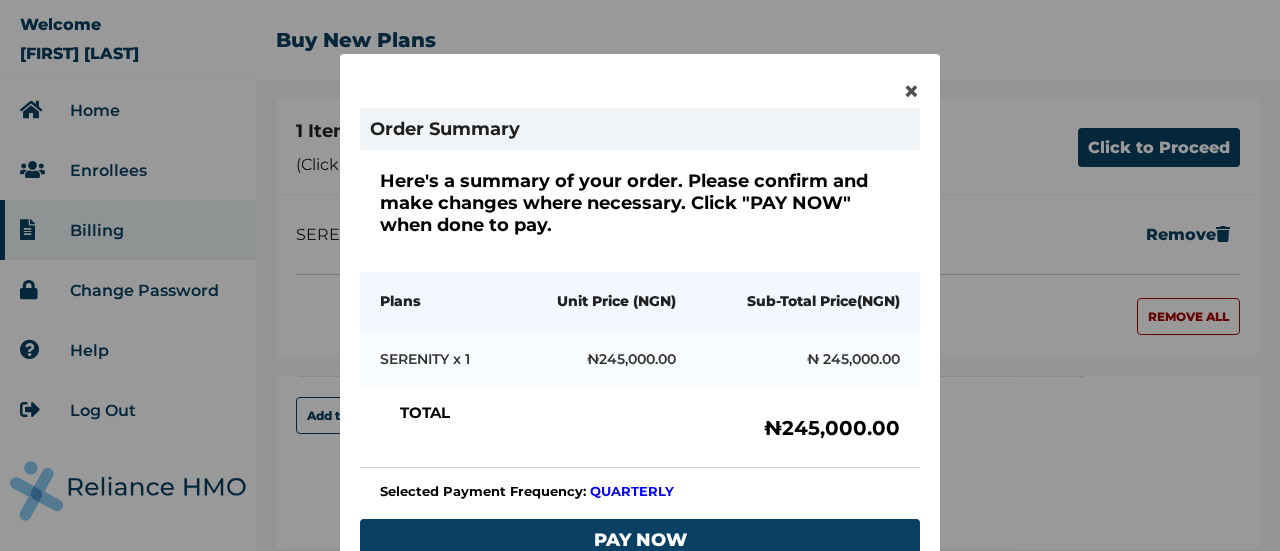 scroll, scrollTop: 225, scrollLeft: 0, axis: vertical 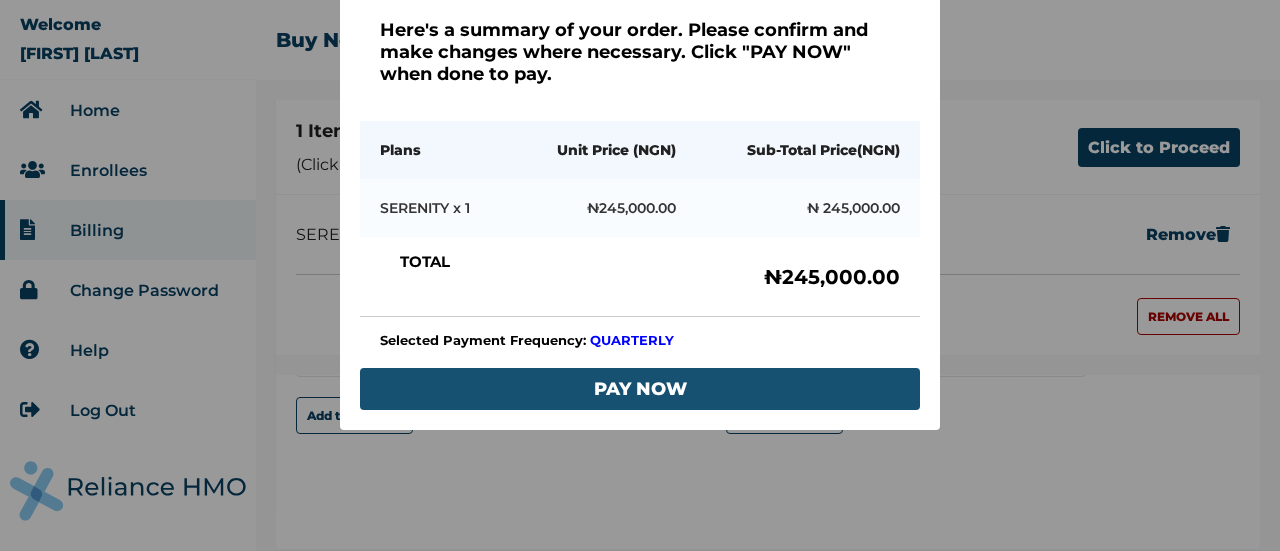 click on "PAY NOW" at bounding box center [640, 389] 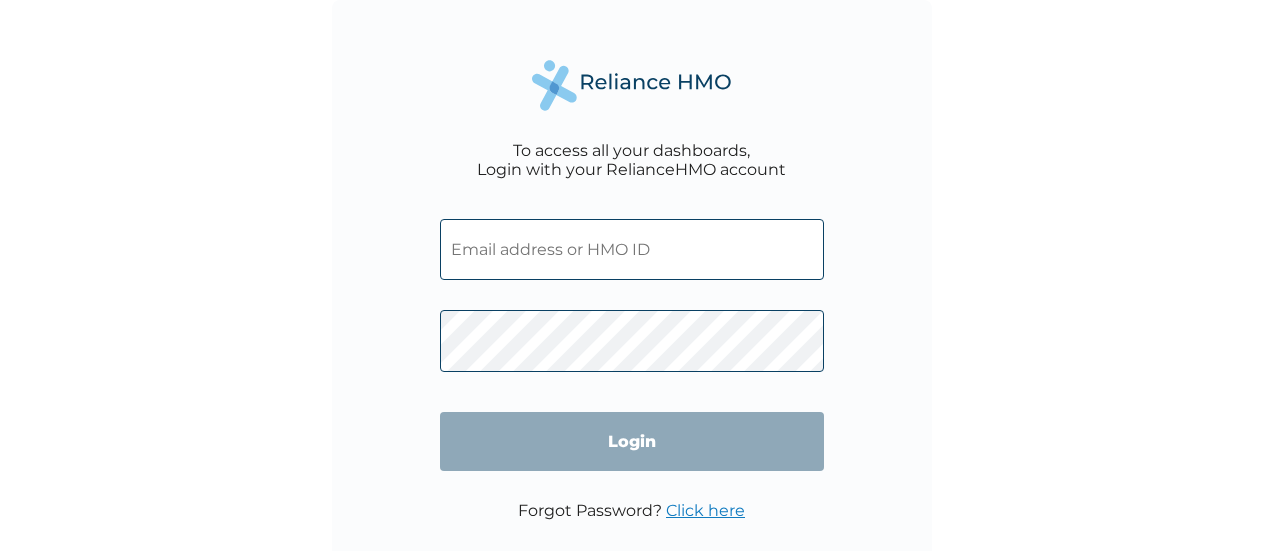 scroll, scrollTop: 0, scrollLeft: 0, axis: both 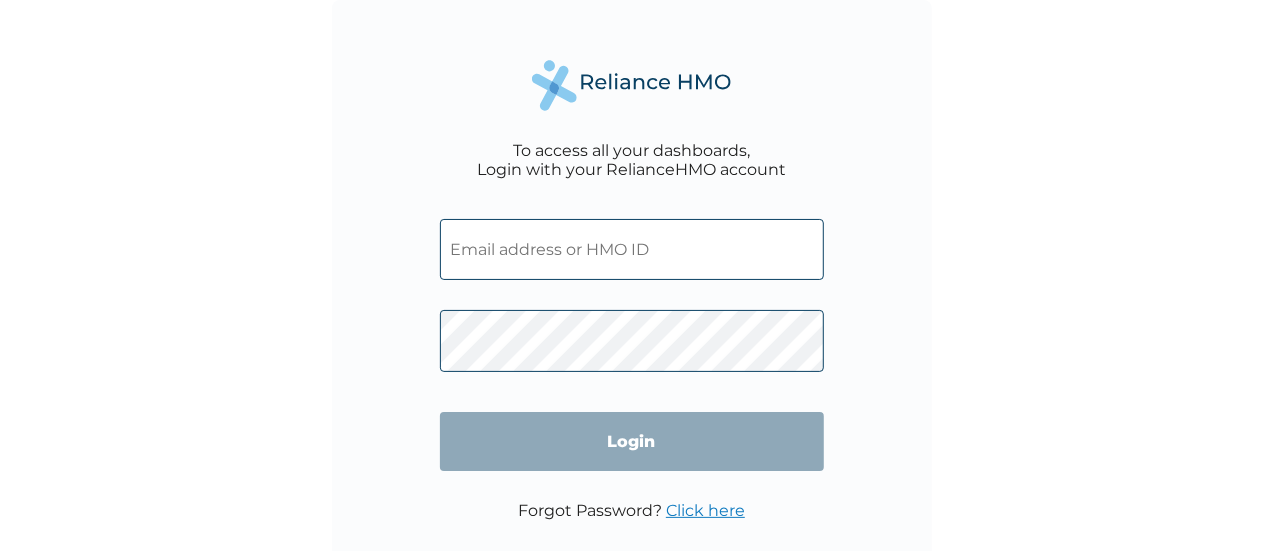 type on "[EMAIL]" 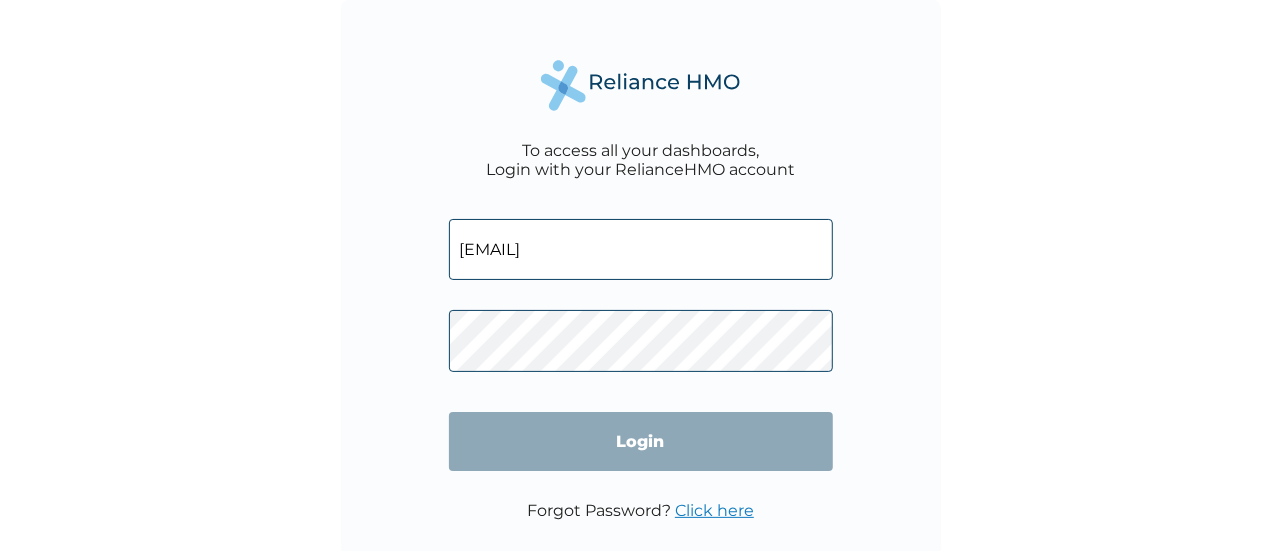 scroll, scrollTop: 0, scrollLeft: 0, axis: both 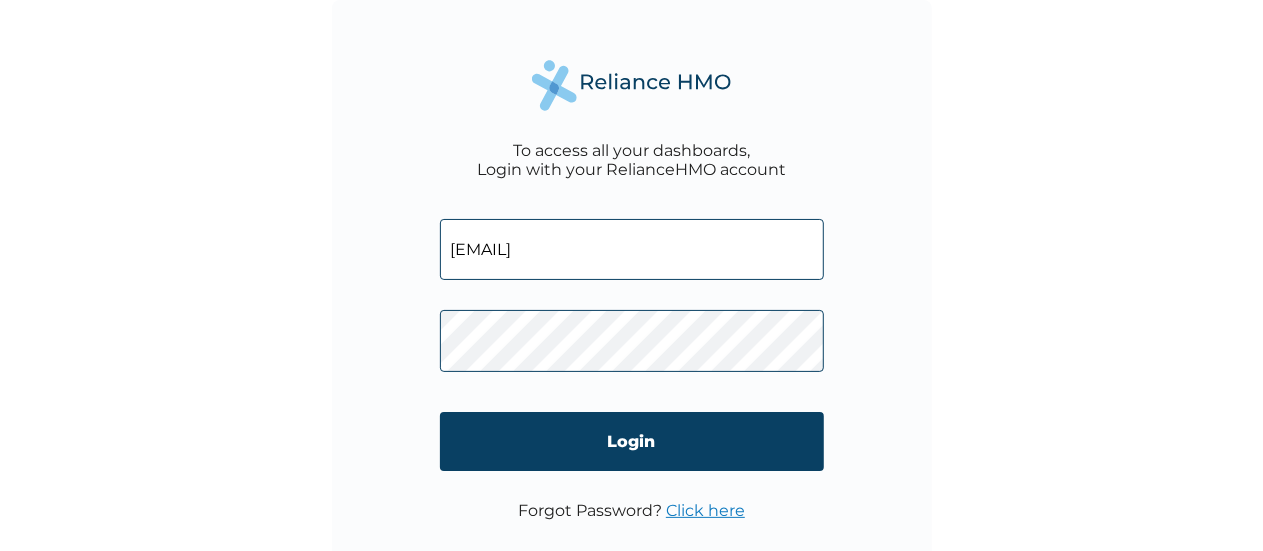 click on "Login" at bounding box center [632, 441] 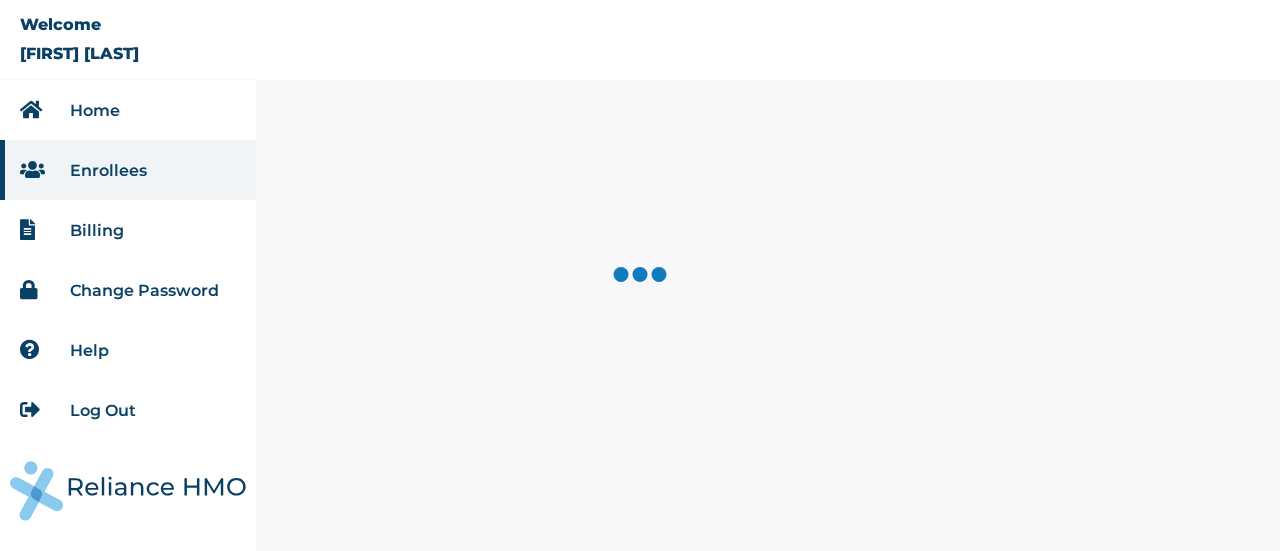 scroll, scrollTop: 0, scrollLeft: 0, axis: both 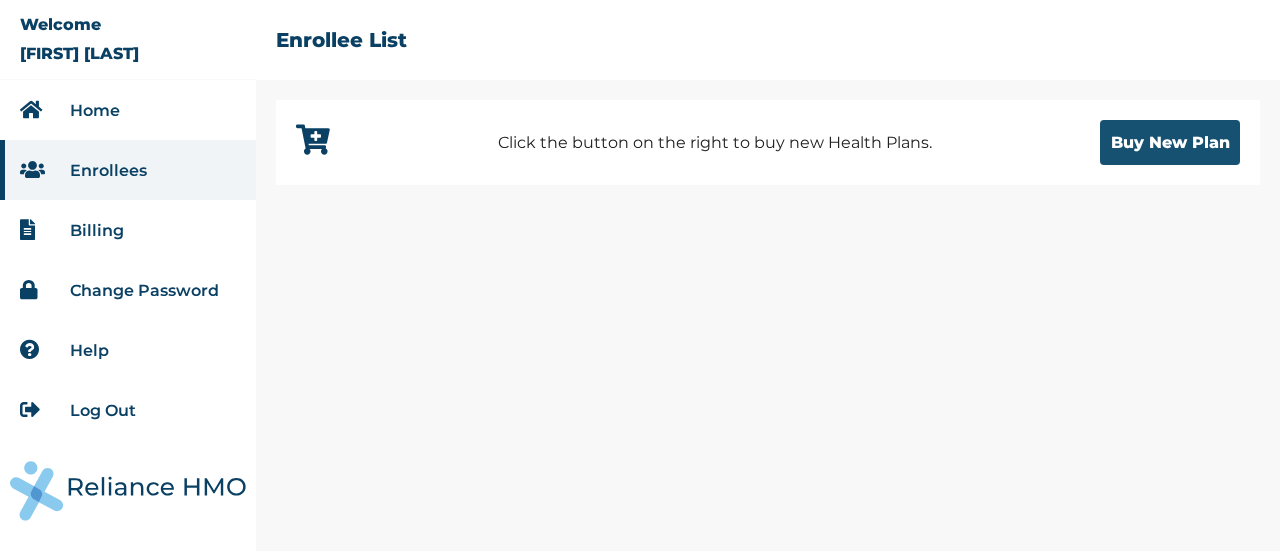 click on "Buy New Plan" at bounding box center [1170, 142] 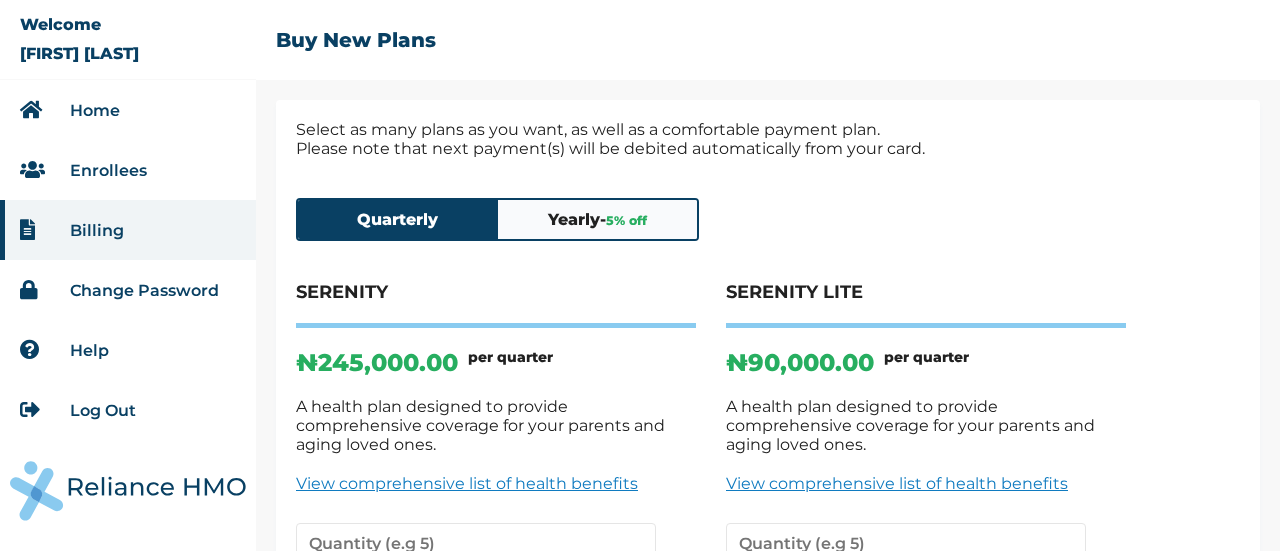 click on "Quarterly" at bounding box center (398, 219) 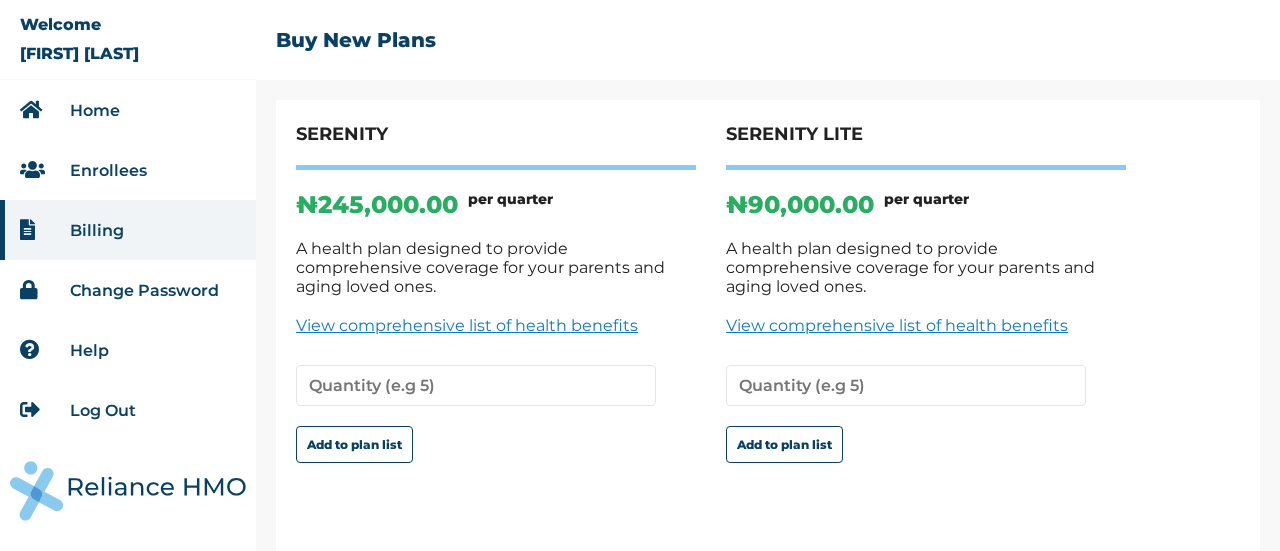 scroll, scrollTop: 188, scrollLeft: 0, axis: vertical 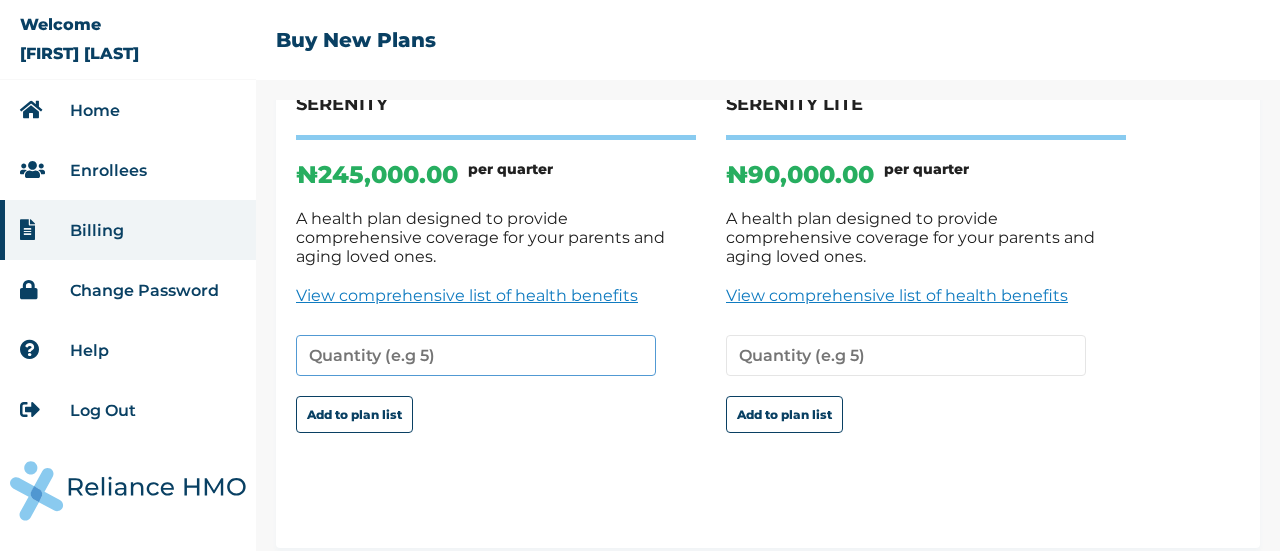 click at bounding box center (476, 355) 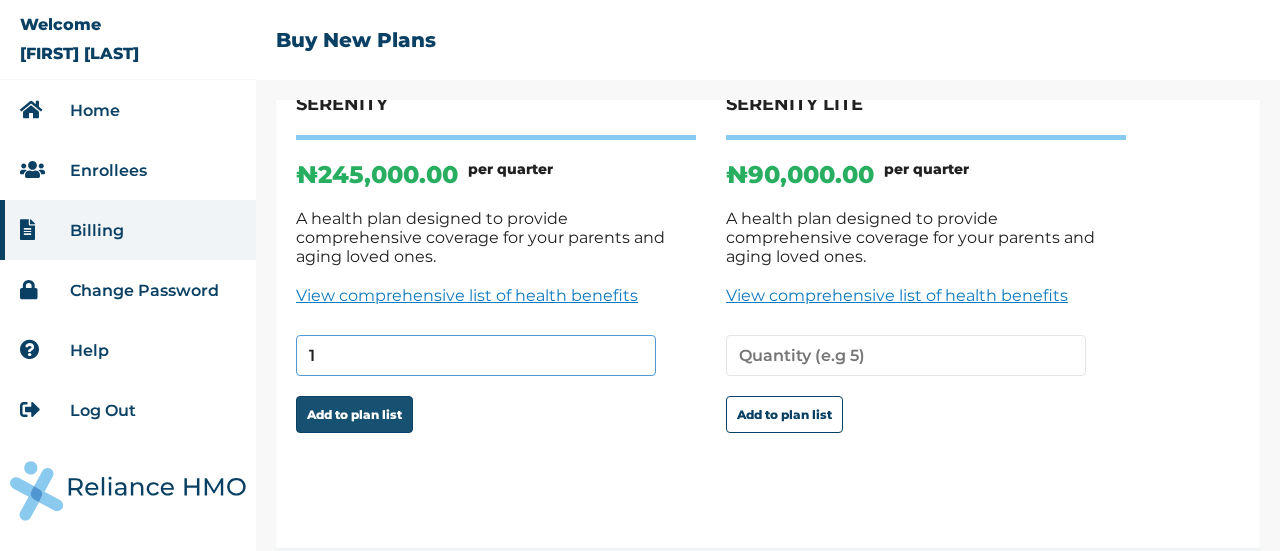 type on "1" 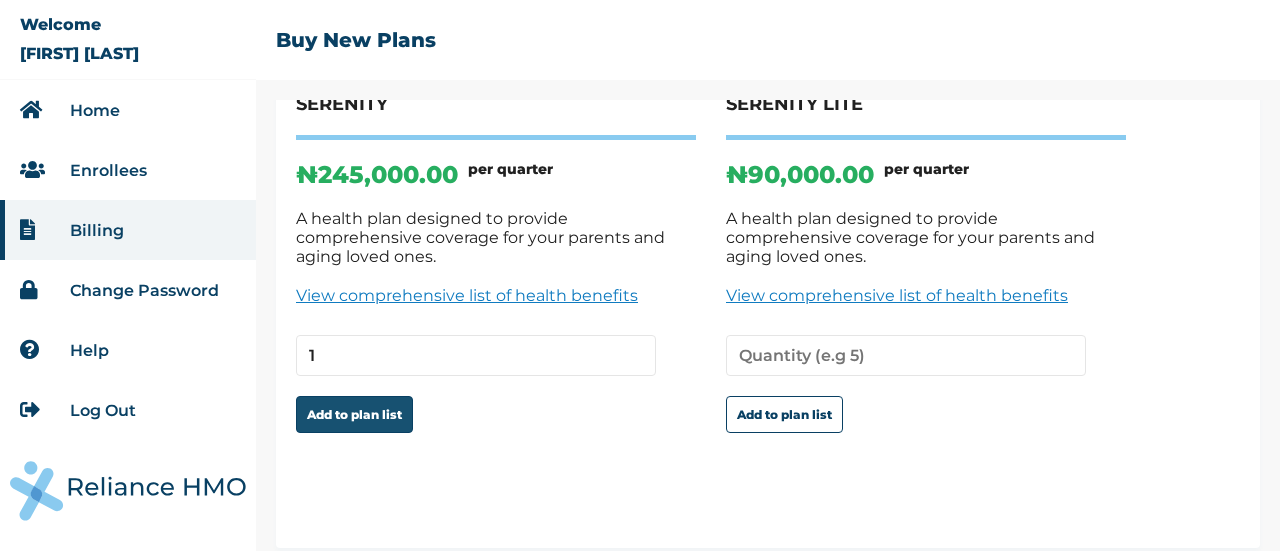 click on "Add to plan list" at bounding box center [354, 414] 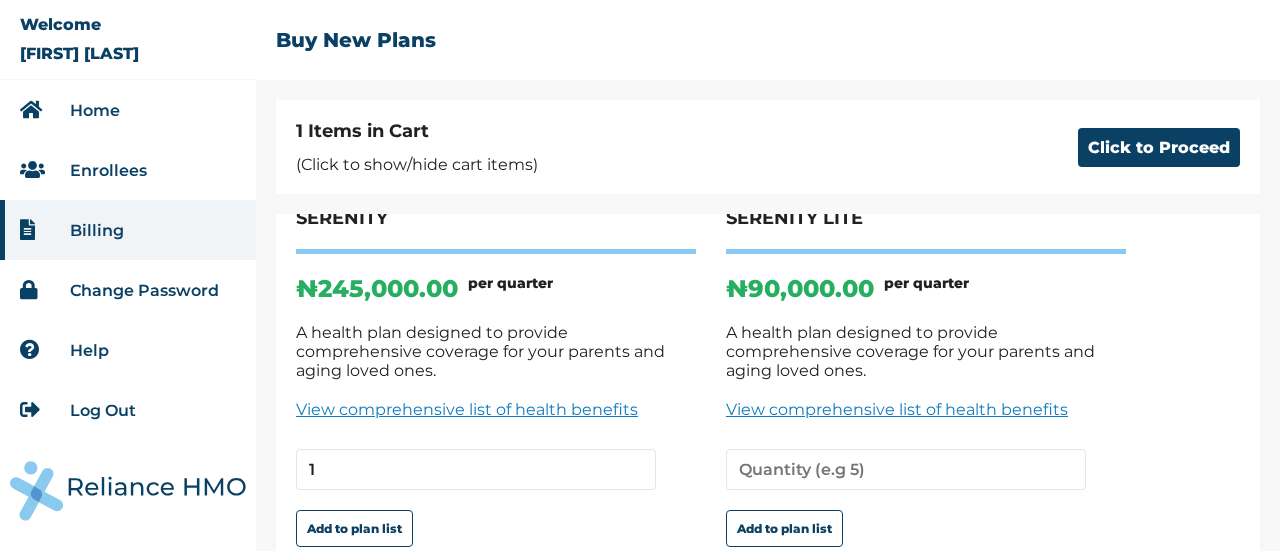 scroll, scrollTop: 302, scrollLeft: 0, axis: vertical 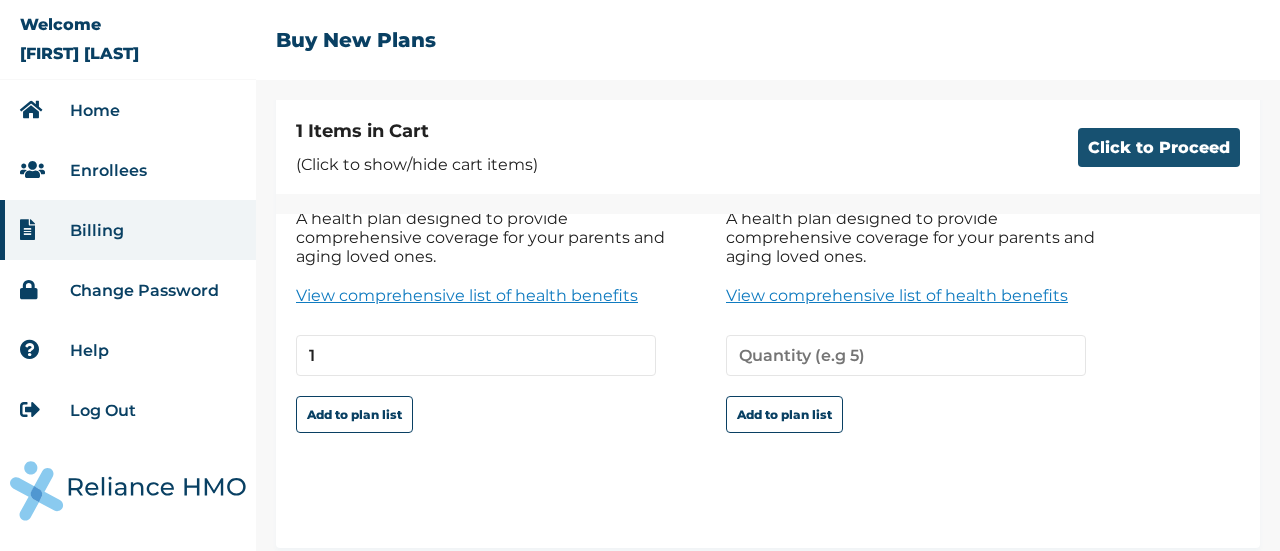 click on "Click to Proceed" at bounding box center (1159, 147) 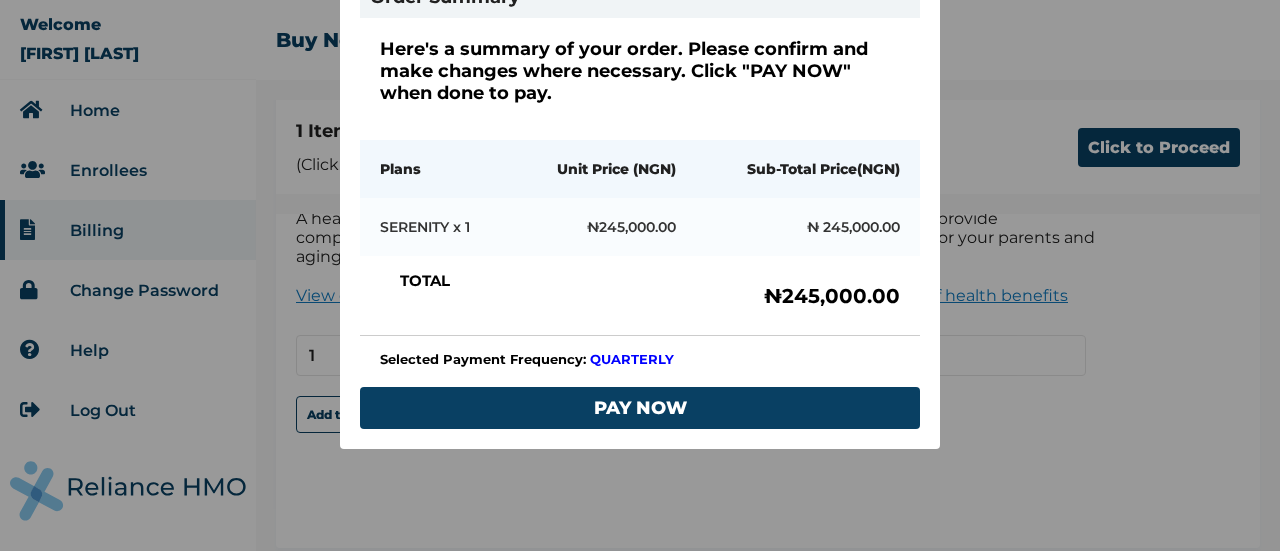 scroll, scrollTop: 225, scrollLeft: 0, axis: vertical 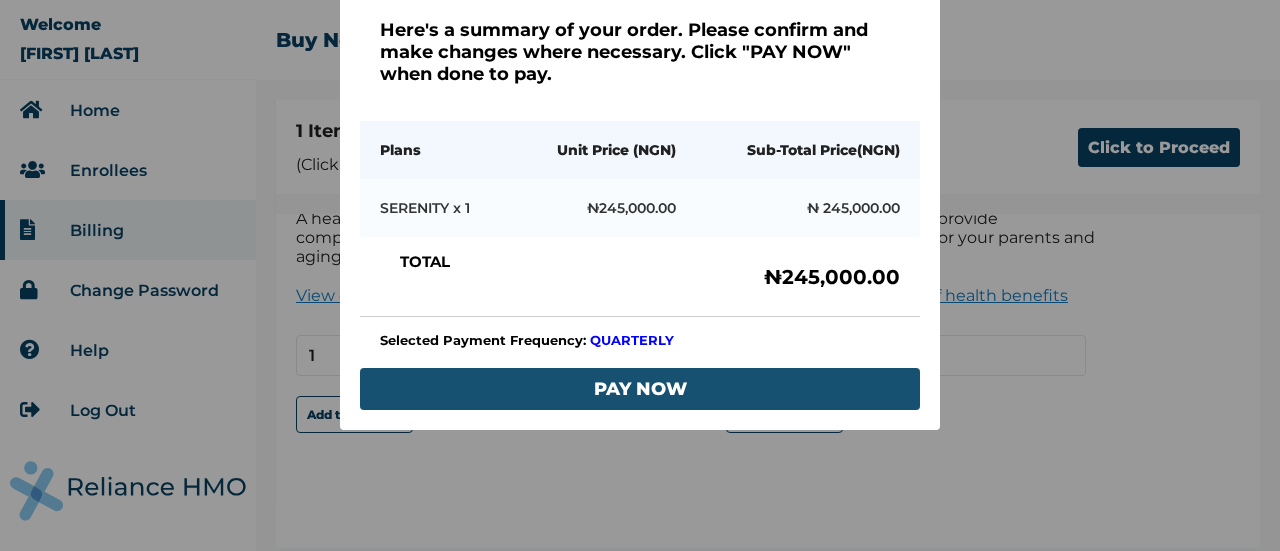 click on "PAY NOW" at bounding box center [640, 389] 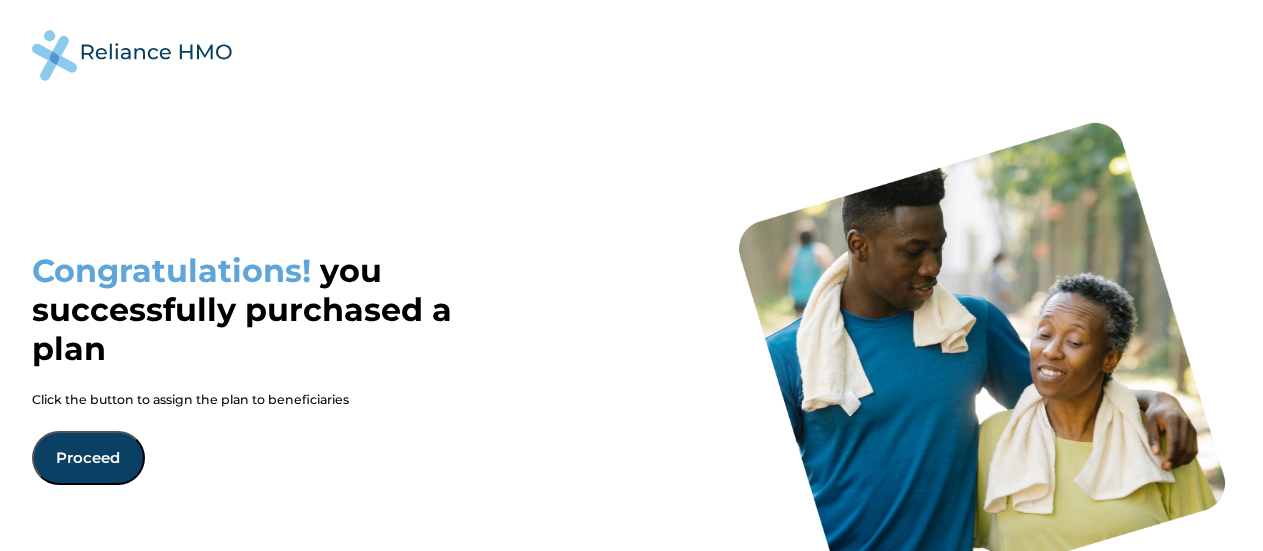scroll, scrollTop: 0, scrollLeft: 0, axis: both 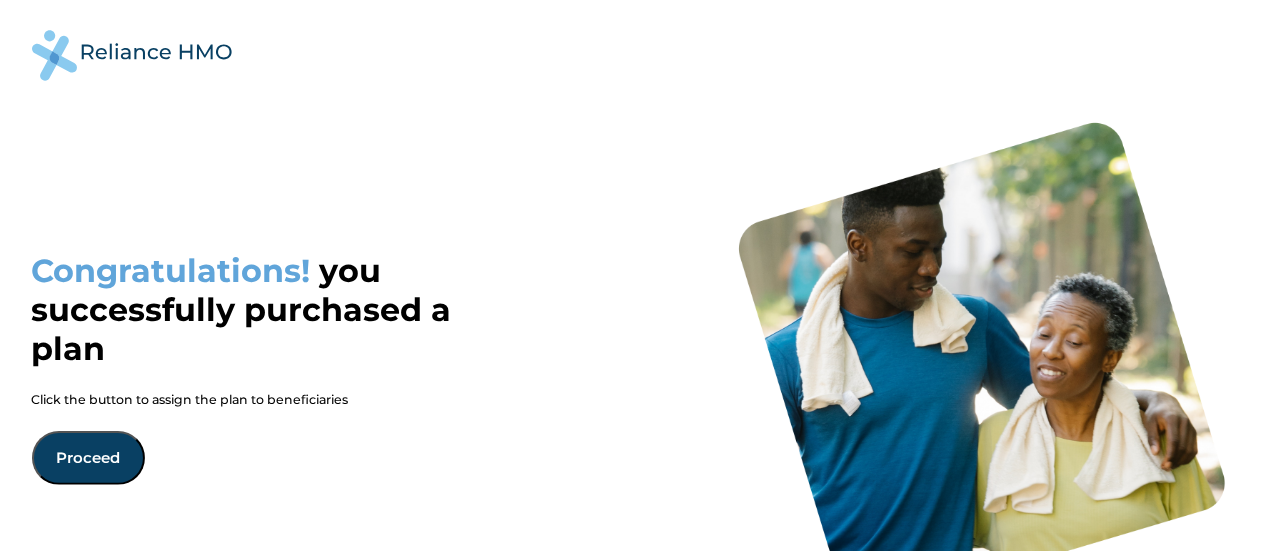 click on "Proceed" at bounding box center [88, 458] 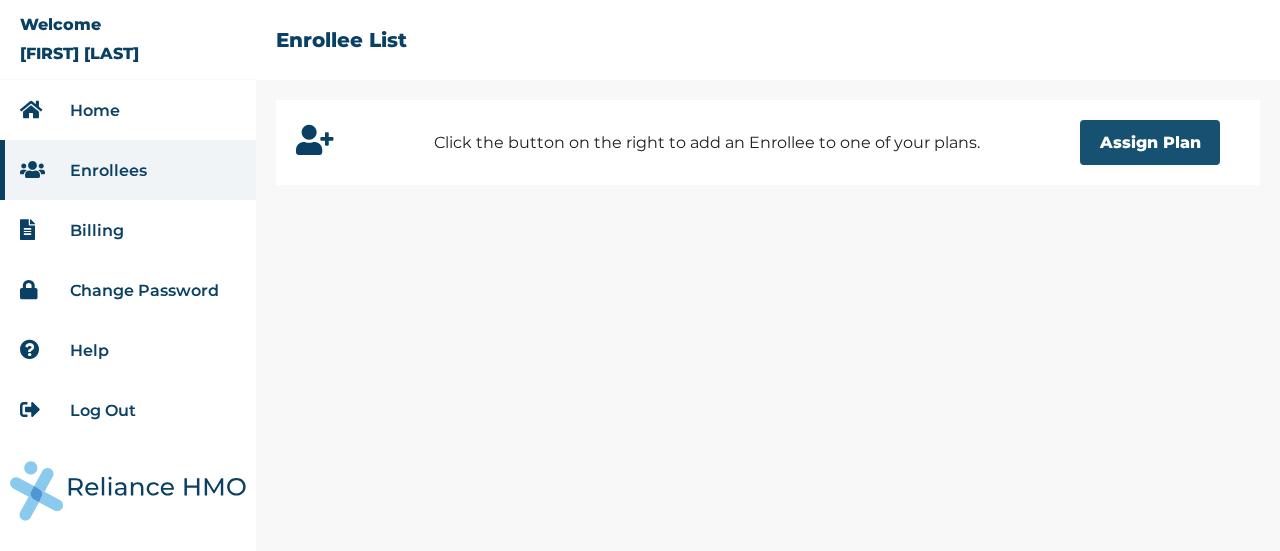 click on "Assign Plan" at bounding box center [1150, 142] 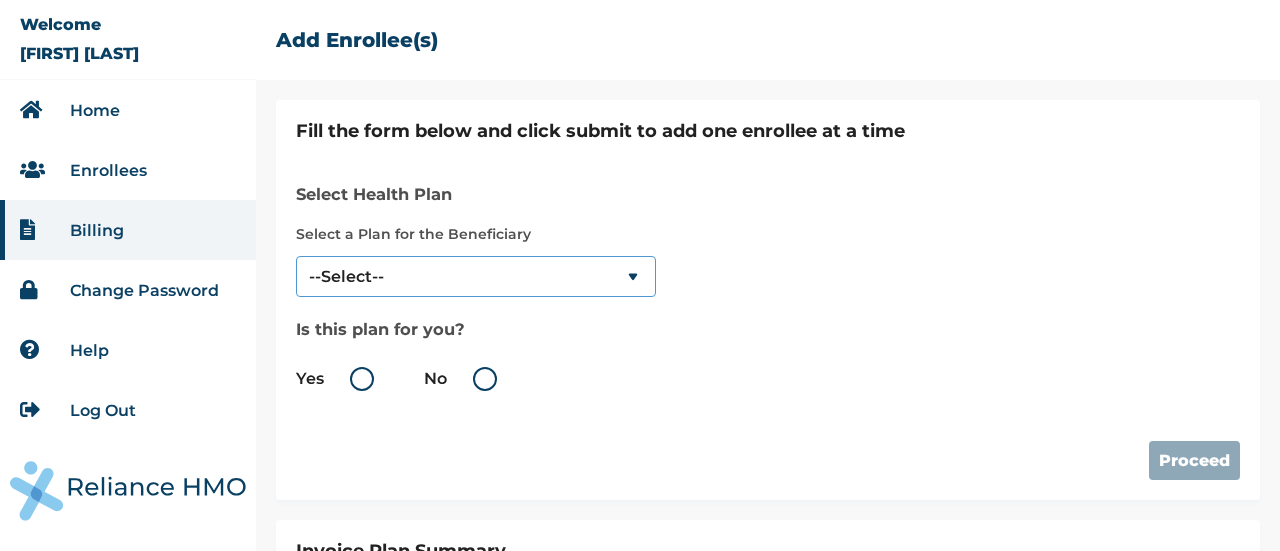 click on "--Select-- SERENITY" at bounding box center [476, 276] 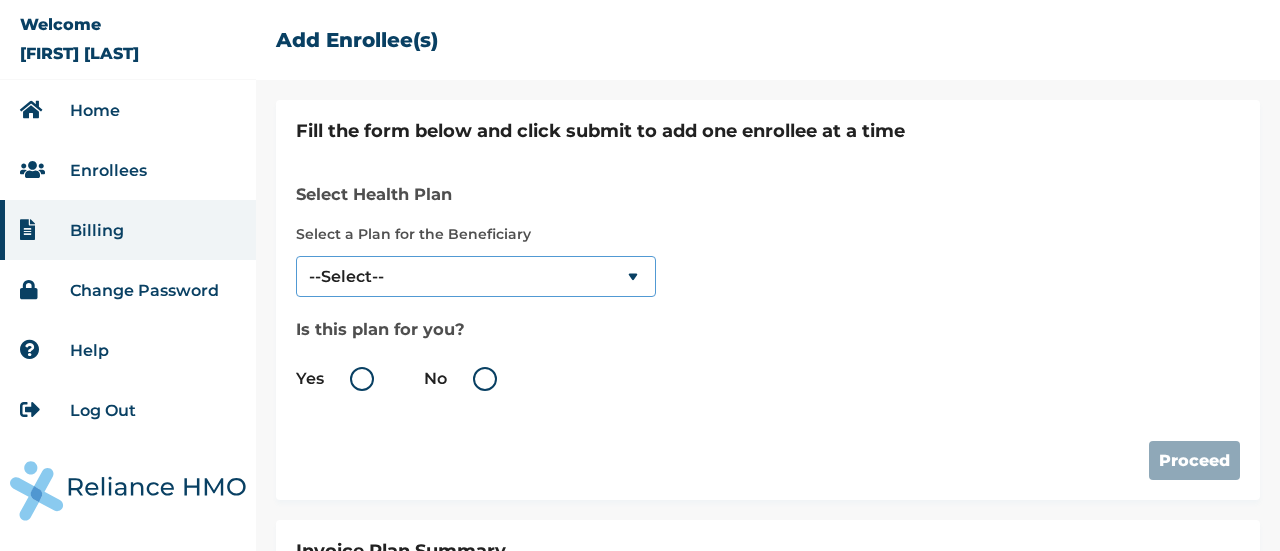 select on "18027" 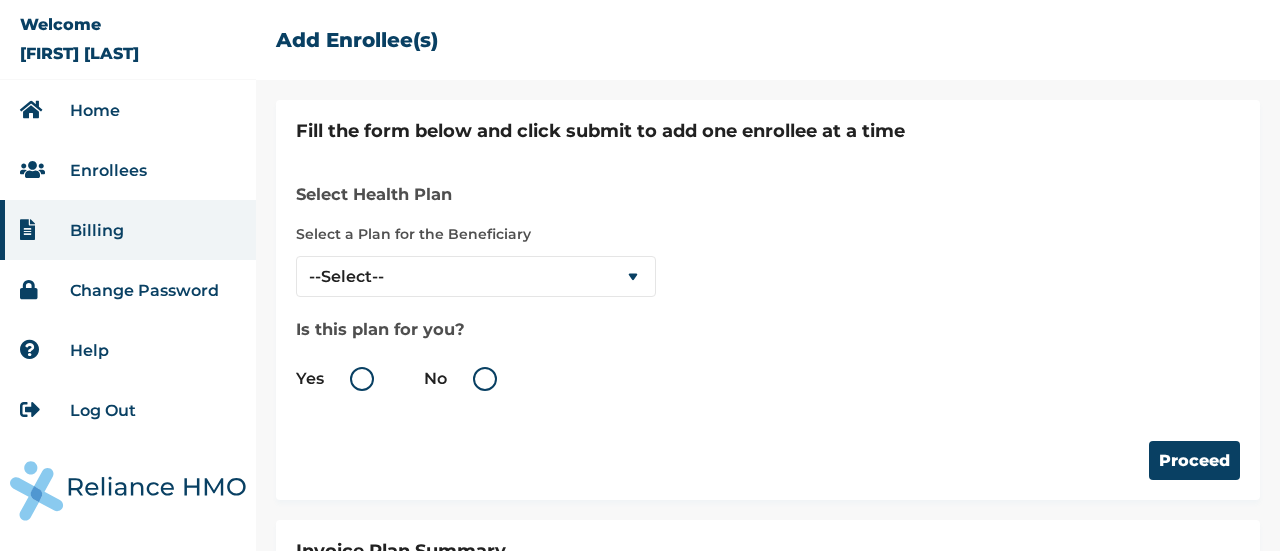 click on "No" at bounding box center [465, 379] 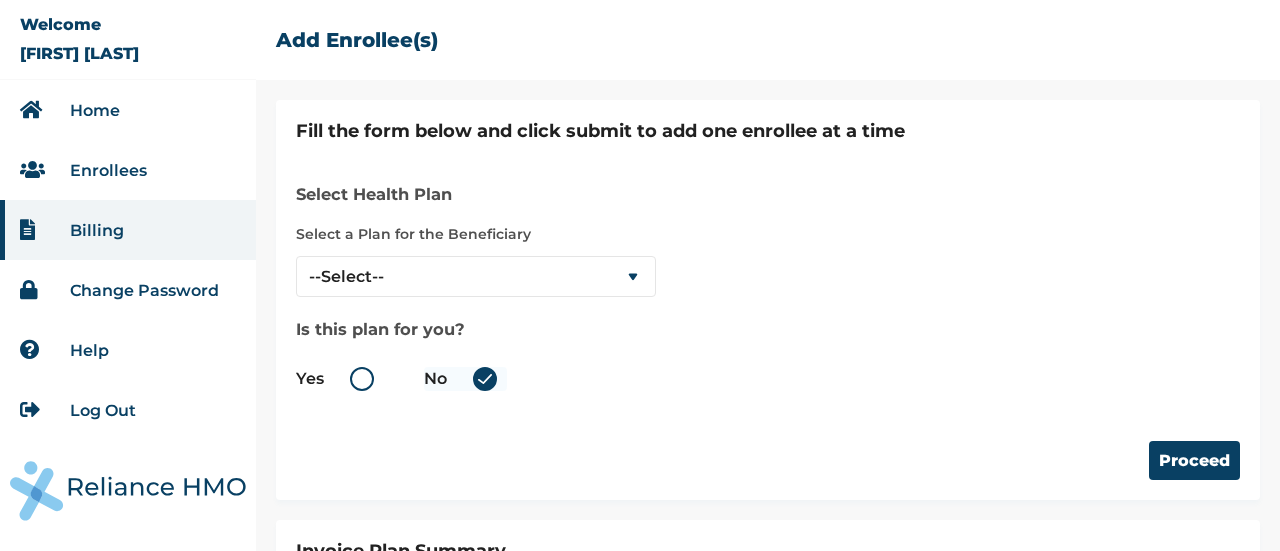 radio on "true" 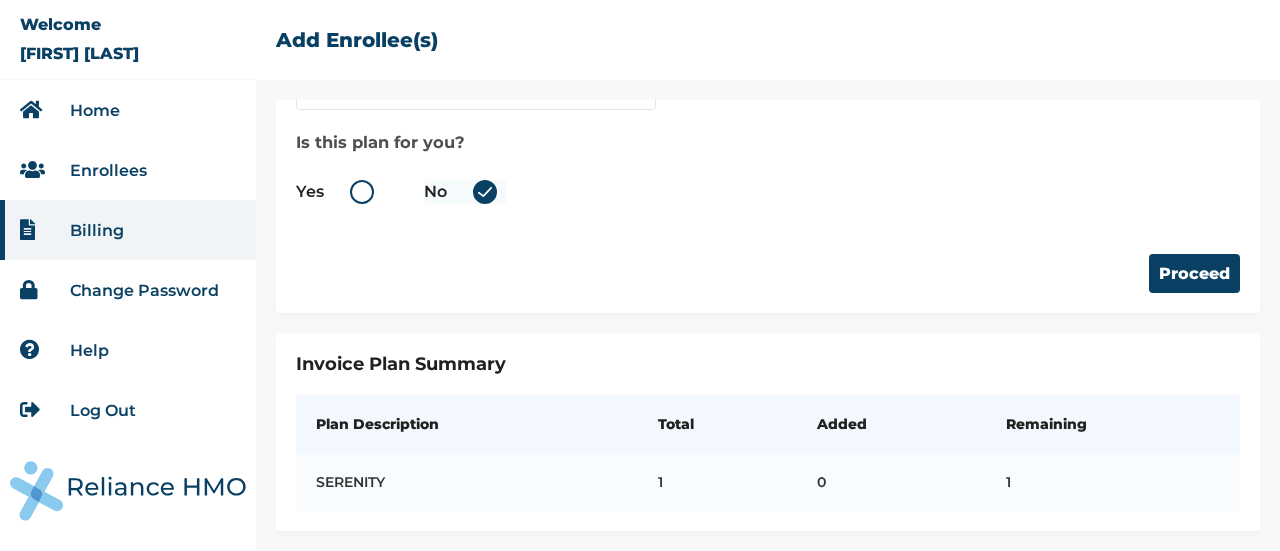 scroll, scrollTop: 200, scrollLeft: 0, axis: vertical 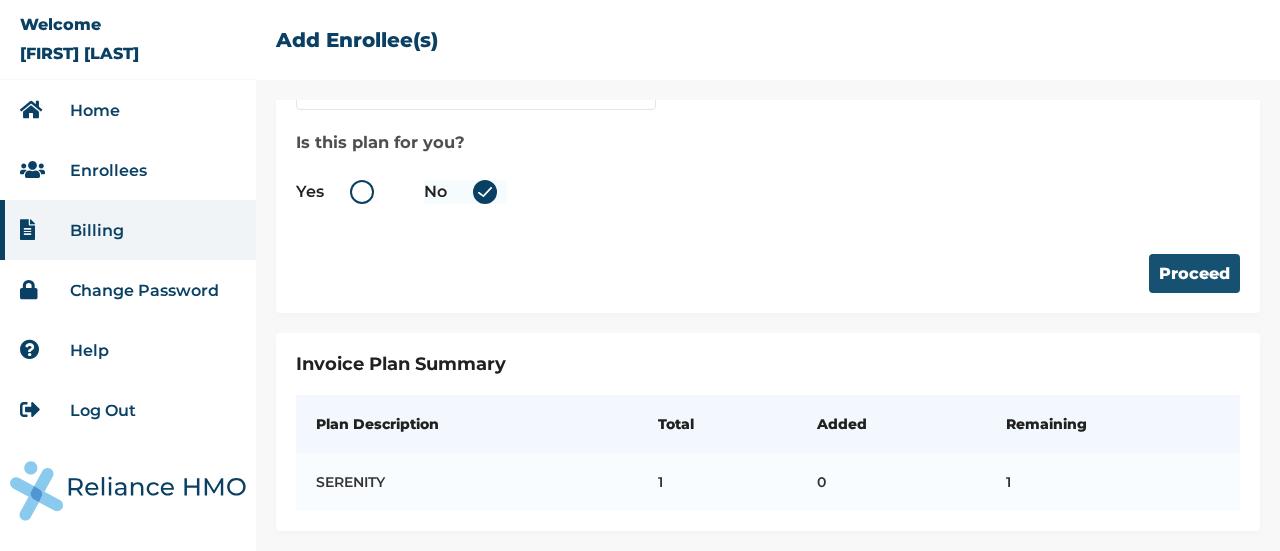 click on "Proceed" at bounding box center (1194, 273) 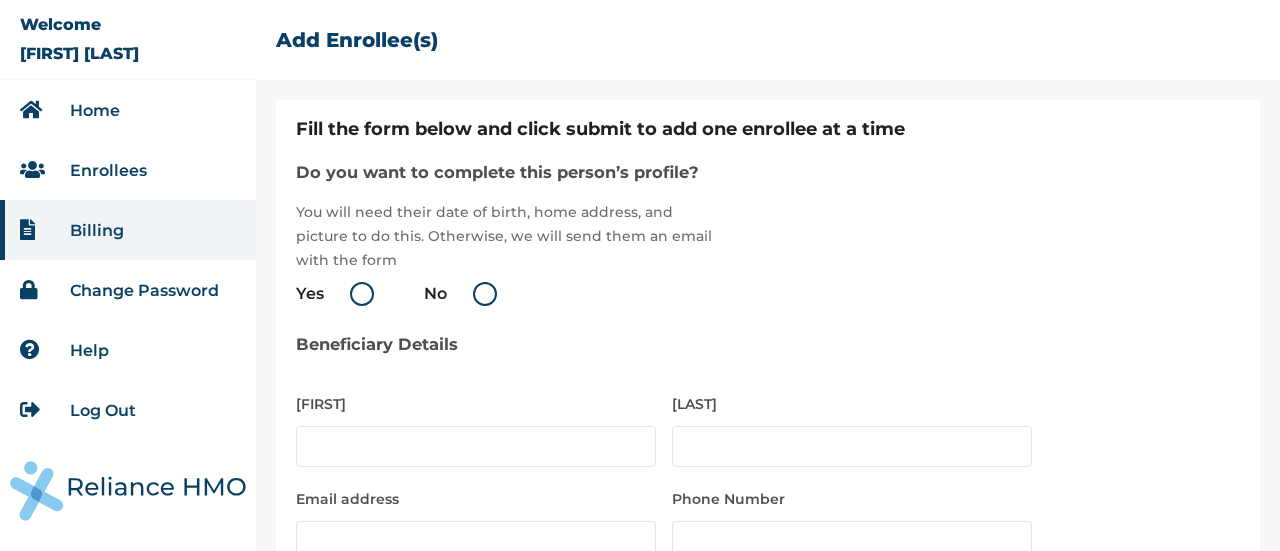 scroll, scrollTop: 0, scrollLeft: 0, axis: both 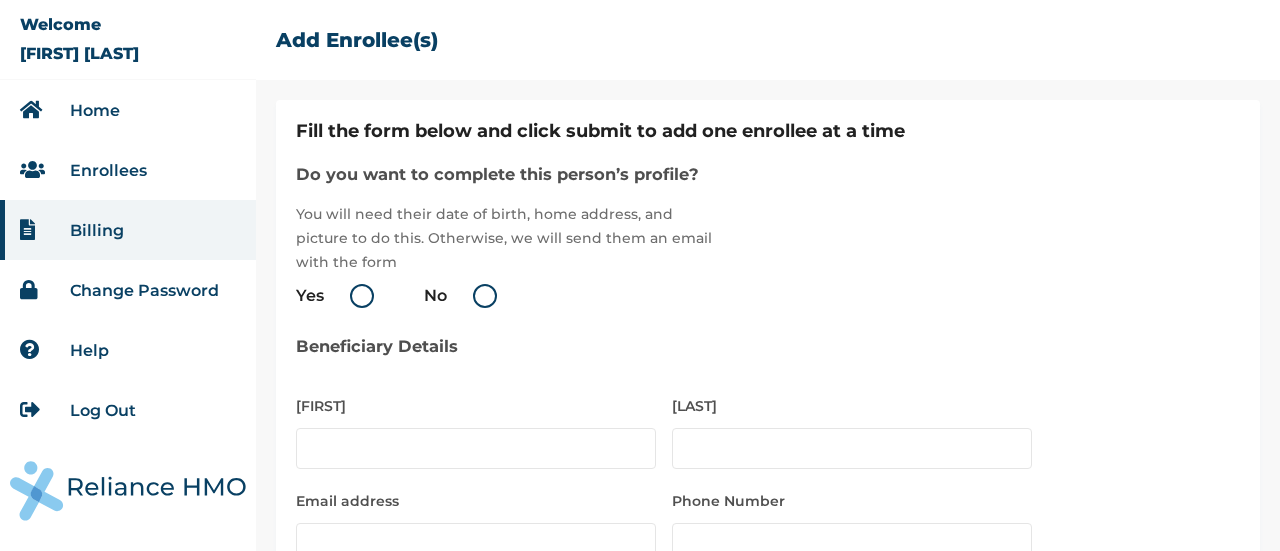 click on "Yes" at bounding box center (340, 296) 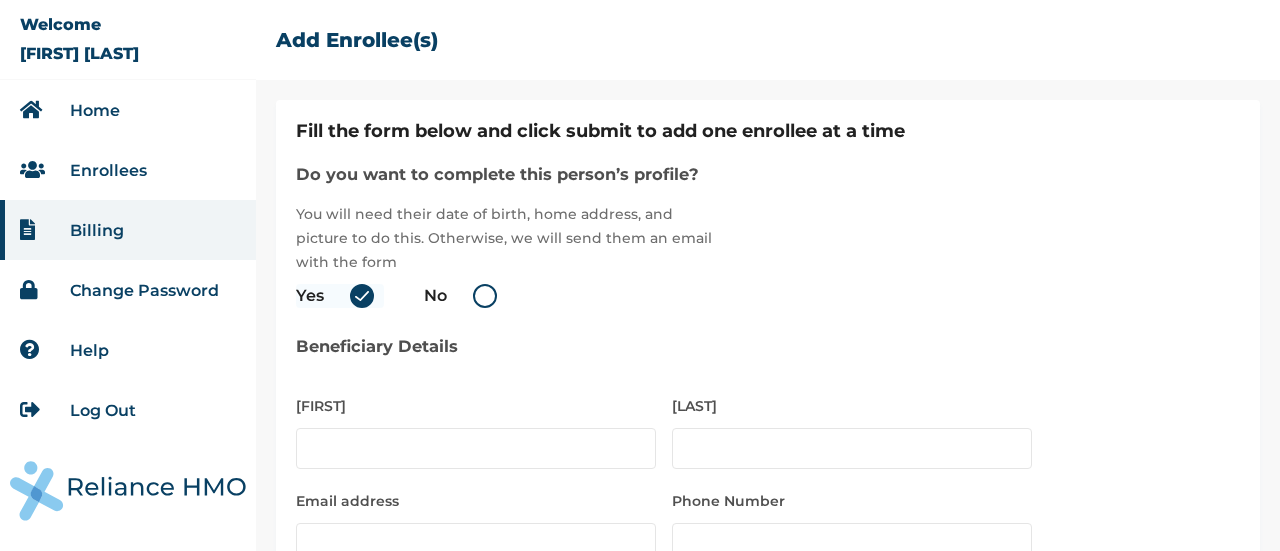 radio on "true" 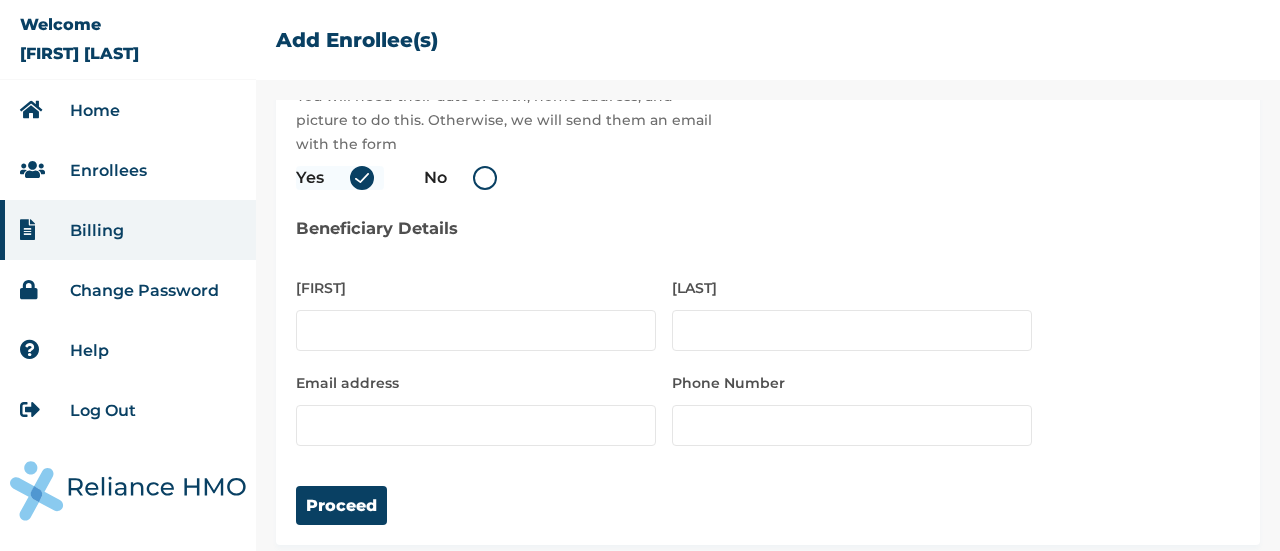 scroll, scrollTop: 100, scrollLeft: 0, axis: vertical 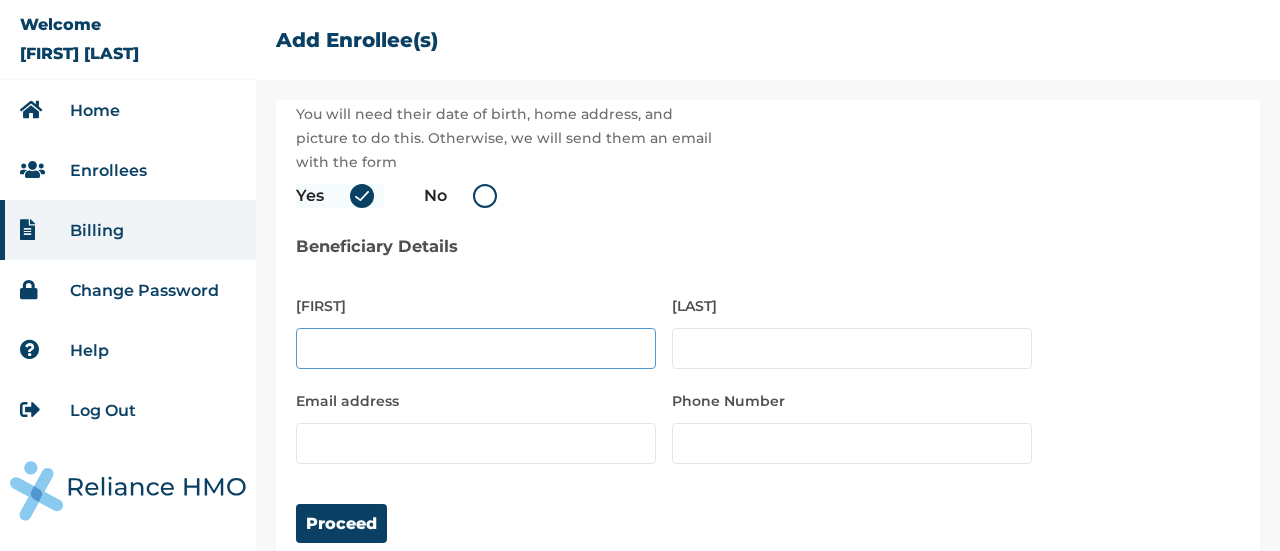click at bounding box center [476, 348] 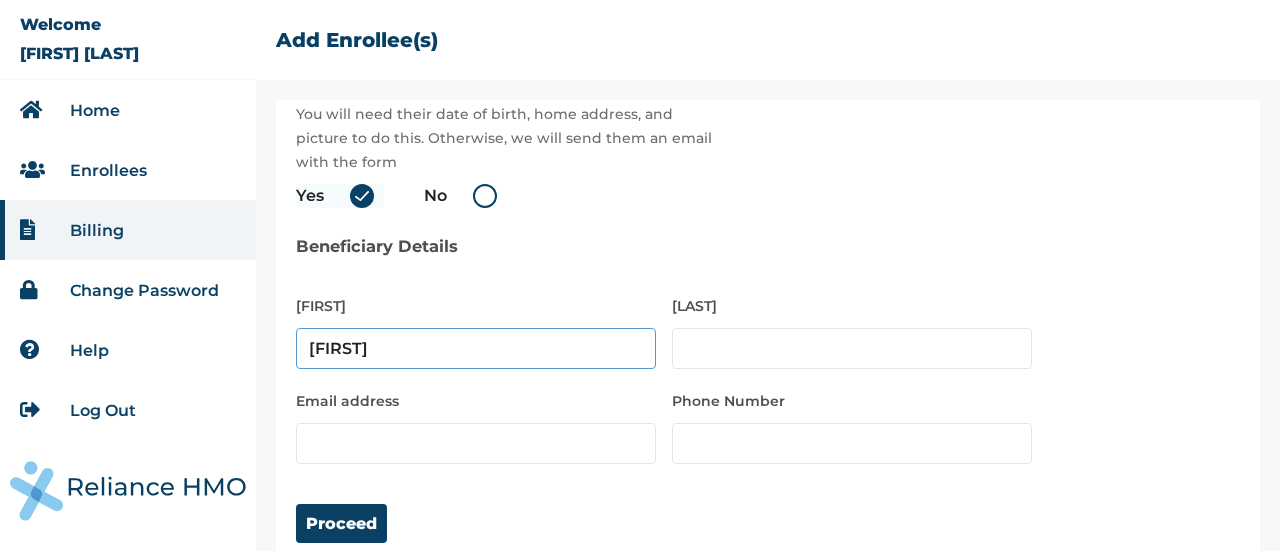 type on "Olabode" 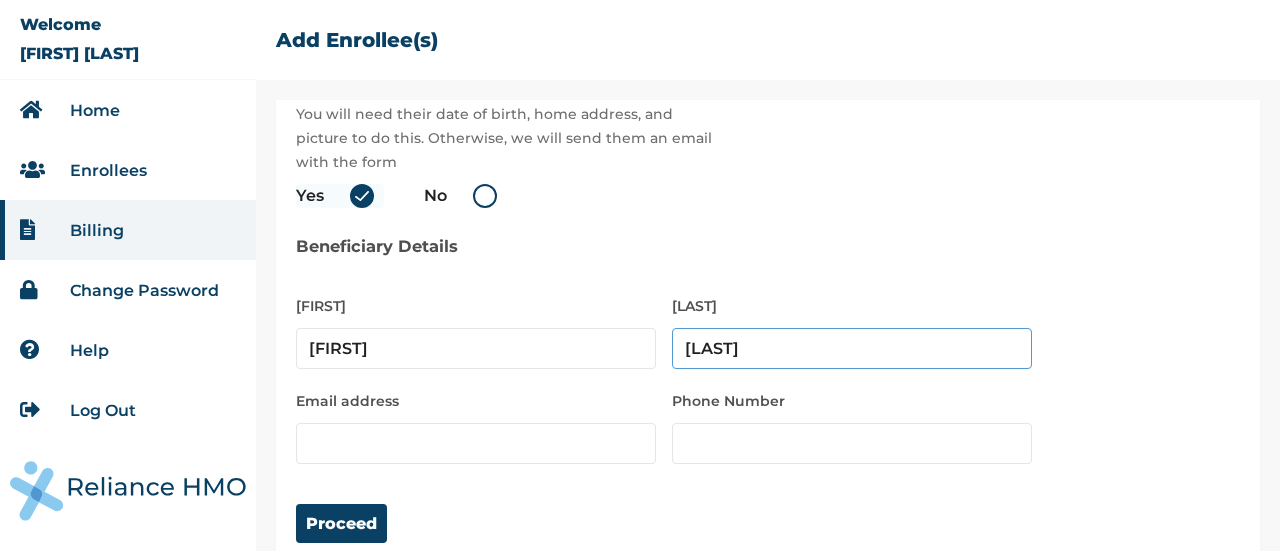 type on "Daramola" 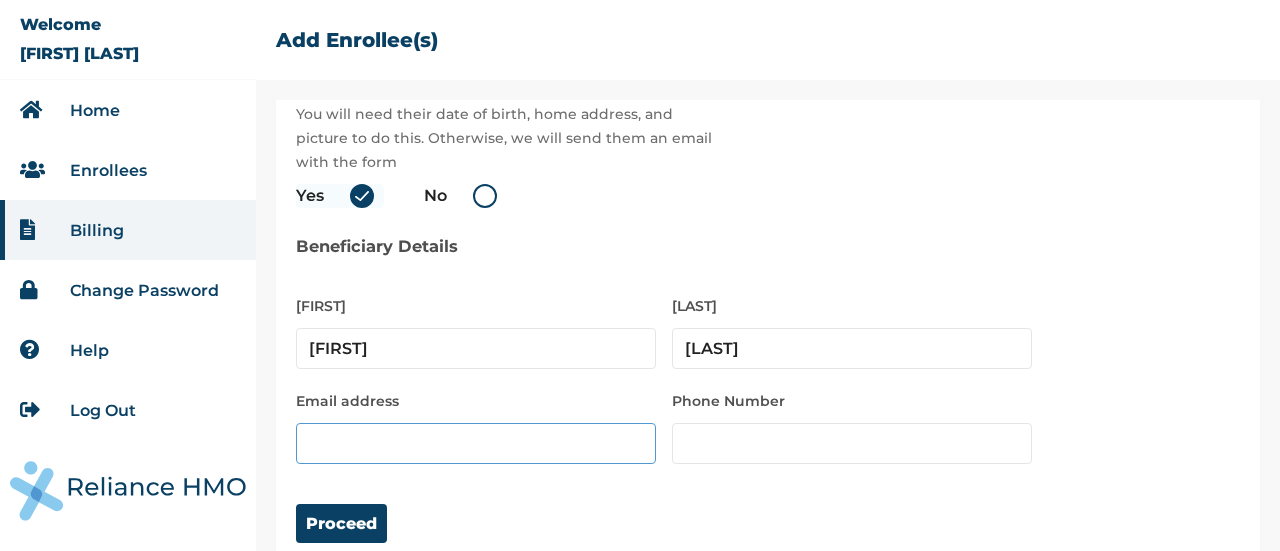 click at bounding box center [476, 443] 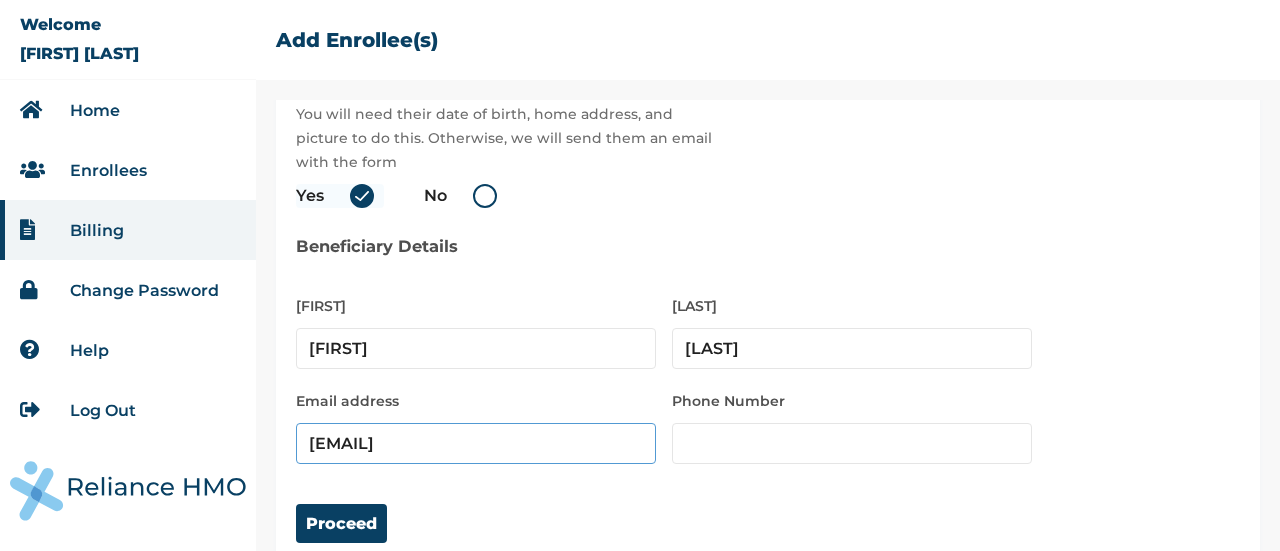 type on "olaifedaramola@gmail.com" 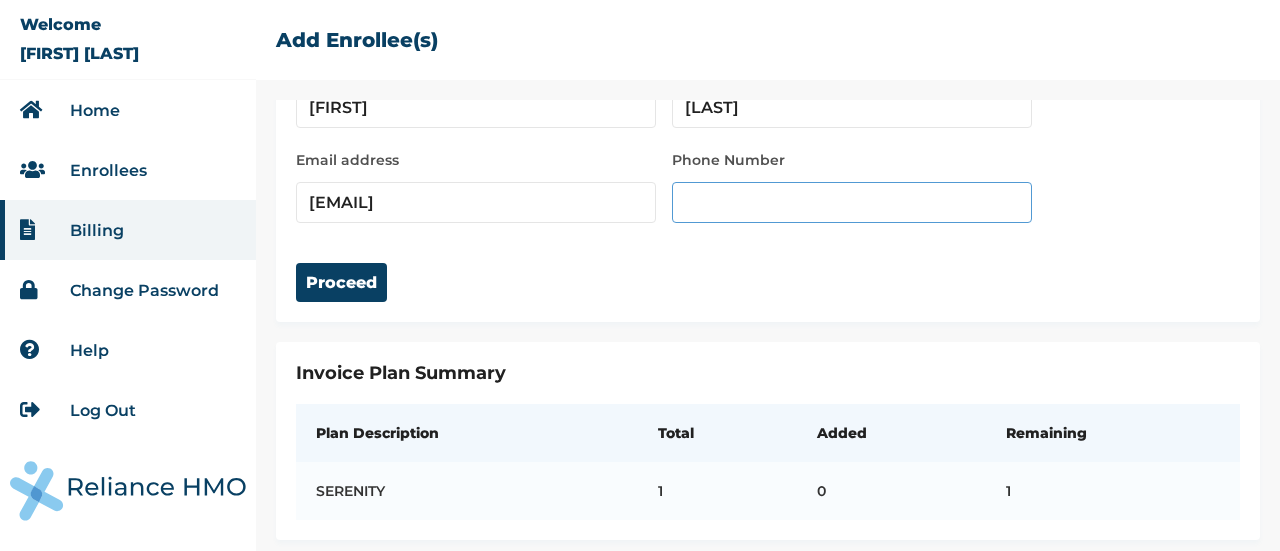 scroll, scrollTop: 363, scrollLeft: 0, axis: vertical 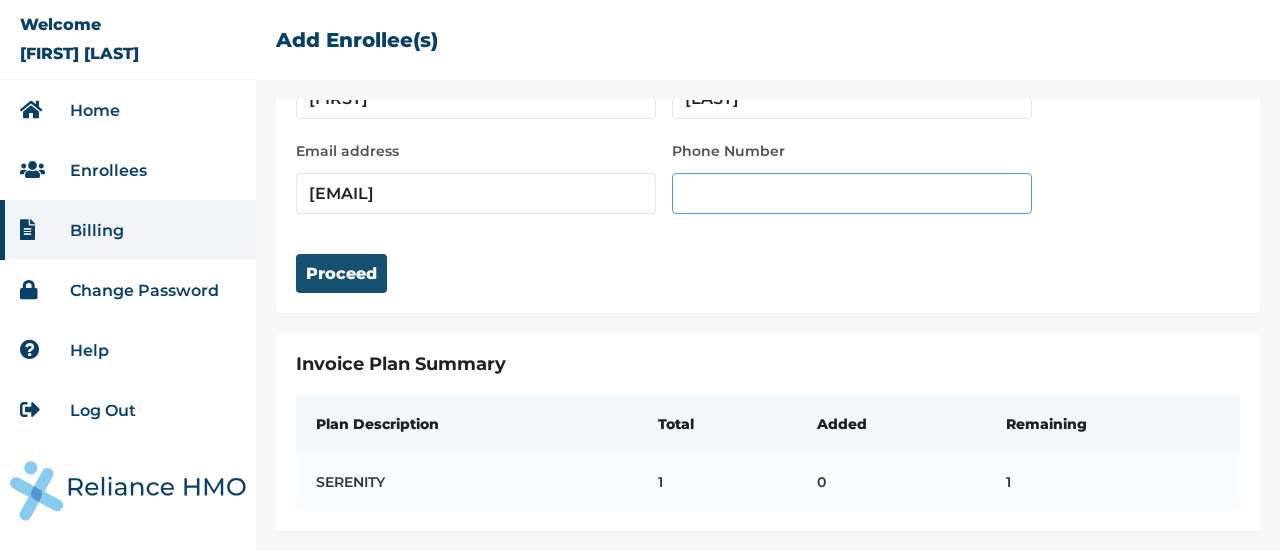 type on "07069497522" 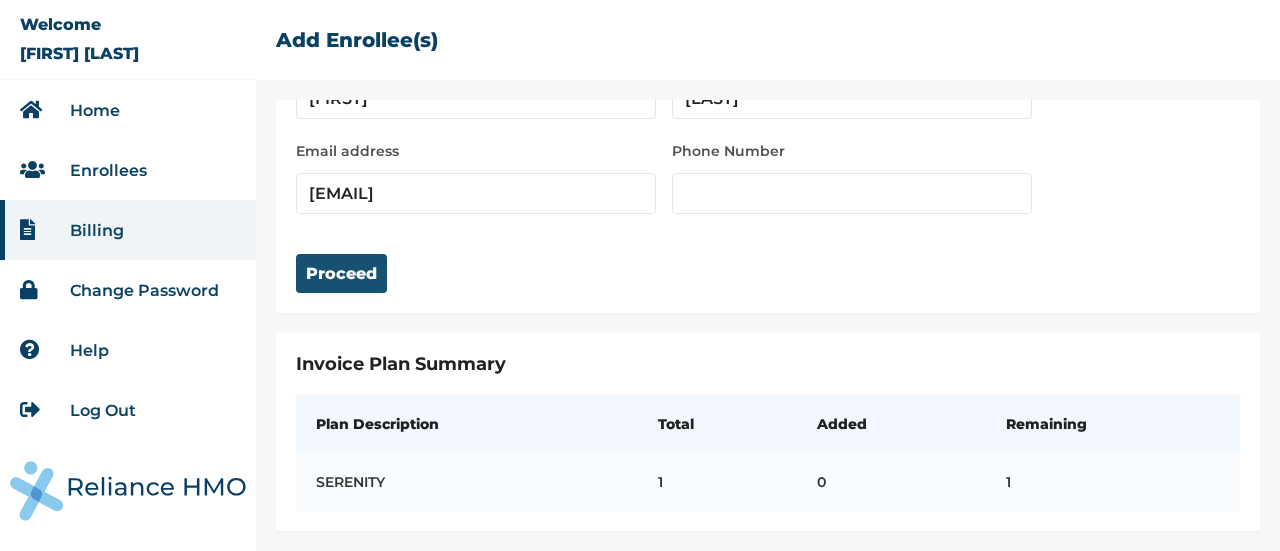 click on "Proceed" at bounding box center (341, 273) 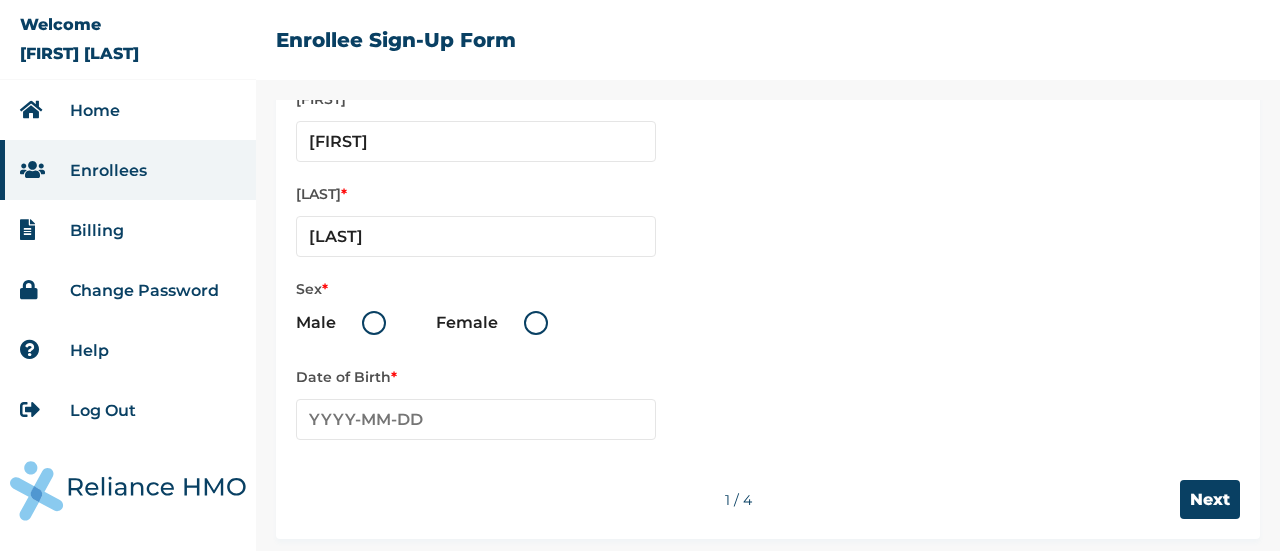 scroll, scrollTop: 144, scrollLeft: 0, axis: vertical 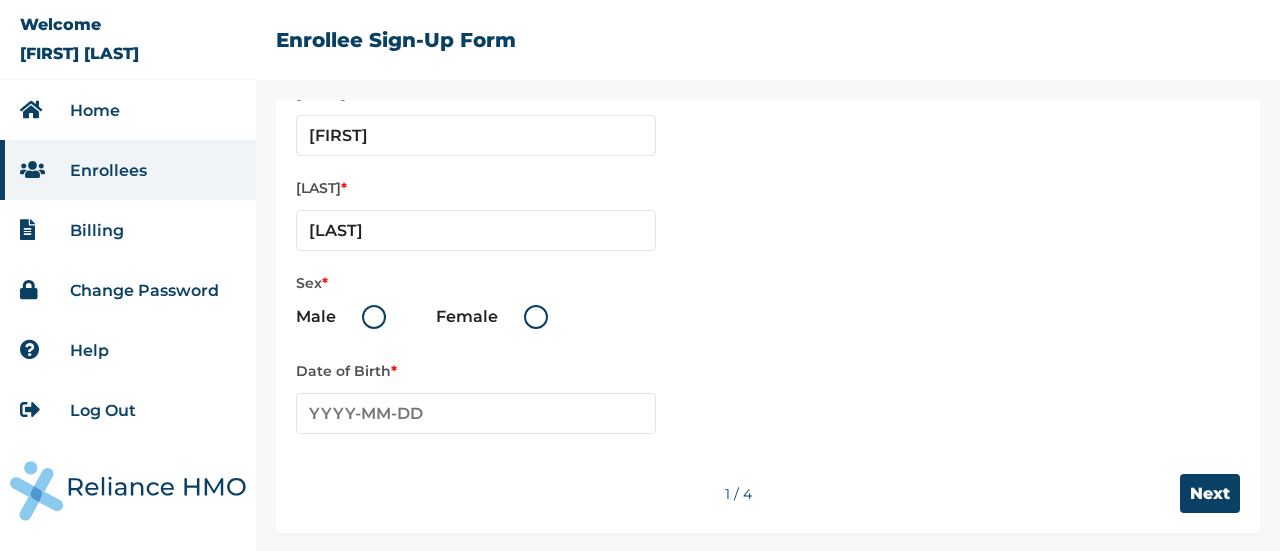 click on "Male" at bounding box center [346, 317] 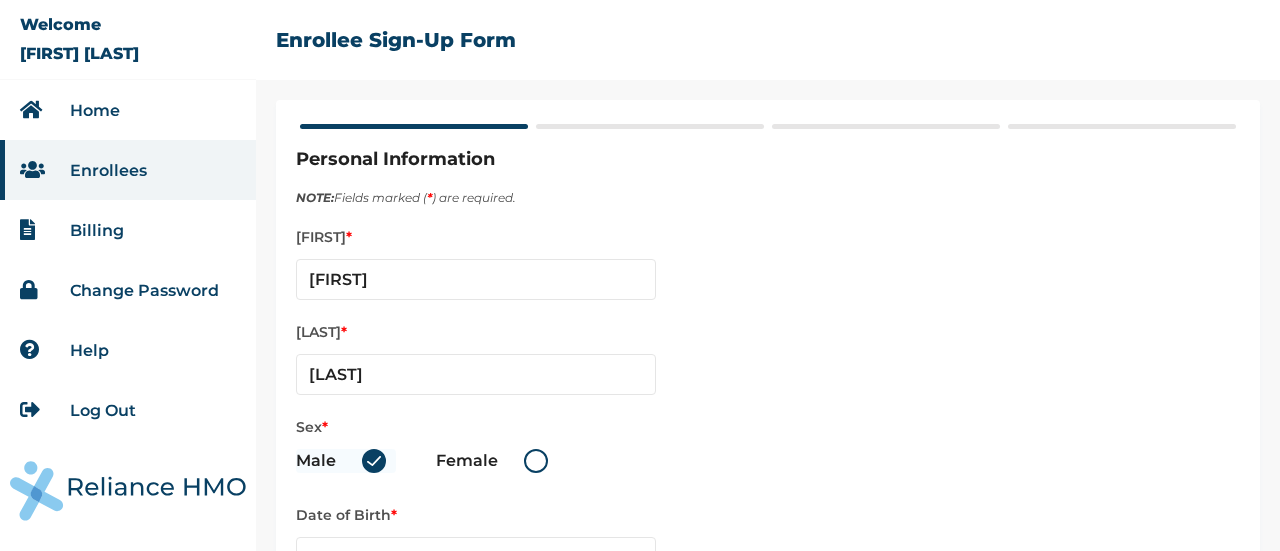 scroll, scrollTop: 0, scrollLeft: 0, axis: both 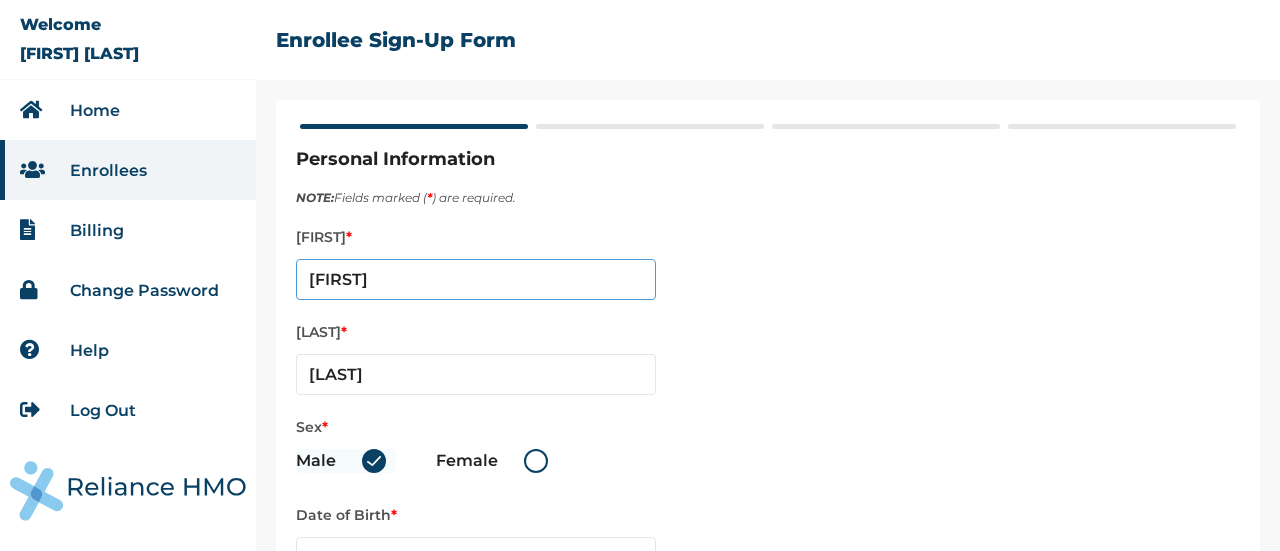 drag, startPoint x: 369, startPoint y: 269, endPoint x: 286, endPoint y: 272, distance: 83.0542 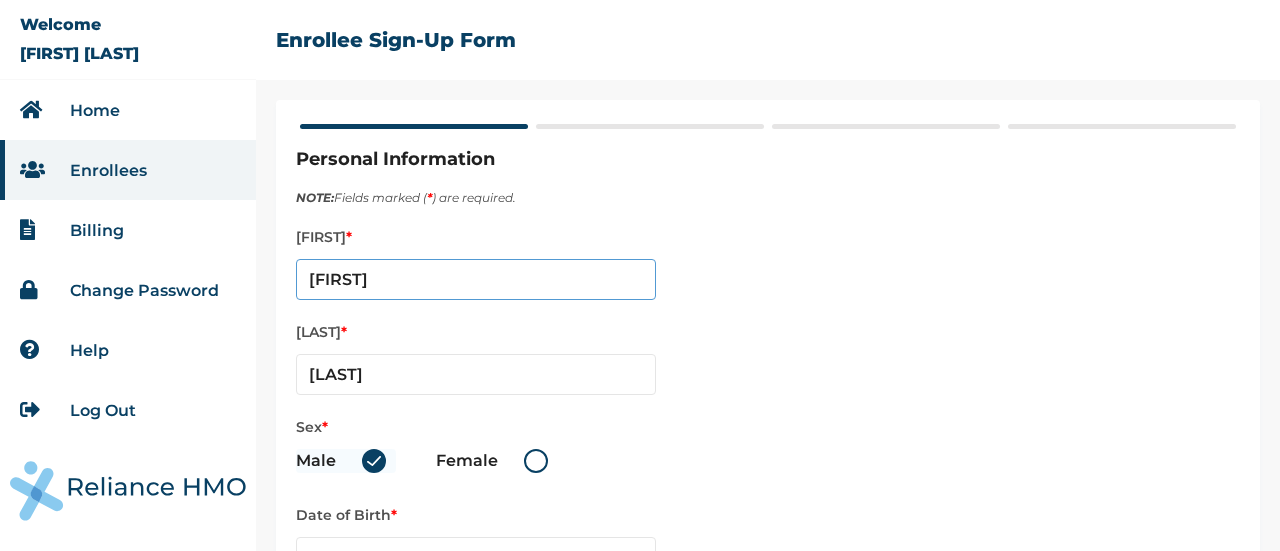 scroll, scrollTop: 144, scrollLeft: 0, axis: vertical 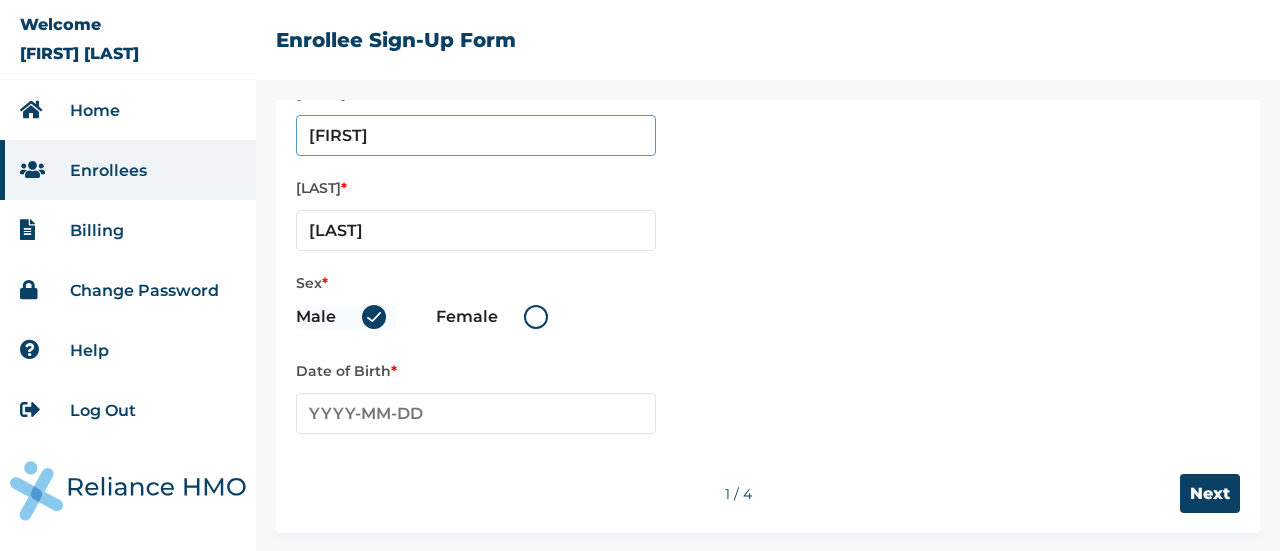 type on "Olabode" 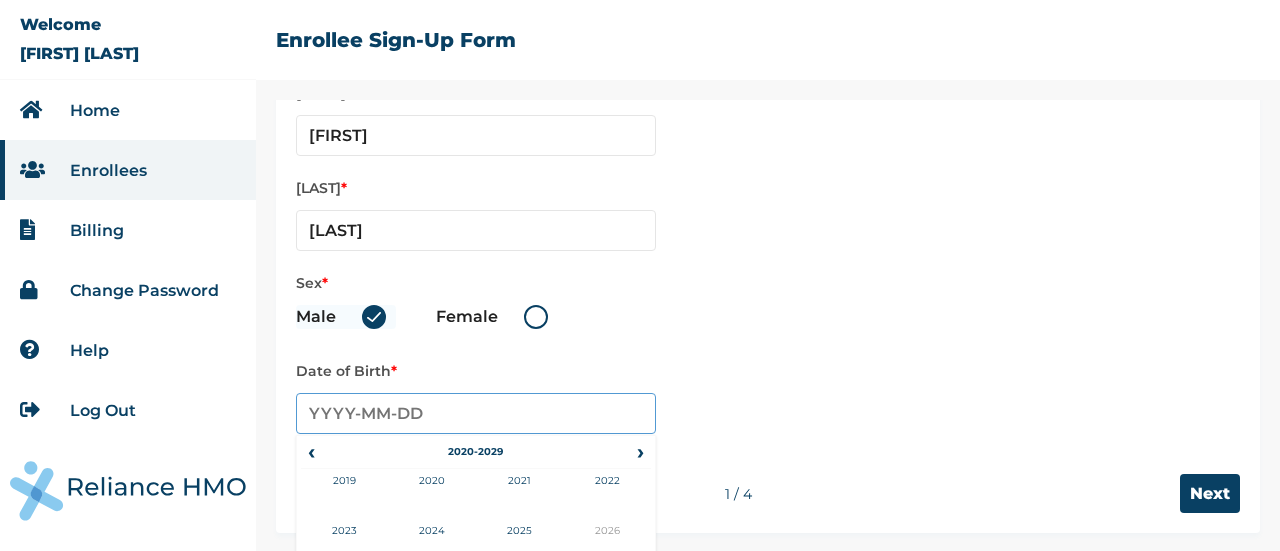 click at bounding box center [476, 413] 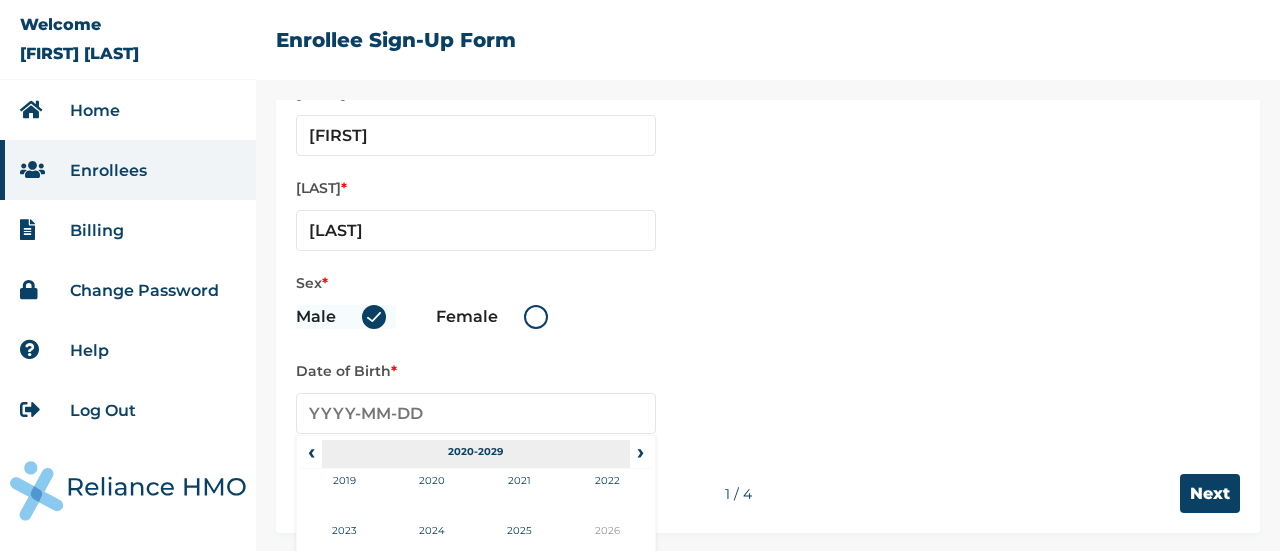click on "2020-2029" at bounding box center [475, 454] 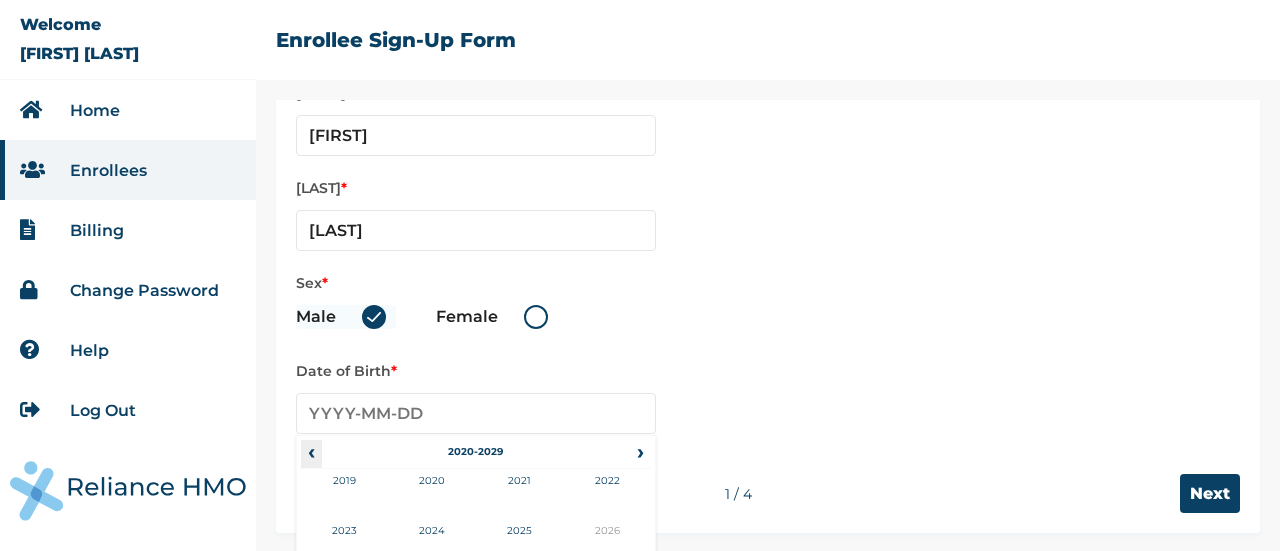 click on "‹" at bounding box center (311, 452) 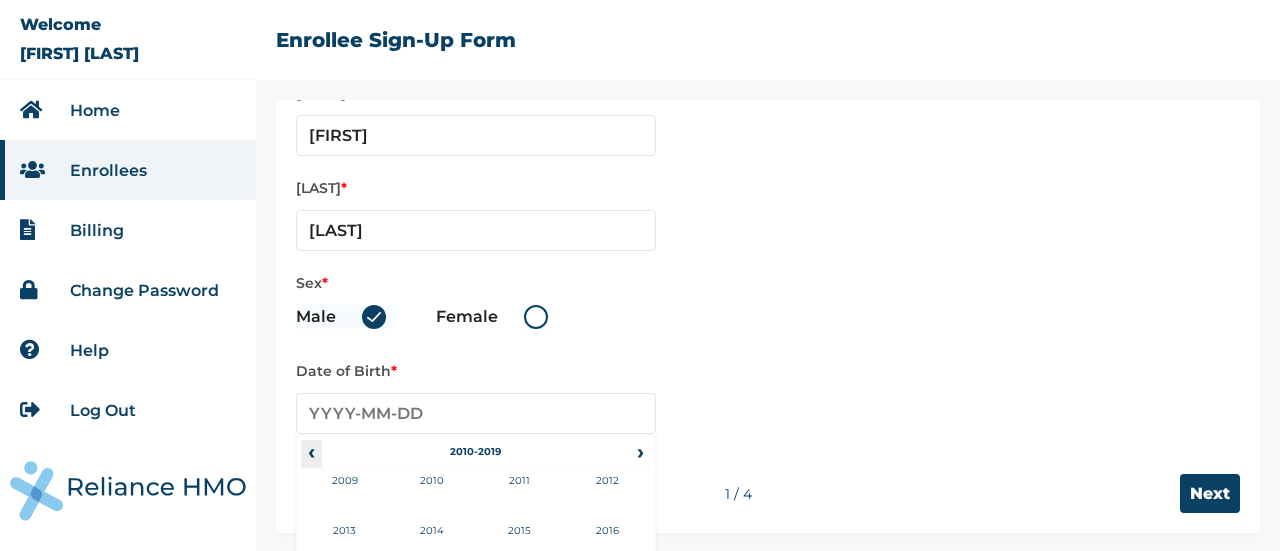 click on "‹" at bounding box center (311, 452) 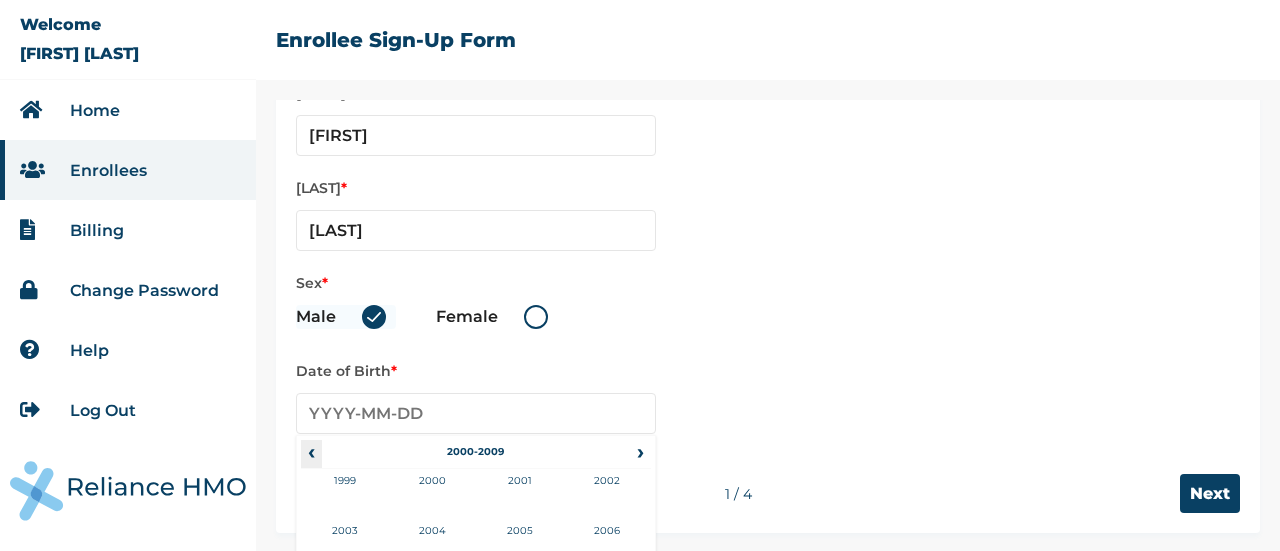 click on "‹" at bounding box center (311, 452) 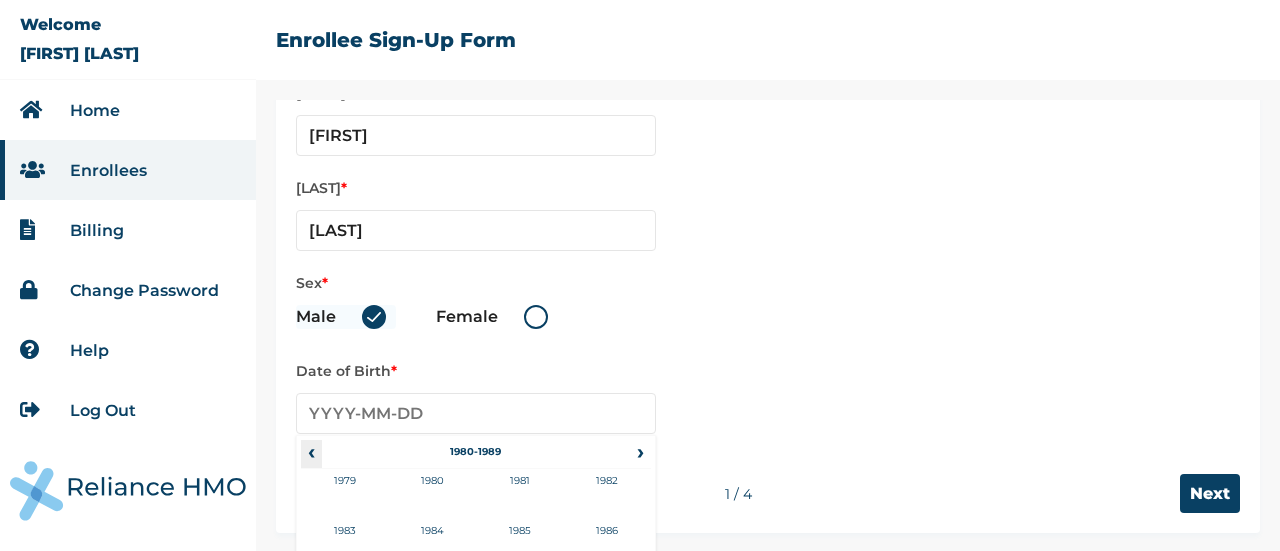 click on "‹" at bounding box center (311, 452) 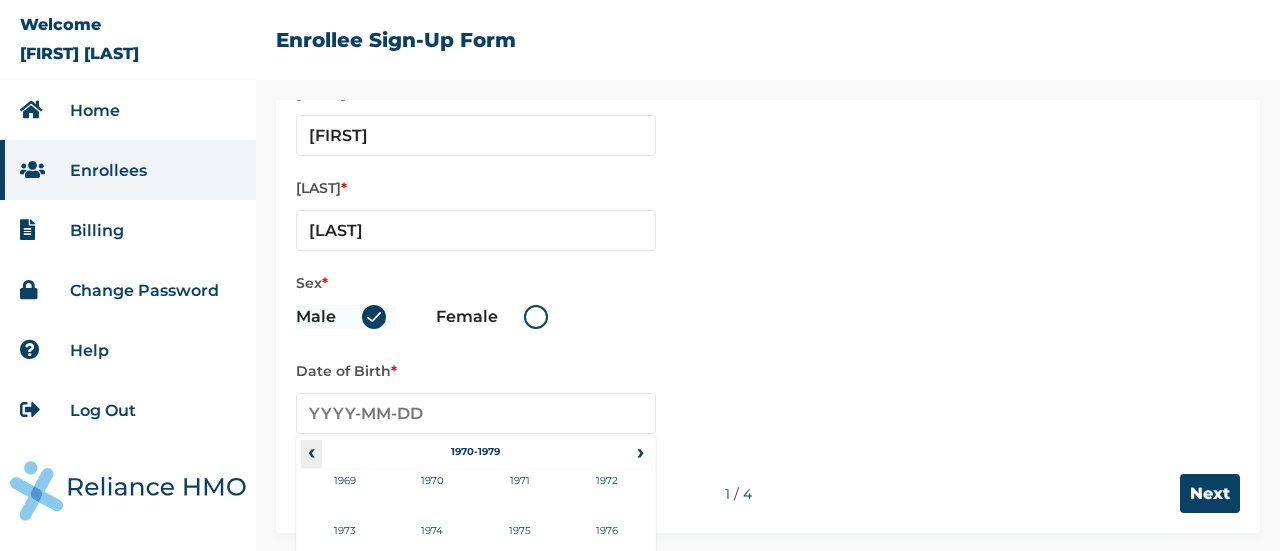click on "‹" at bounding box center (311, 452) 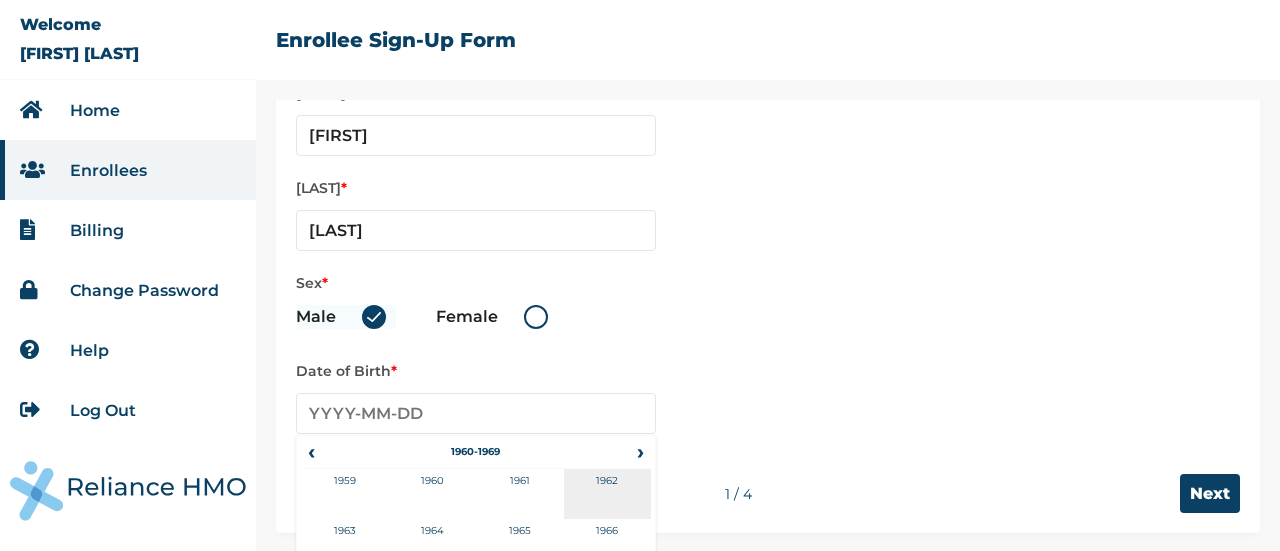 click on "1962" at bounding box center (608, 494) 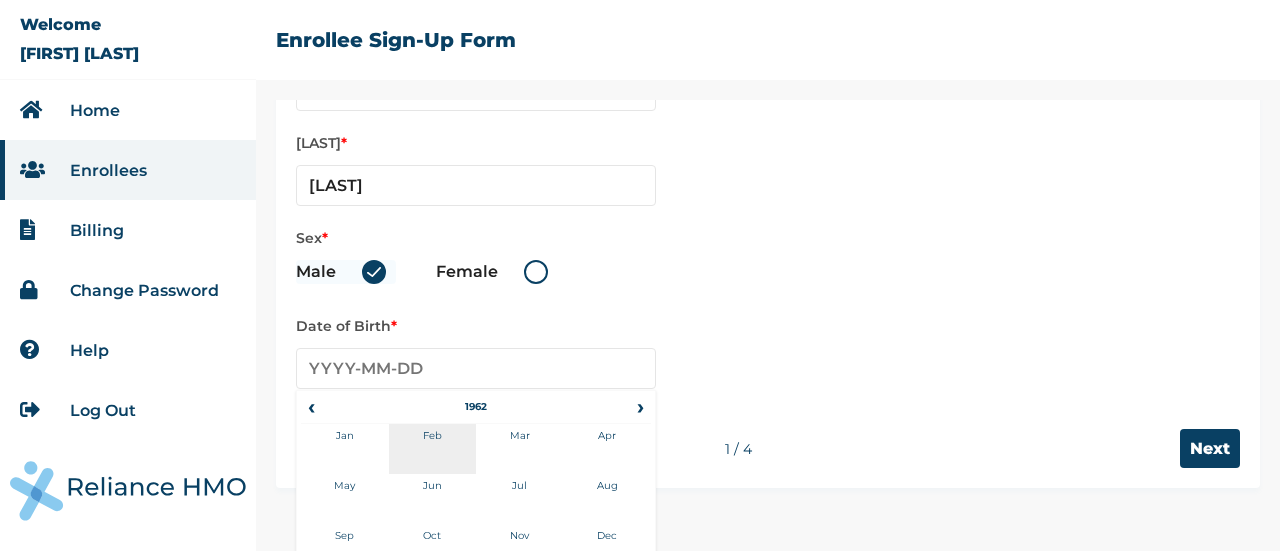 scroll, scrollTop: 214, scrollLeft: 0, axis: vertical 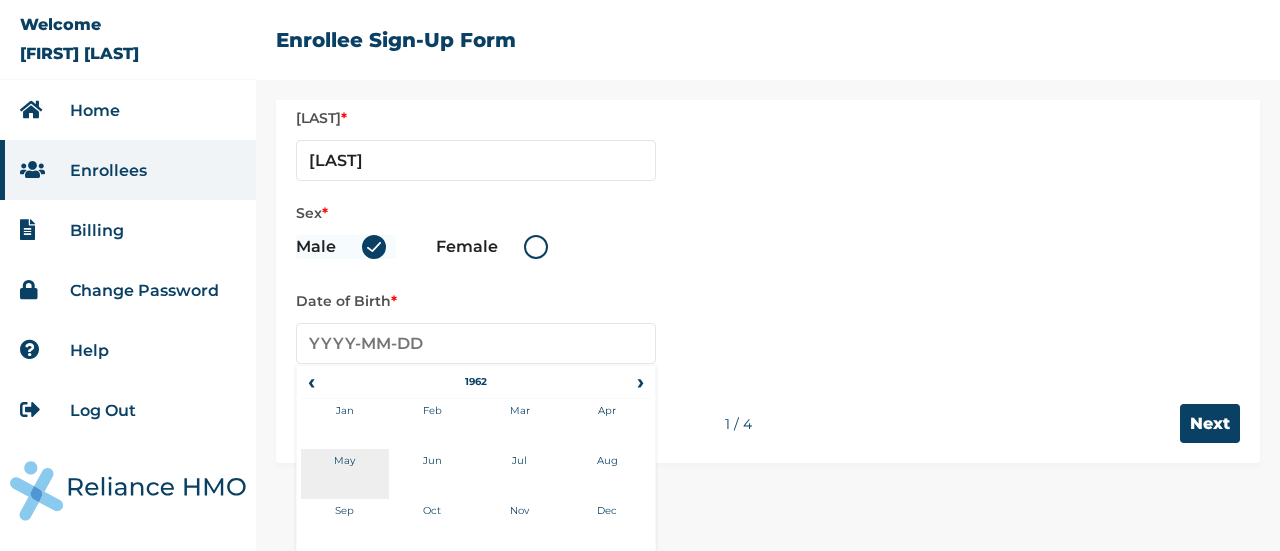 click on "May" at bounding box center (345, 474) 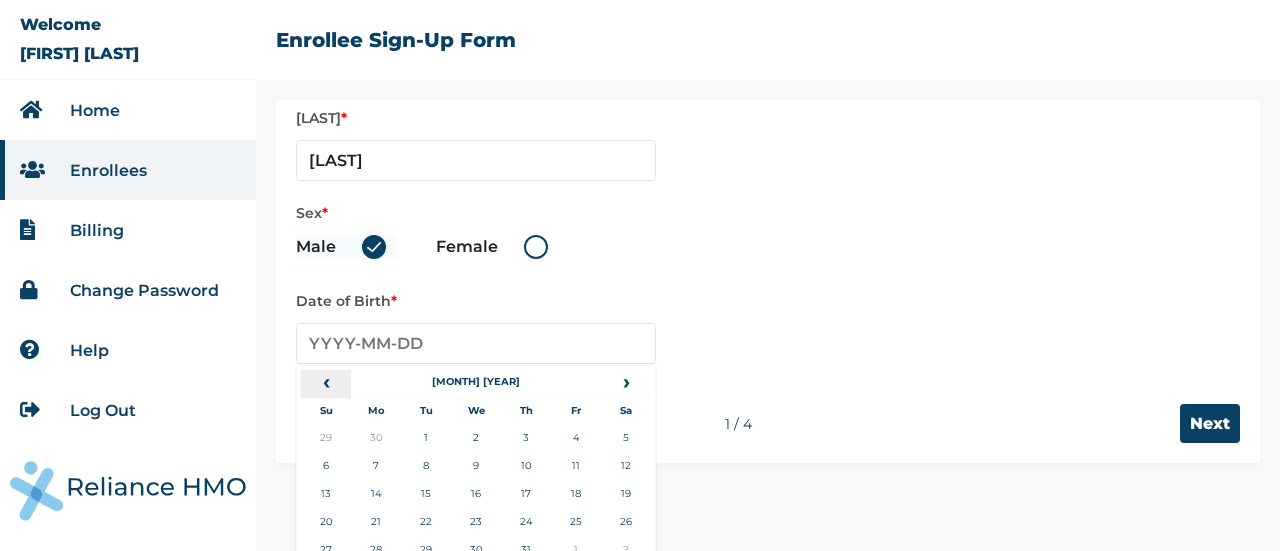 click on "‹" at bounding box center (326, 382) 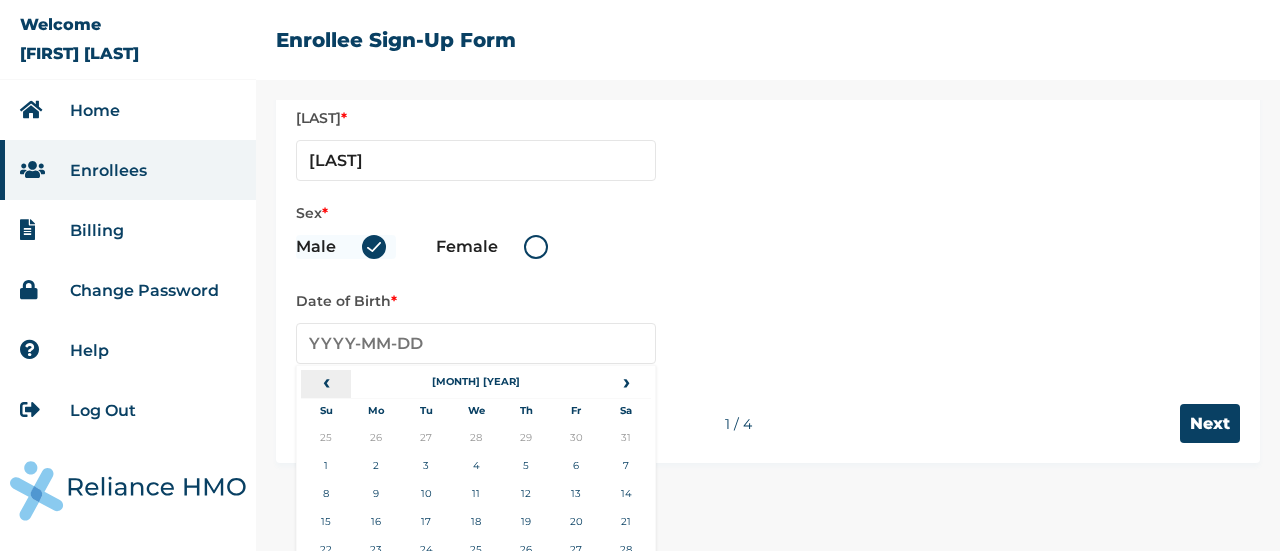 click on "‹" at bounding box center [326, 382] 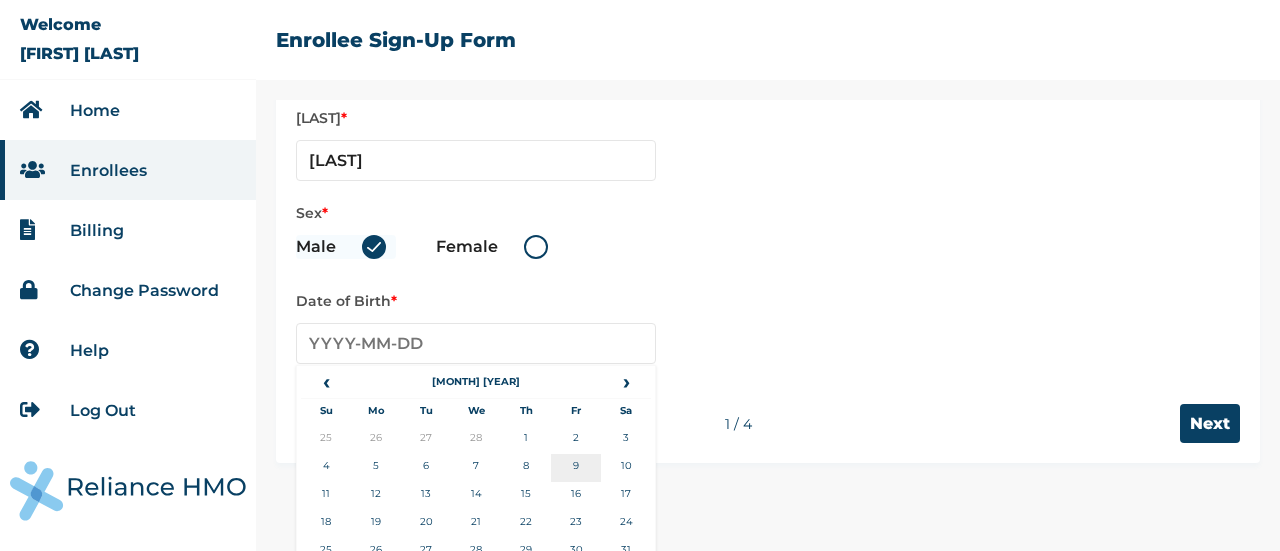 click on "9" at bounding box center (576, 468) 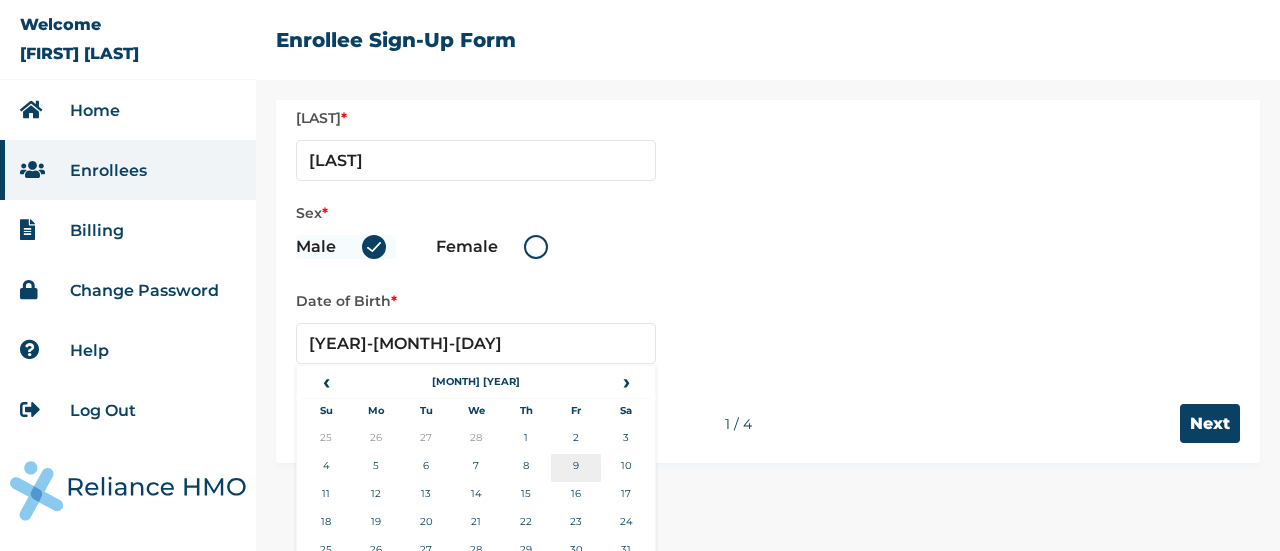 scroll, scrollTop: 144, scrollLeft: 0, axis: vertical 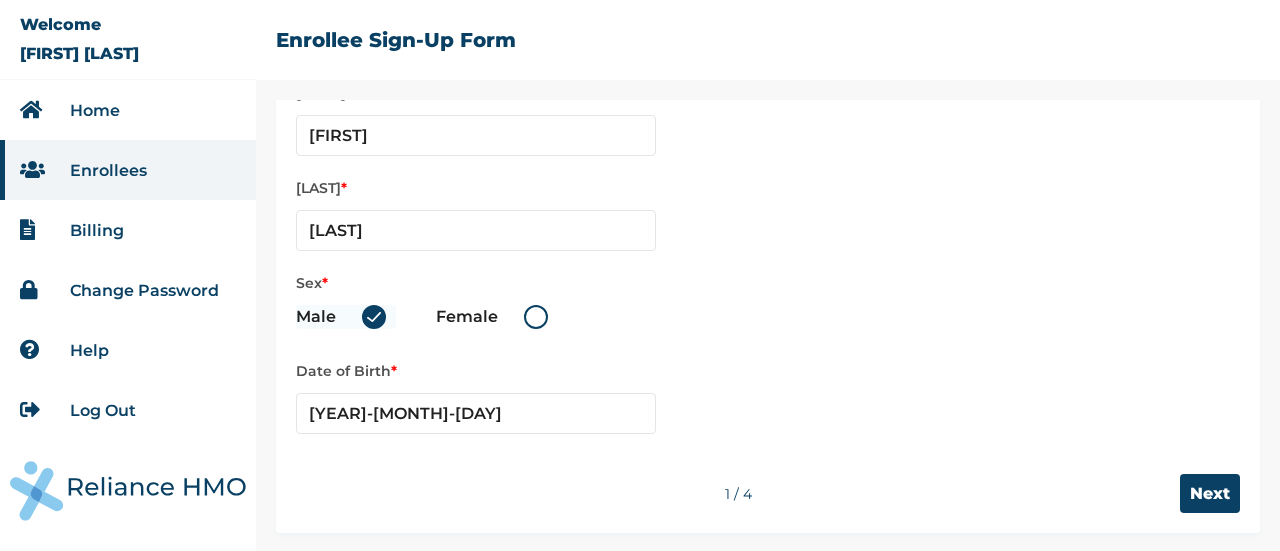 drag, startPoint x: 1199, startPoint y: 485, endPoint x: 1156, endPoint y: 487, distance: 43.046486 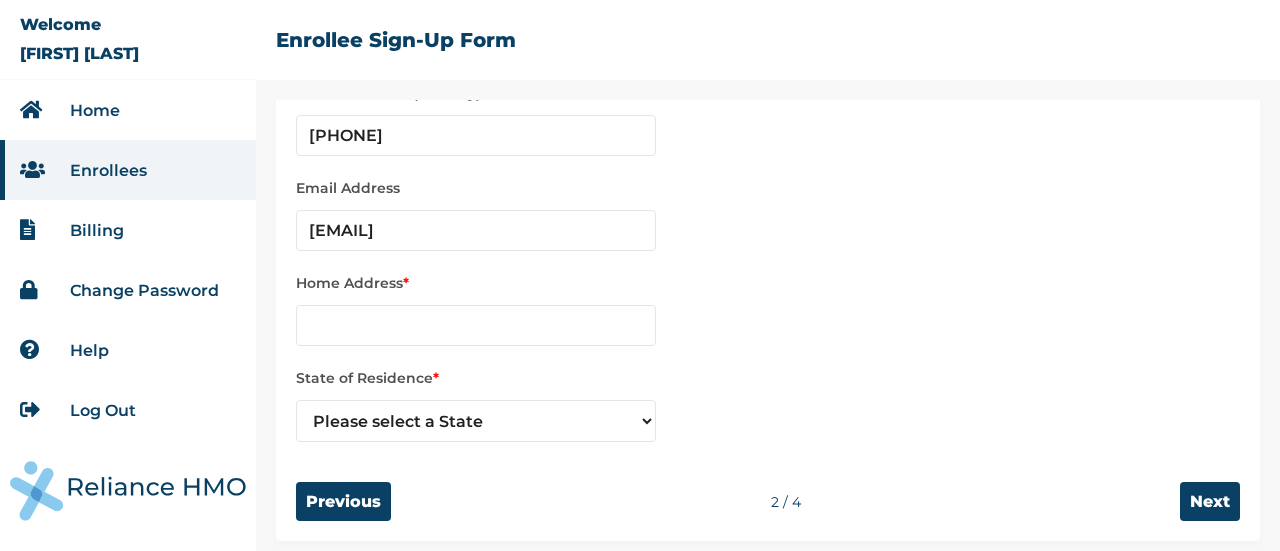 scroll, scrollTop: 152, scrollLeft: 0, axis: vertical 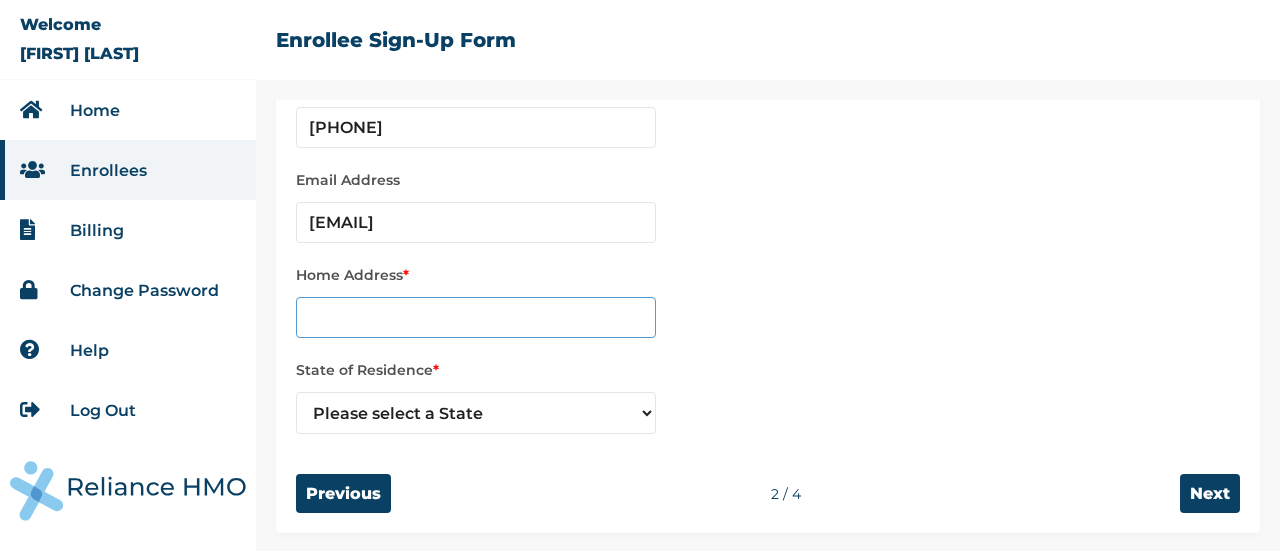 click at bounding box center [476, 317] 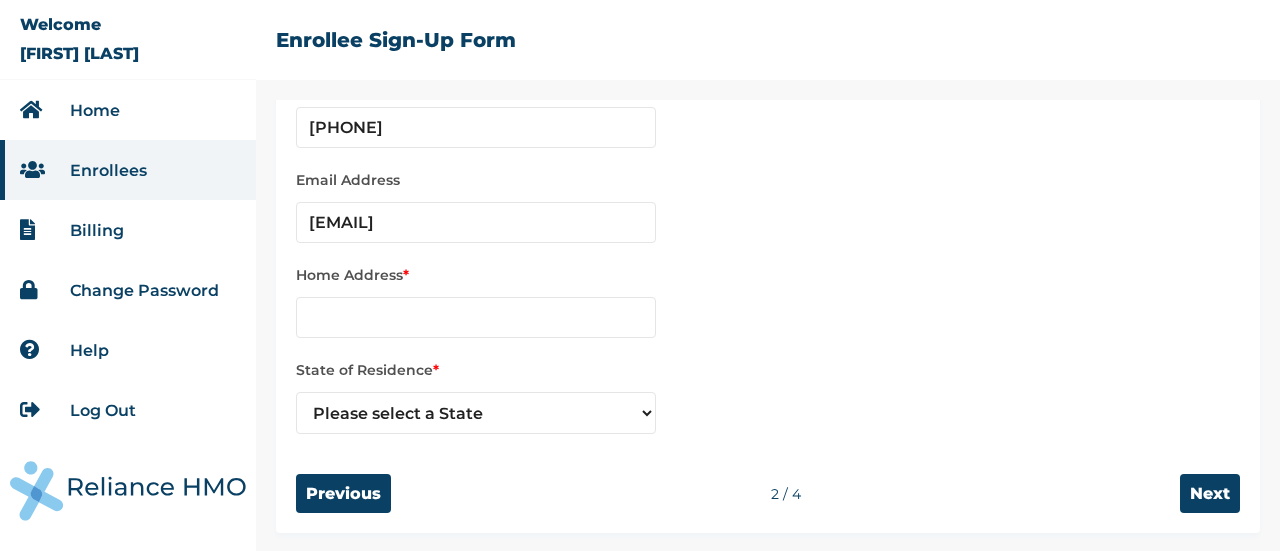 click on "Home Address  *" at bounding box center (768, 275) 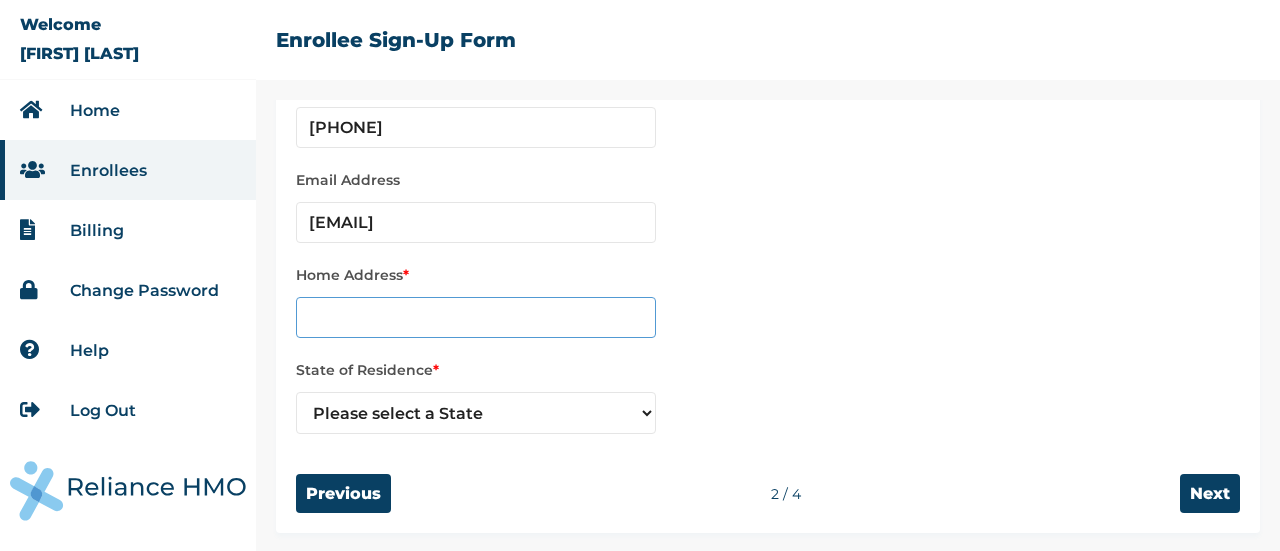 click at bounding box center [476, 317] 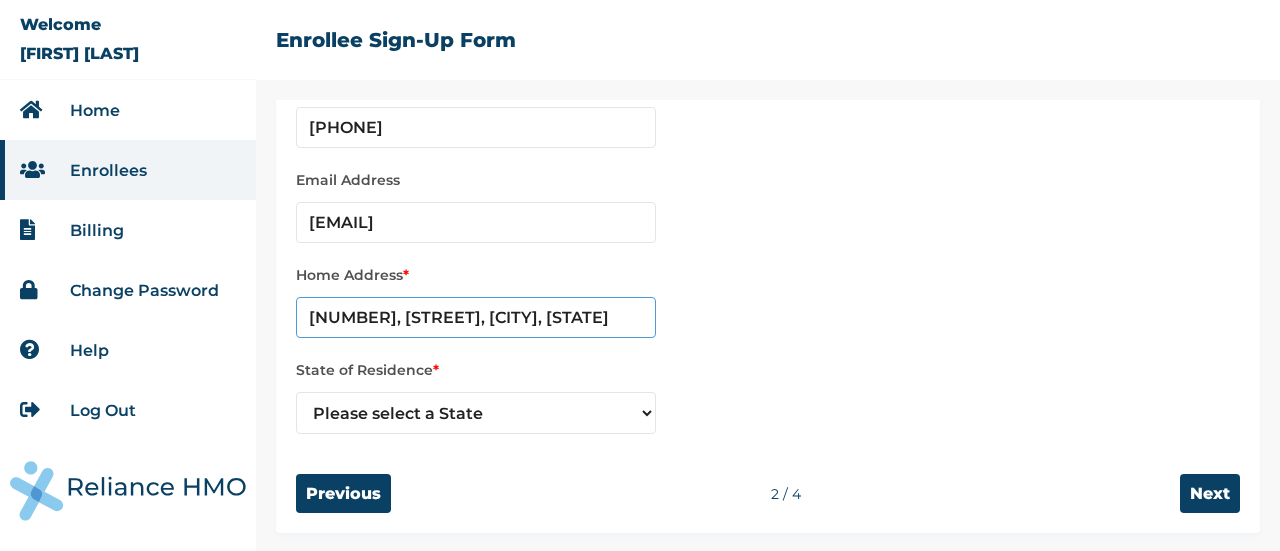 scroll, scrollTop: 0, scrollLeft: 28, axis: horizontal 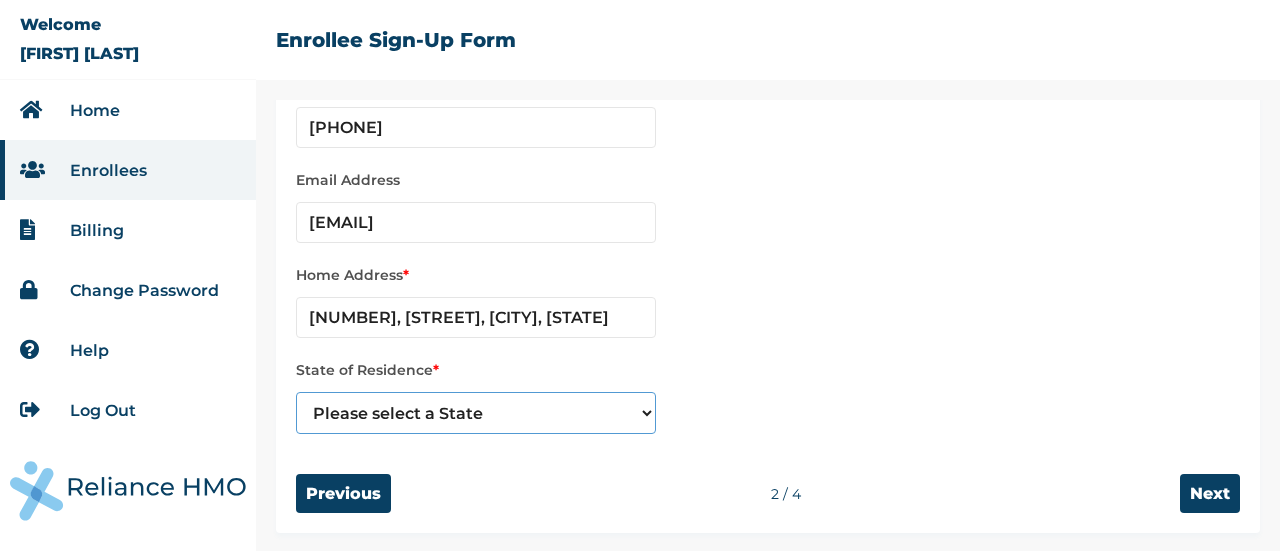 click on "Please select a State Abia Abuja (FCT) Adamawa Akwa Ibom Anambra Bauchi Bayelsa Benue Borno Cross River Delta Ebonyi Edo Ekiti Enugu Gombe Imo Jigawa Kaduna Kano Katsina Kebbi Kogi Kwara Lagos Nasarawa Niger Ogun Ondo Osun Oyo Plateau Rivers Sokoto Taraba Yobe Zamfara" at bounding box center [476, 413] 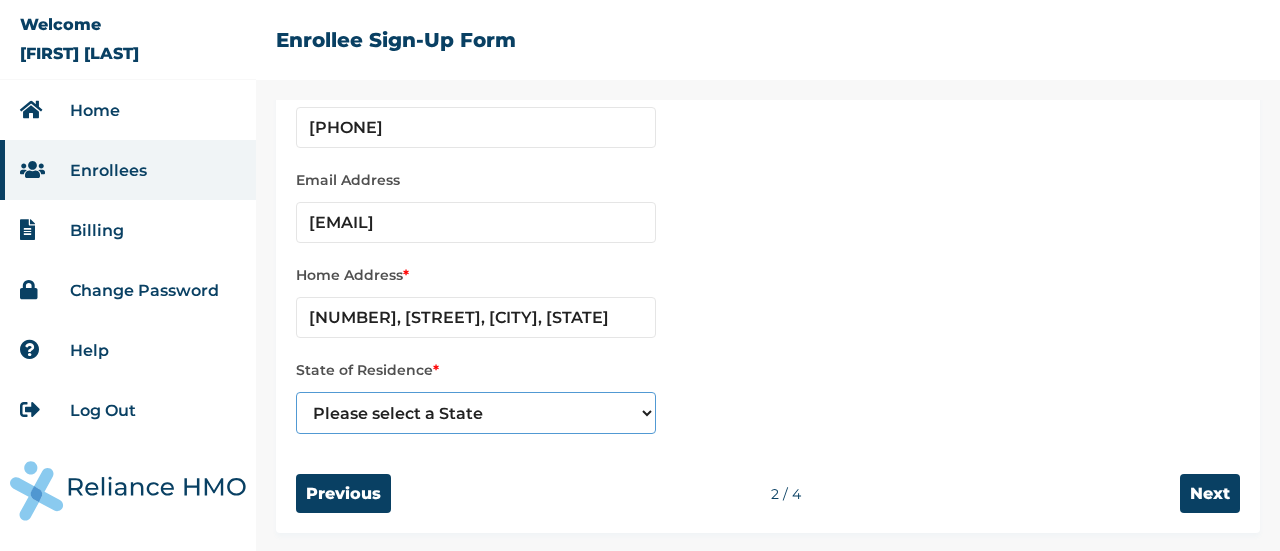 select on "13" 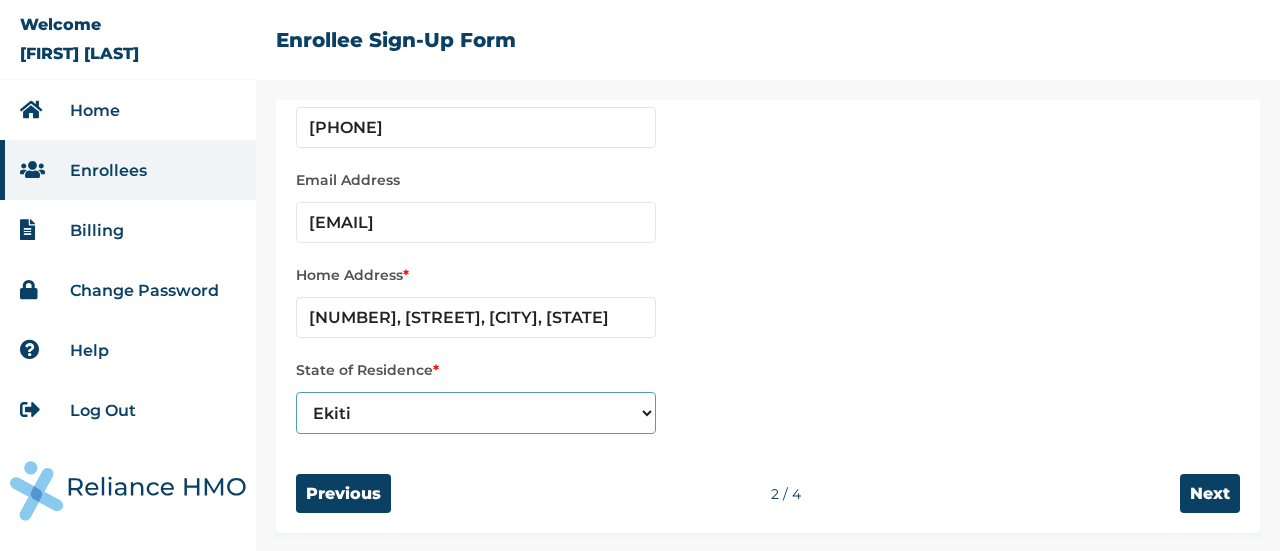 click on "Please select a State Abia Abuja (FCT) Adamawa Akwa Ibom Anambra Bauchi Bayelsa Benue Borno Cross River Delta Ebonyi Edo Ekiti Enugu Gombe Imo Jigawa Kaduna Kano Katsina Kebbi Kogi Kwara Lagos Nasarawa Niger Ogun Ondo Osun Oyo Plateau Rivers Sokoto Taraba Yobe Zamfara" at bounding box center [476, 413] 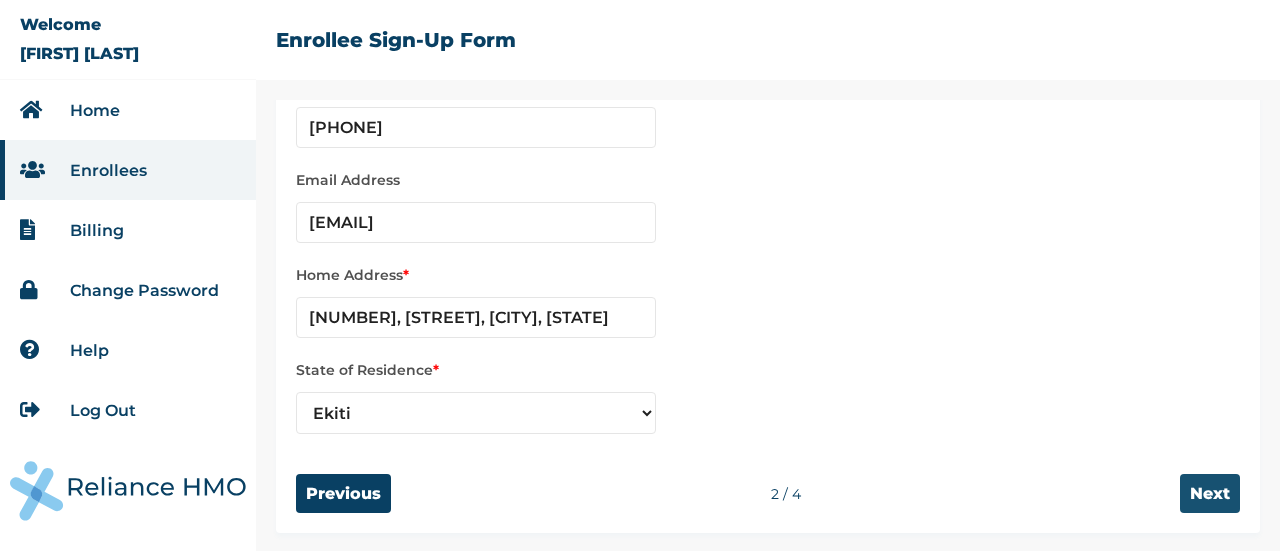 click on "Next" at bounding box center (1210, 493) 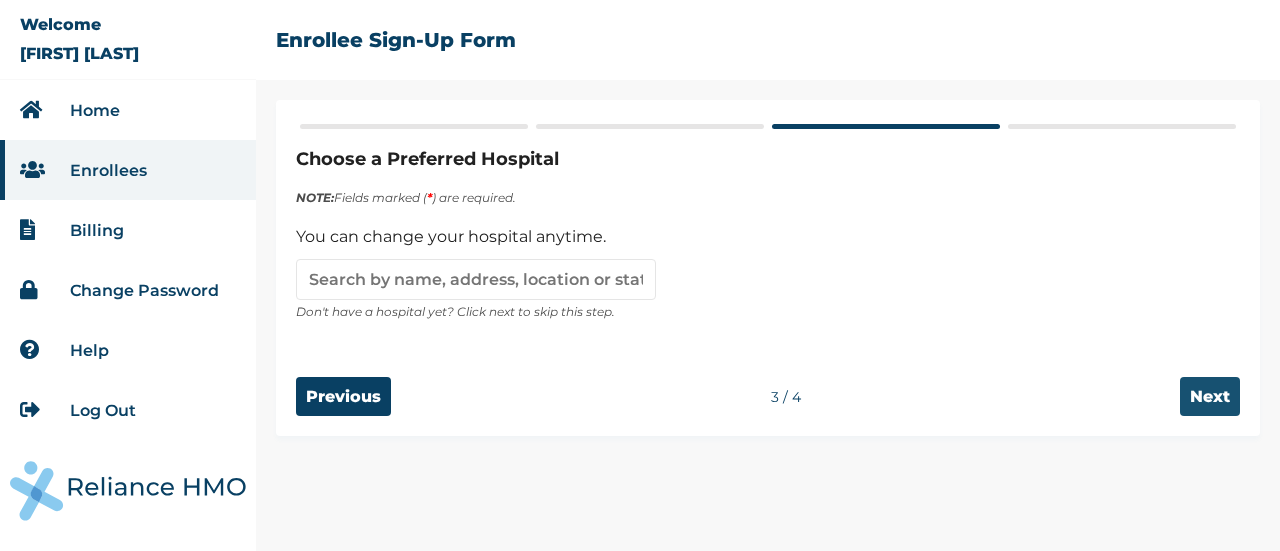 scroll, scrollTop: 0, scrollLeft: 0, axis: both 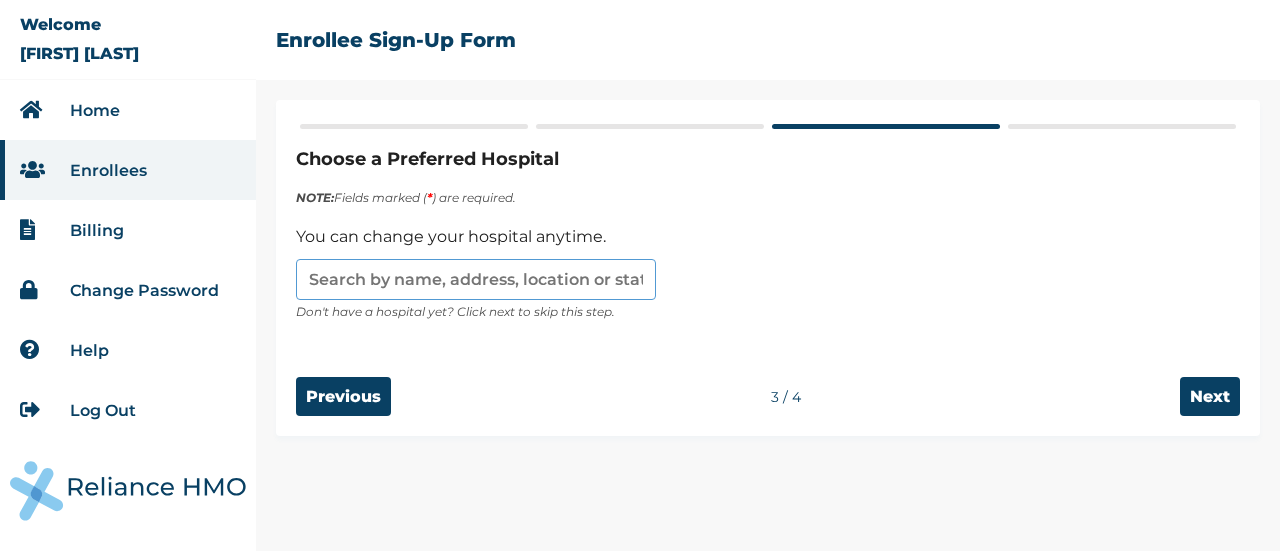 click at bounding box center (476, 279) 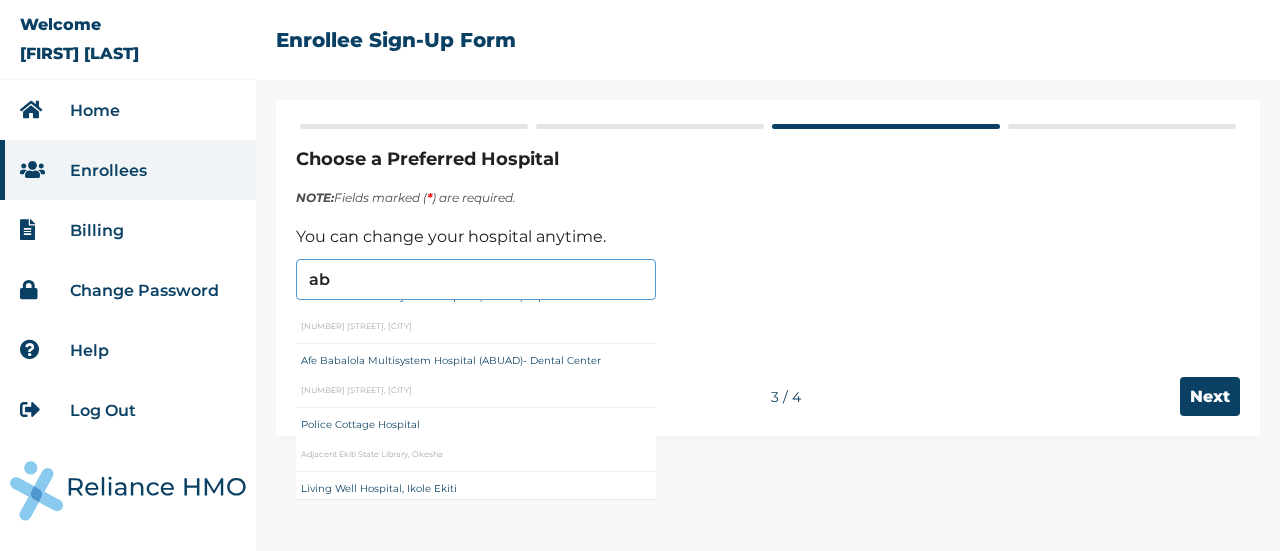 scroll, scrollTop: 0, scrollLeft: 0, axis: both 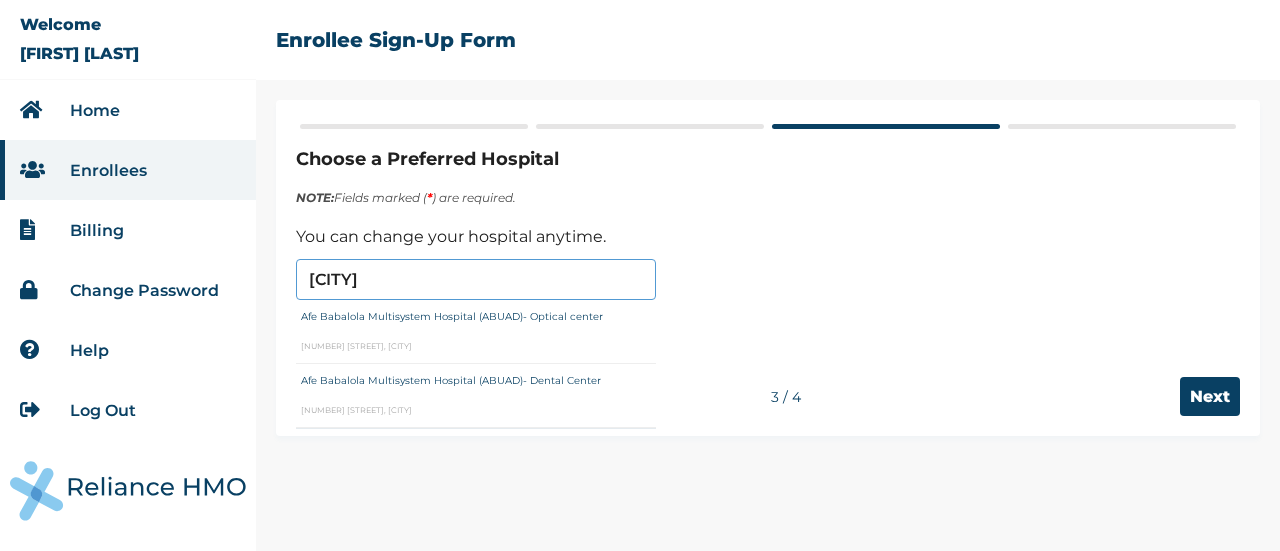 type on "Afe Babalola Multisystem Hospital (ABUAD)- Dental Center" 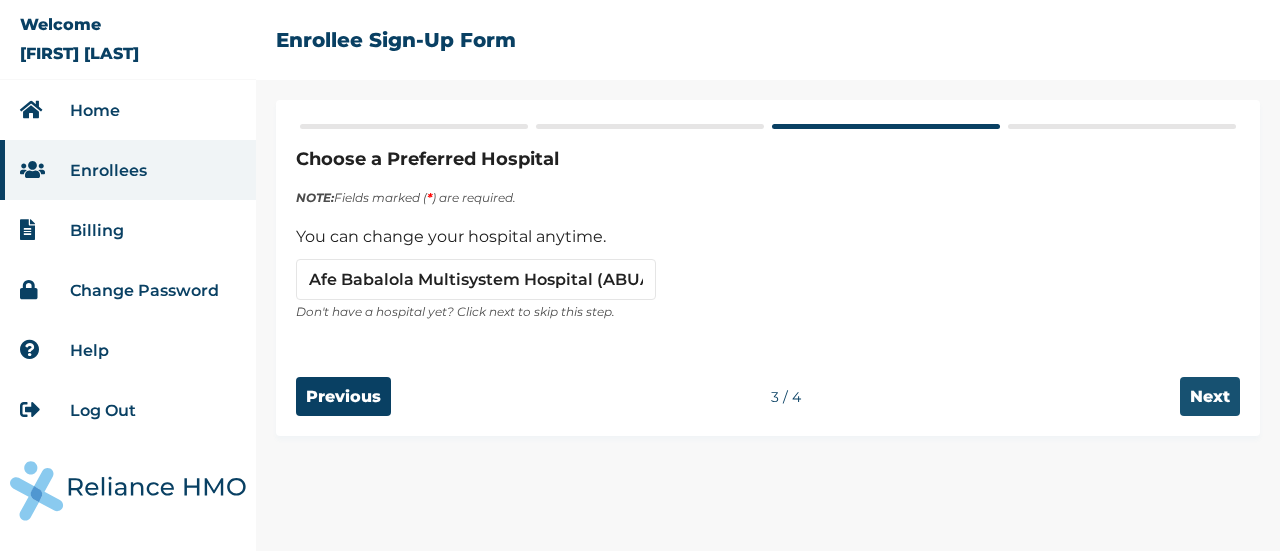 click on "Next" at bounding box center (1210, 396) 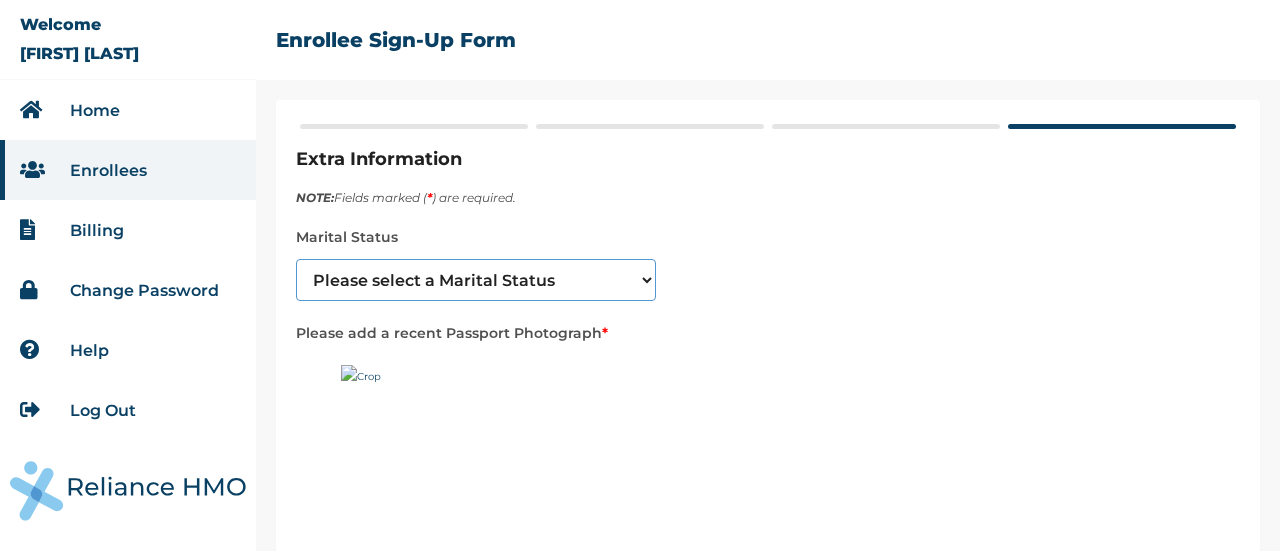 click on "Please select a Marital Status Single Married Divorced Widow/Widower" at bounding box center (476, 280) 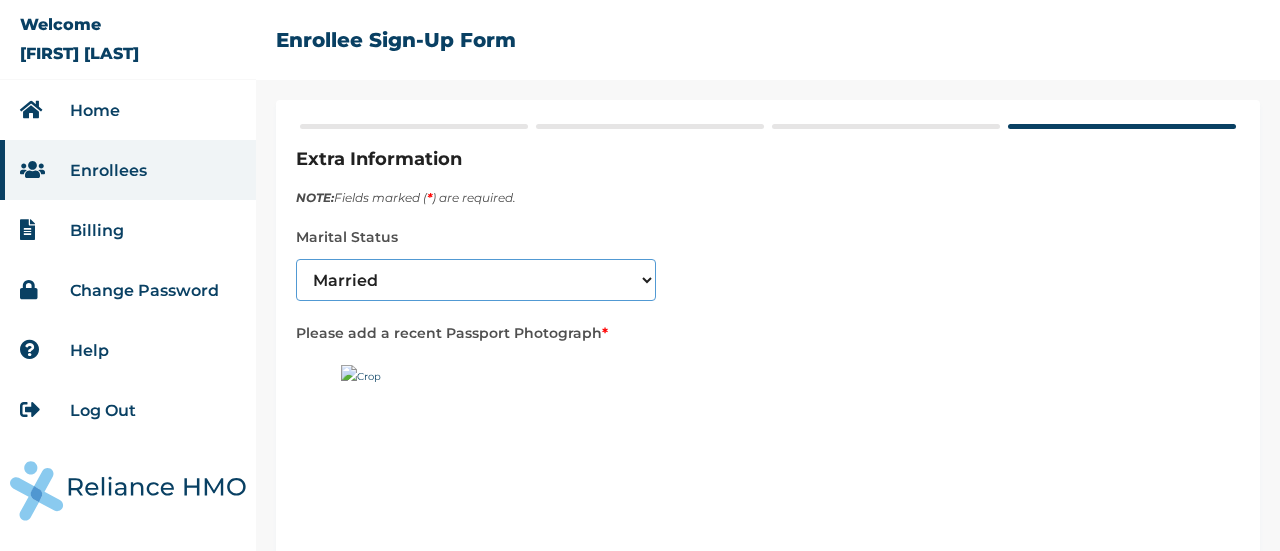 click on "Please select a Marital Status Single Married Divorced Widow/Widower" at bounding box center [476, 280] 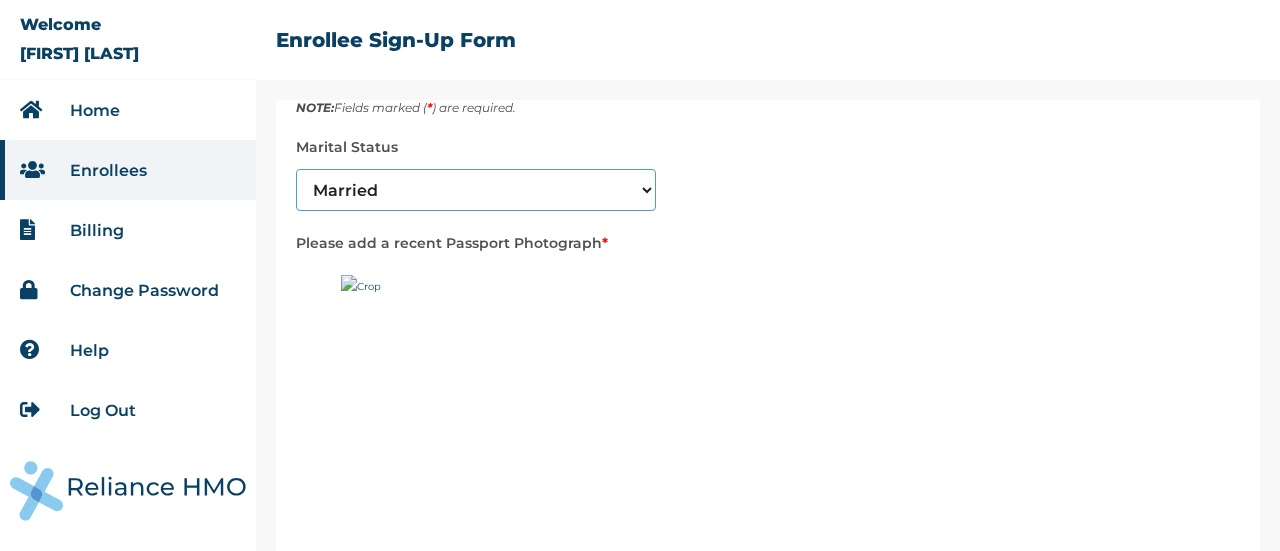 scroll, scrollTop: 52, scrollLeft: 0, axis: vertical 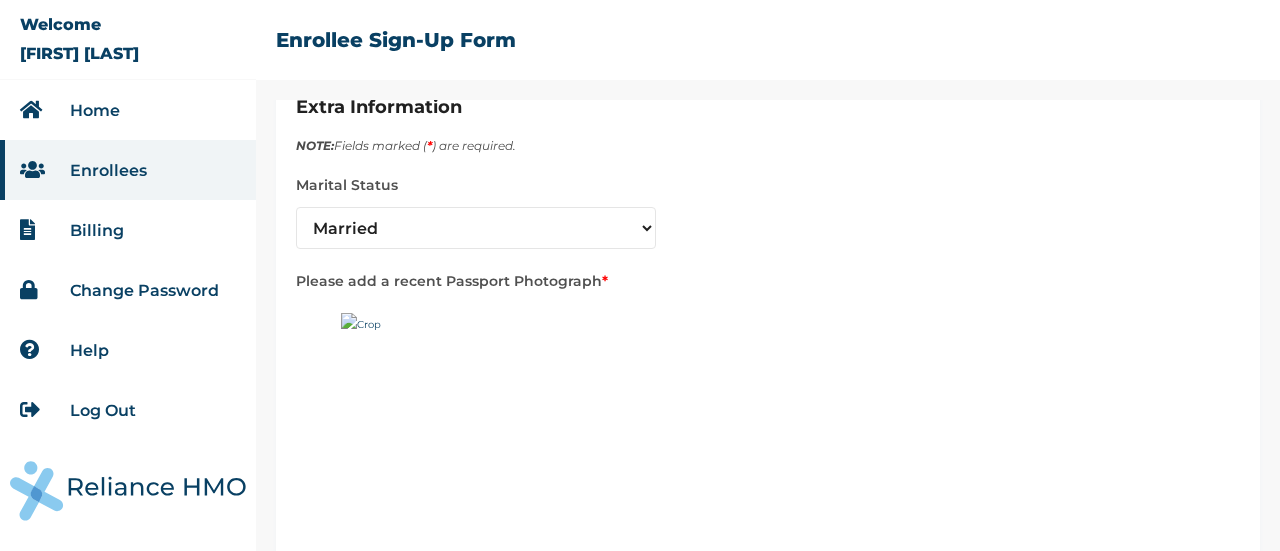 click at bounding box center (466, 438) 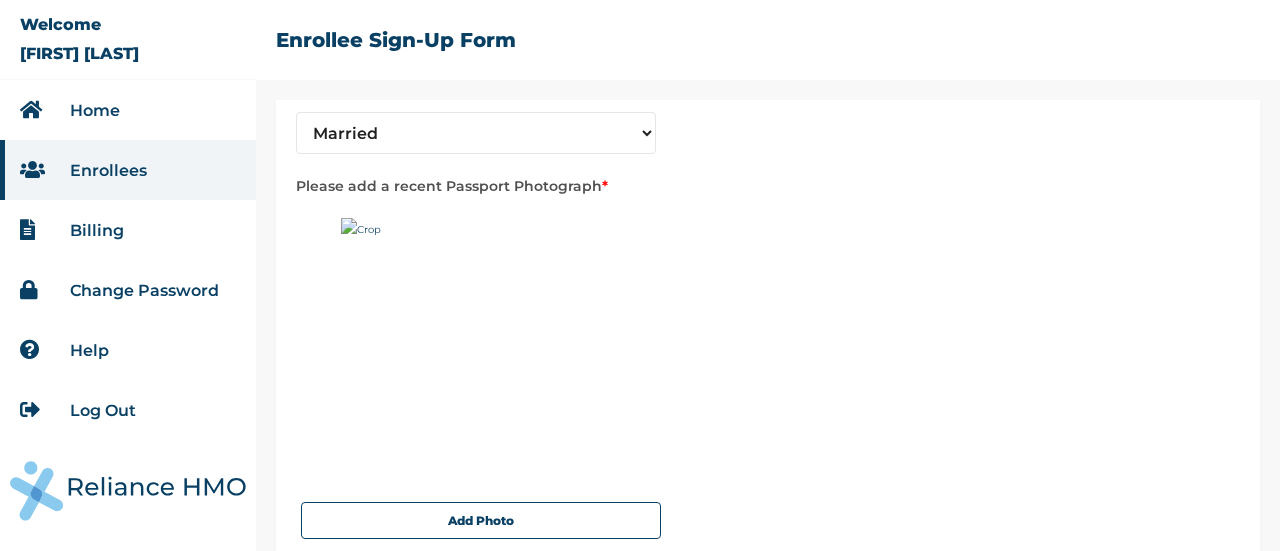 scroll, scrollTop: 352, scrollLeft: 0, axis: vertical 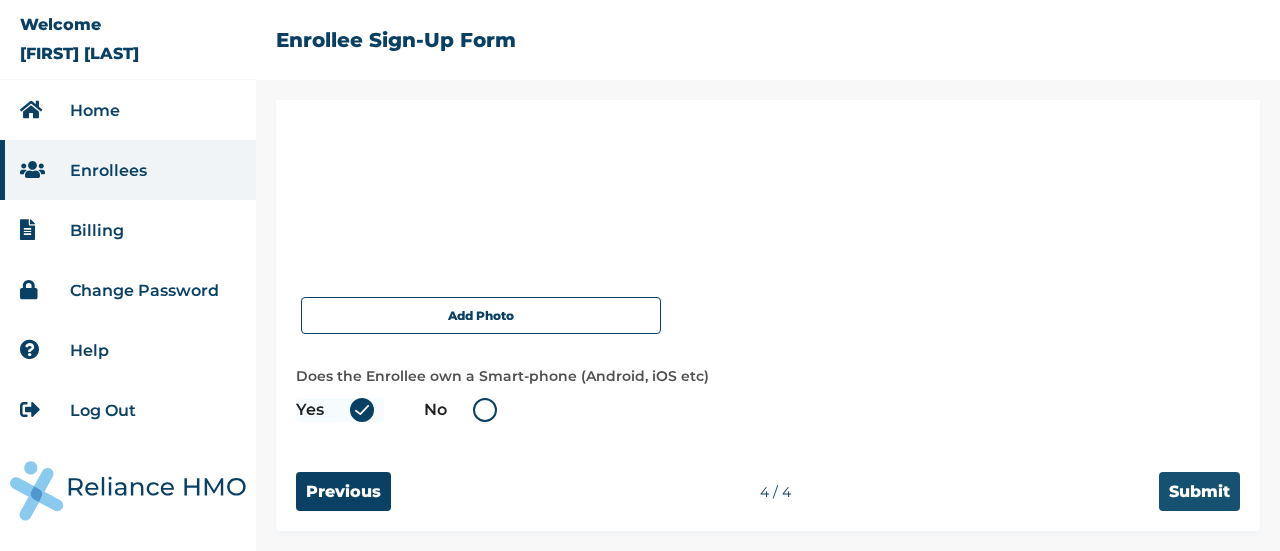 click on "Submit" at bounding box center (1199, 491) 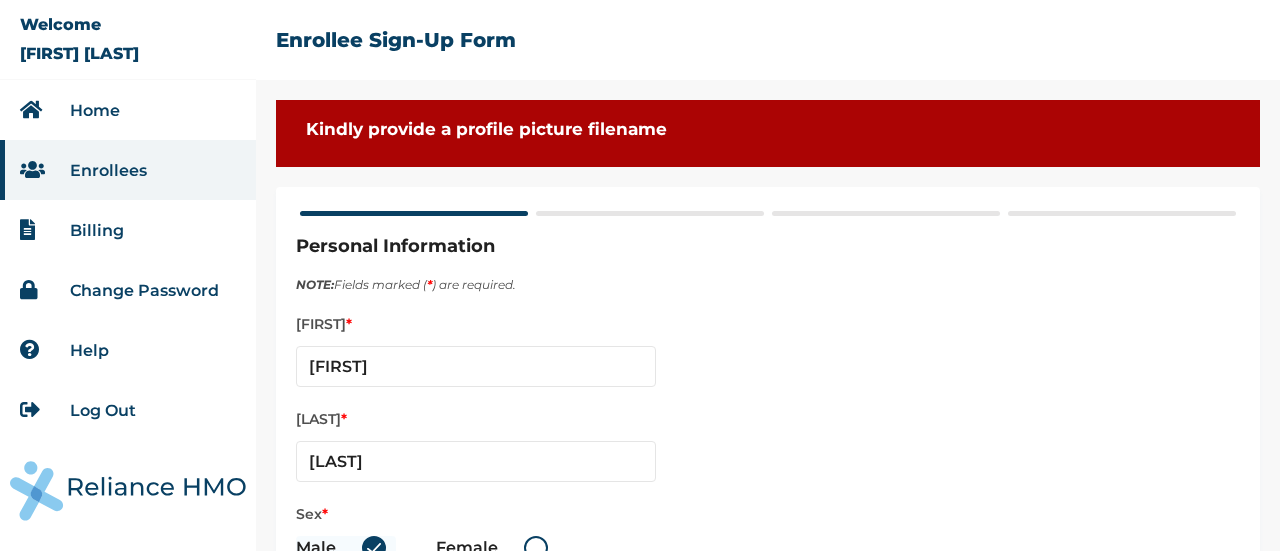 scroll, scrollTop: 0, scrollLeft: 0, axis: both 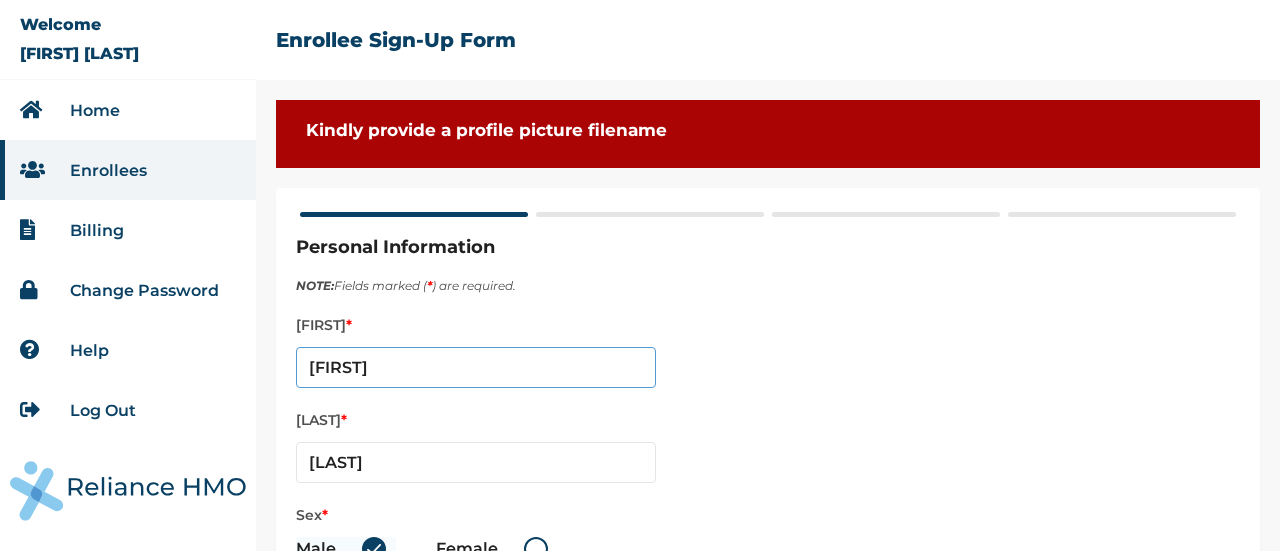 click on "Olaife" at bounding box center [476, 367] 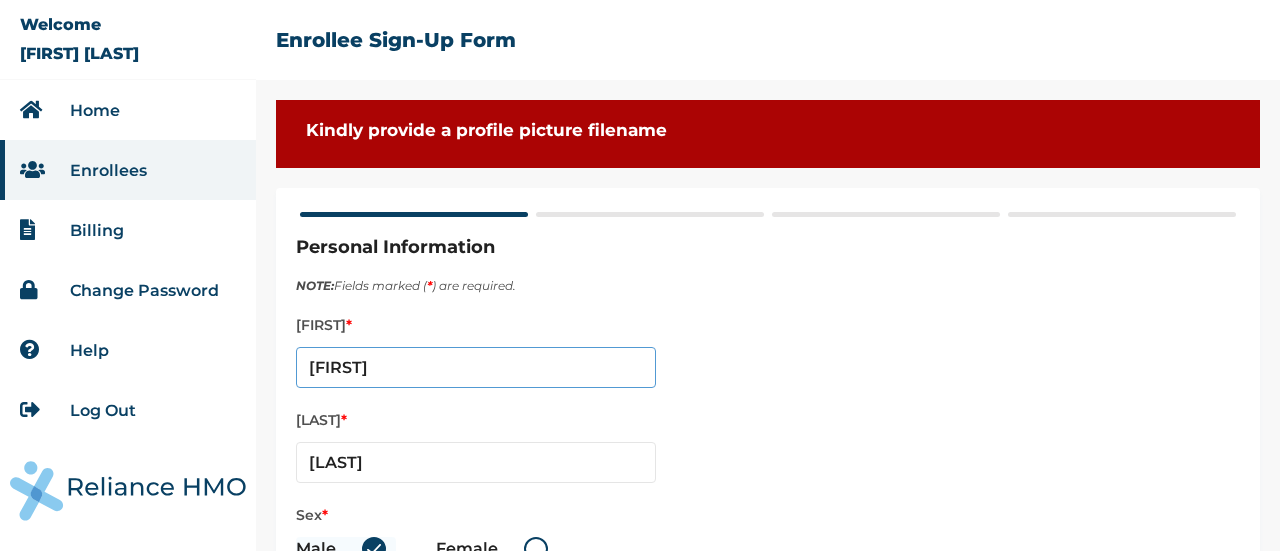 drag, startPoint x: 421, startPoint y: 370, endPoint x: 336, endPoint y: 361, distance: 85.47514 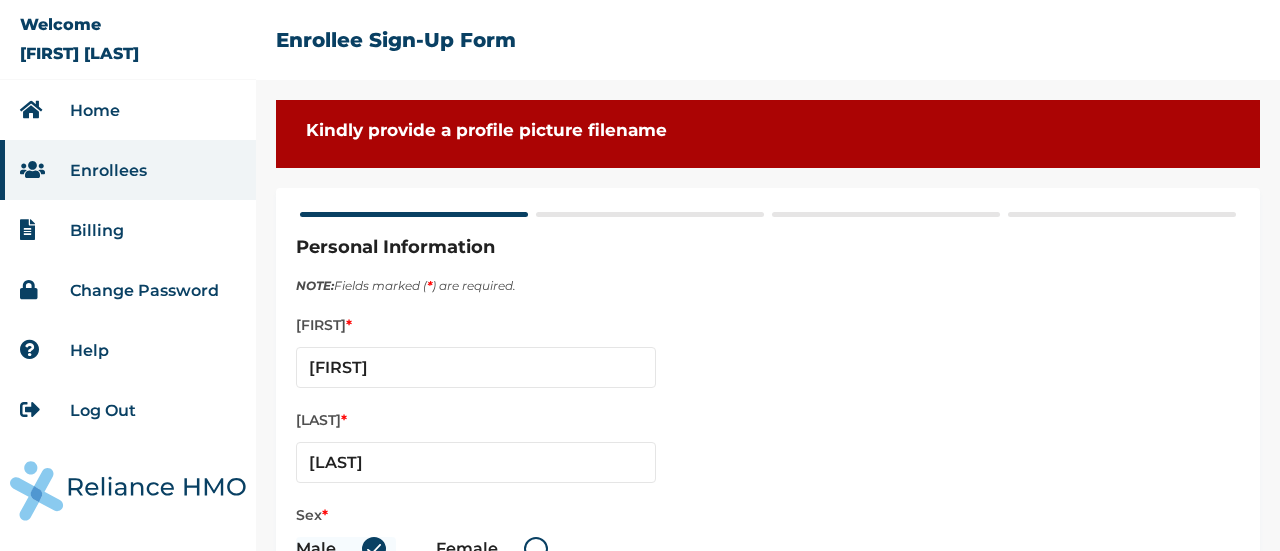 click on "Firstname  *" at bounding box center [768, 325] 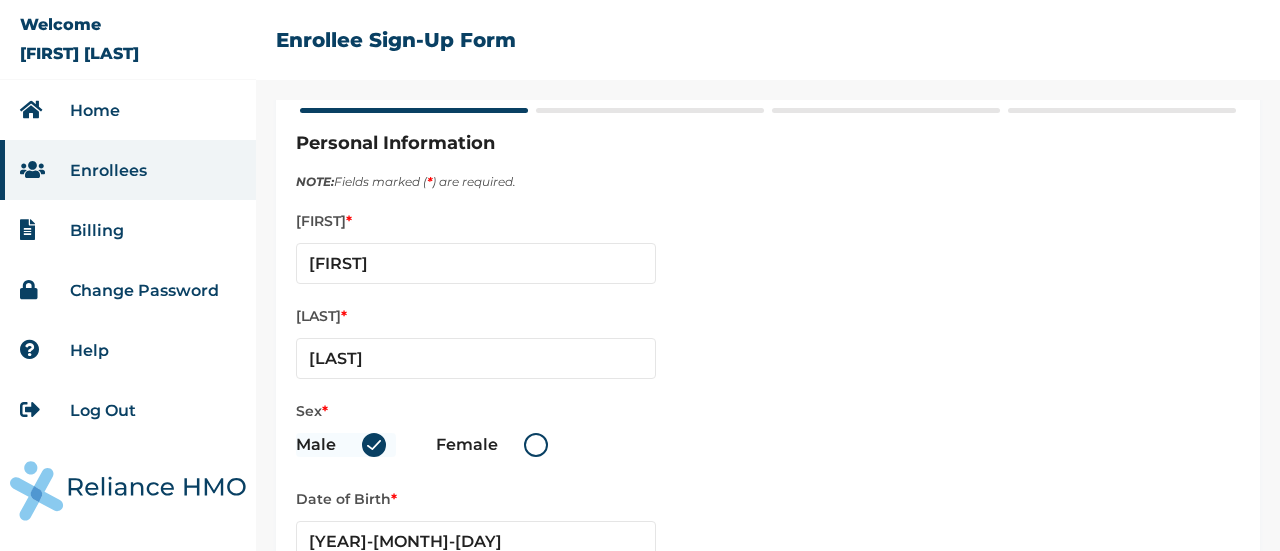 scroll, scrollTop: 233, scrollLeft: 0, axis: vertical 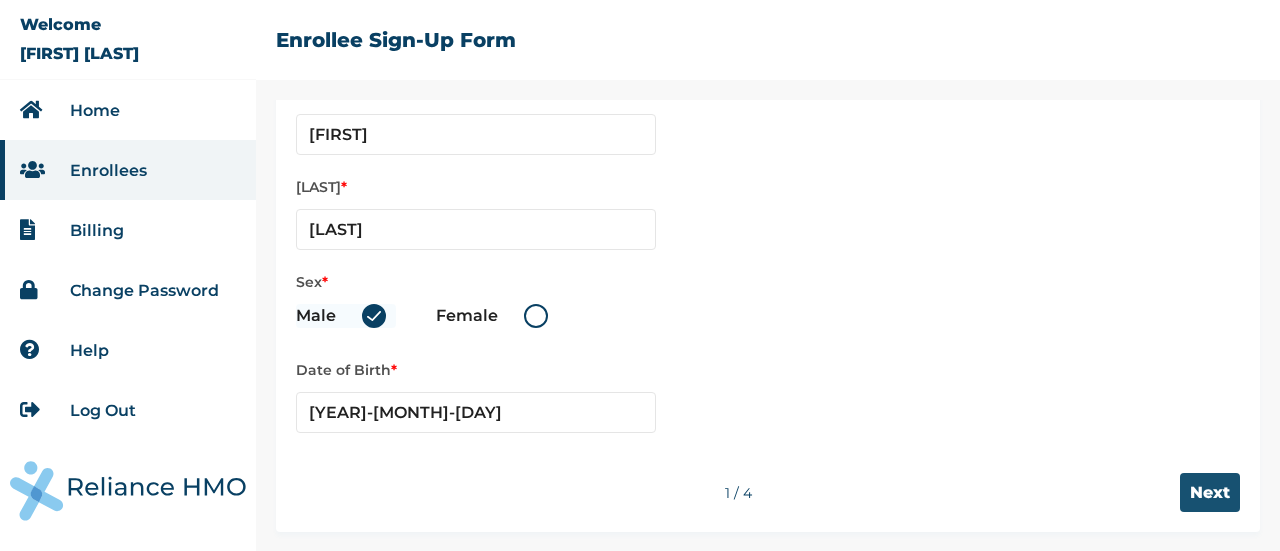 click on "Next" at bounding box center (1210, 492) 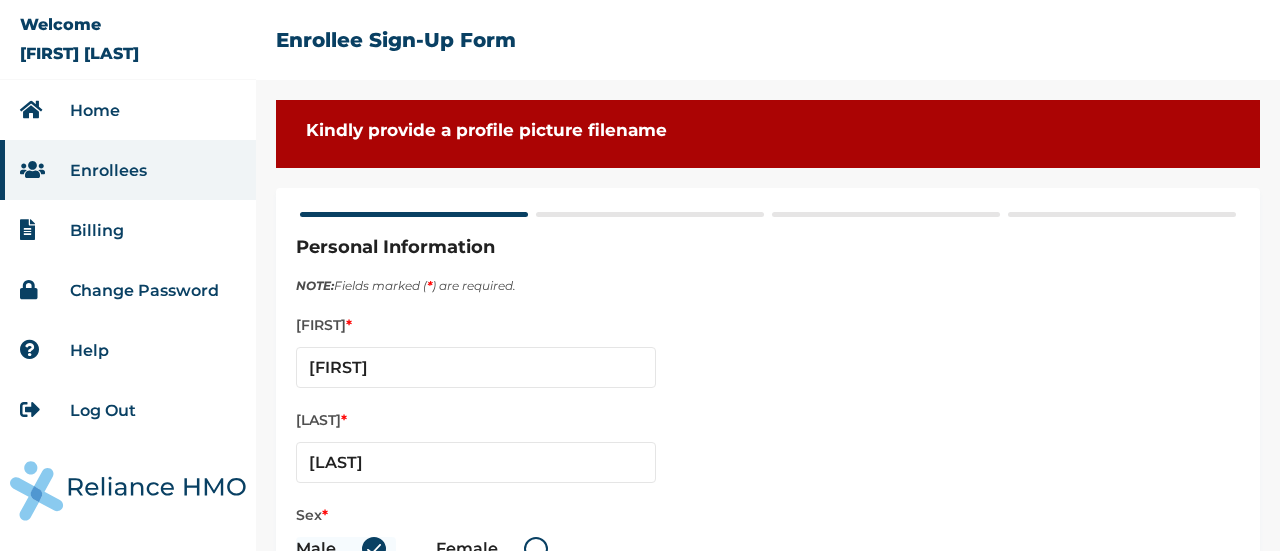 select on "13" 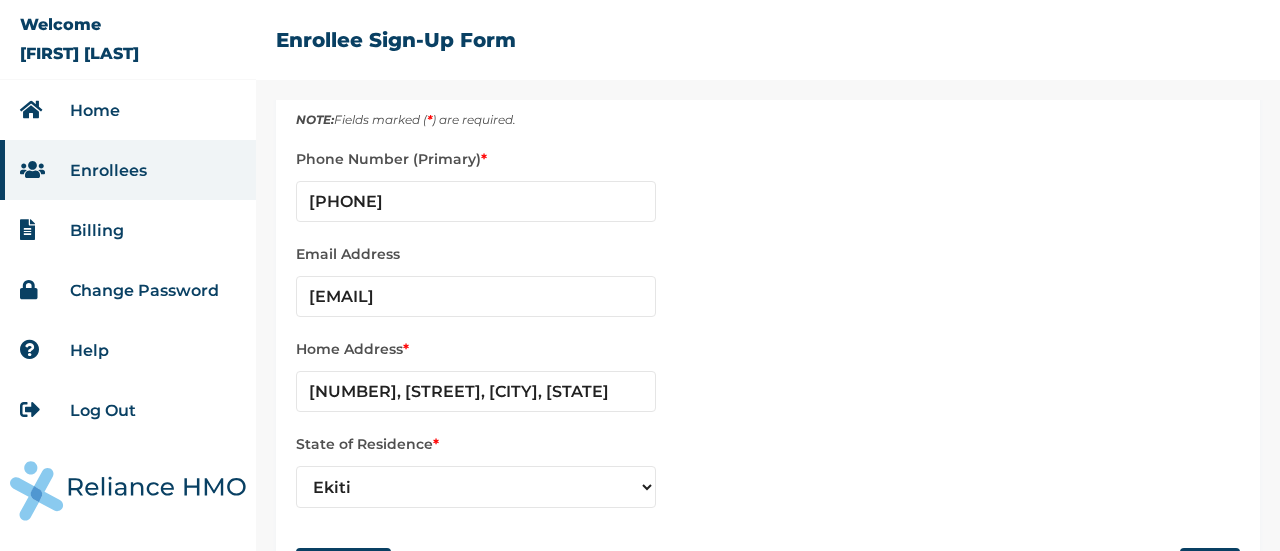 scroll, scrollTop: 152, scrollLeft: 0, axis: vertical 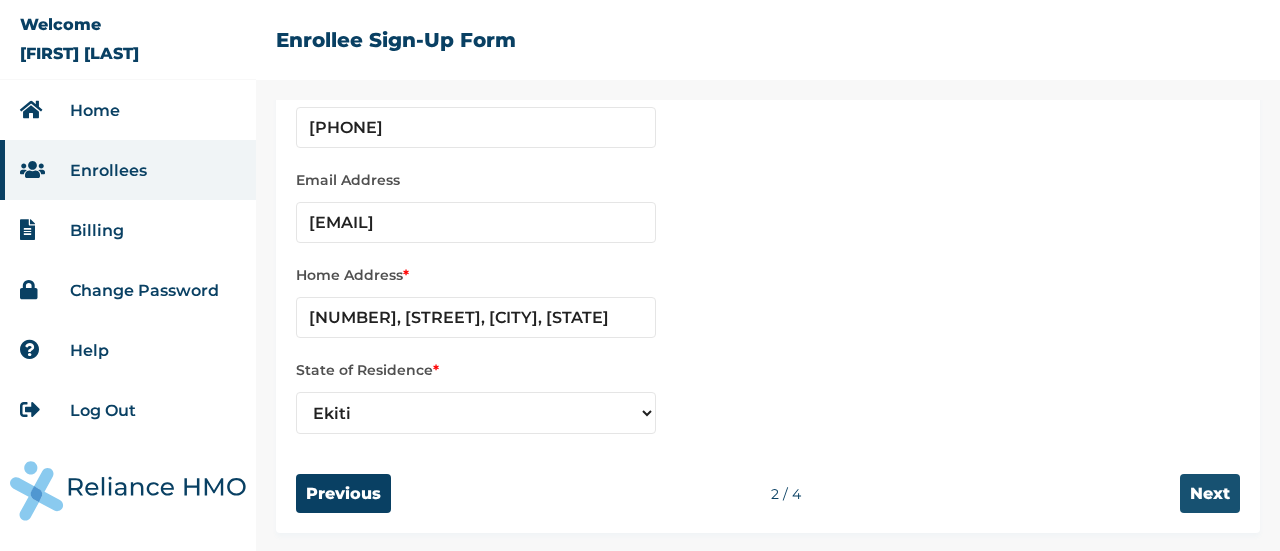click on "Next" at bounding box center [1210, 493] 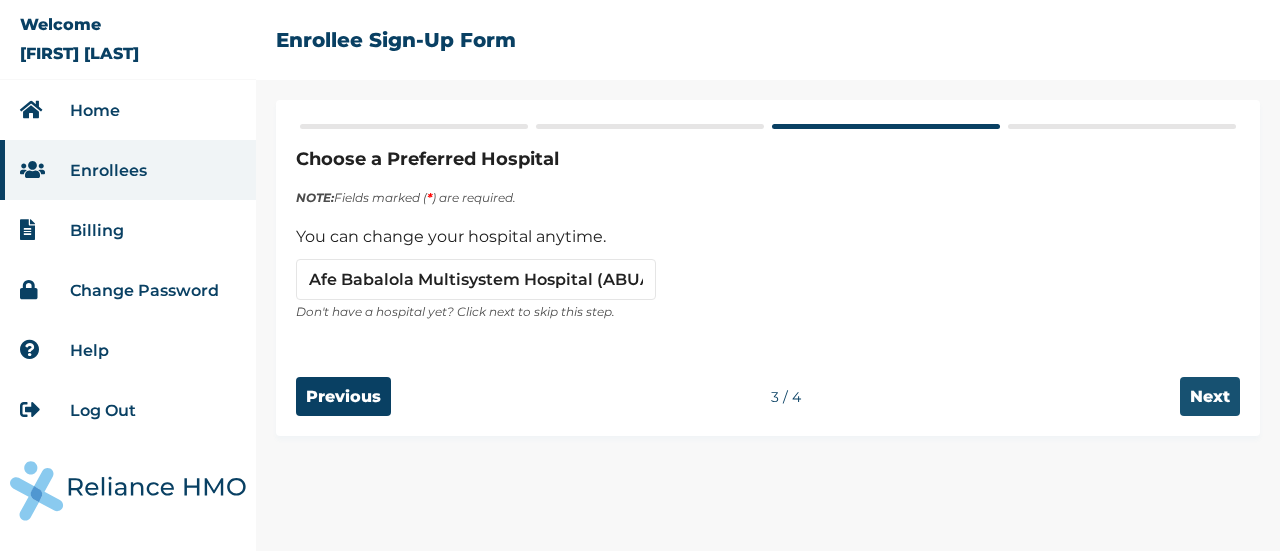 scroll, scrollTop: 0, scrollLeft: 0, axis: both 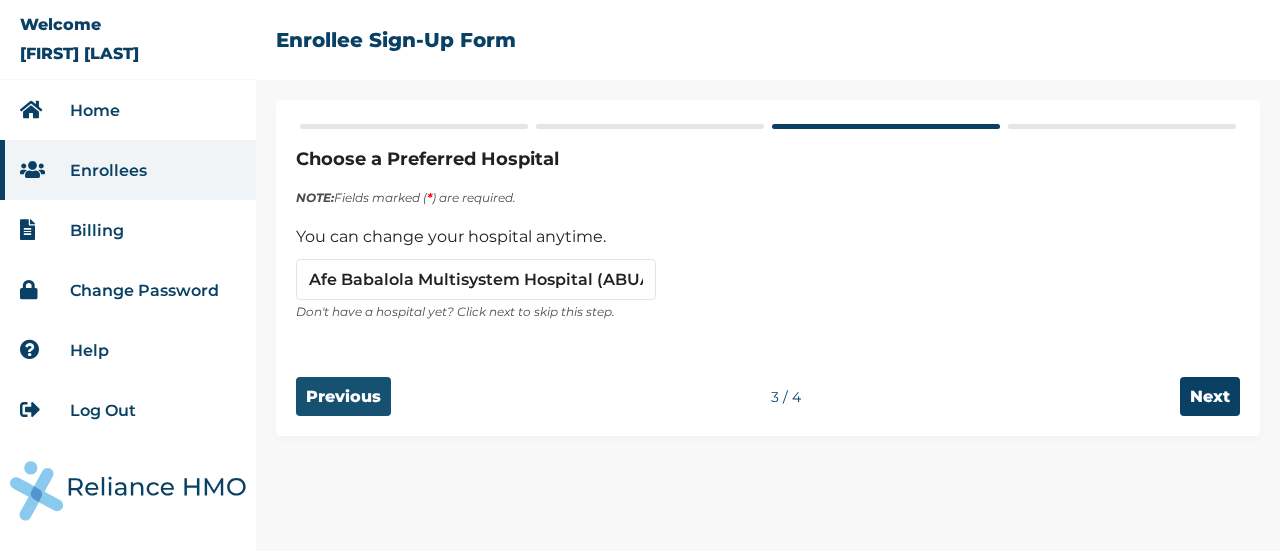 click on "Previous" at bounding box center (343, 396) 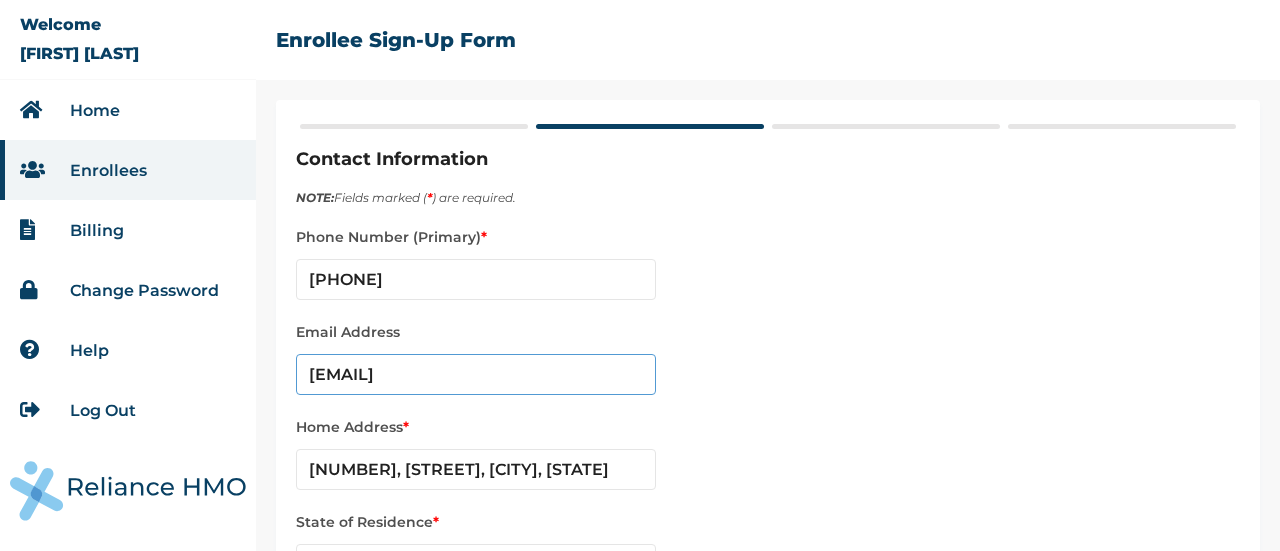drag, startPoint x: 429, startPoint y: 376, endPoint x: 291, endPoint y: 376, distance: 138 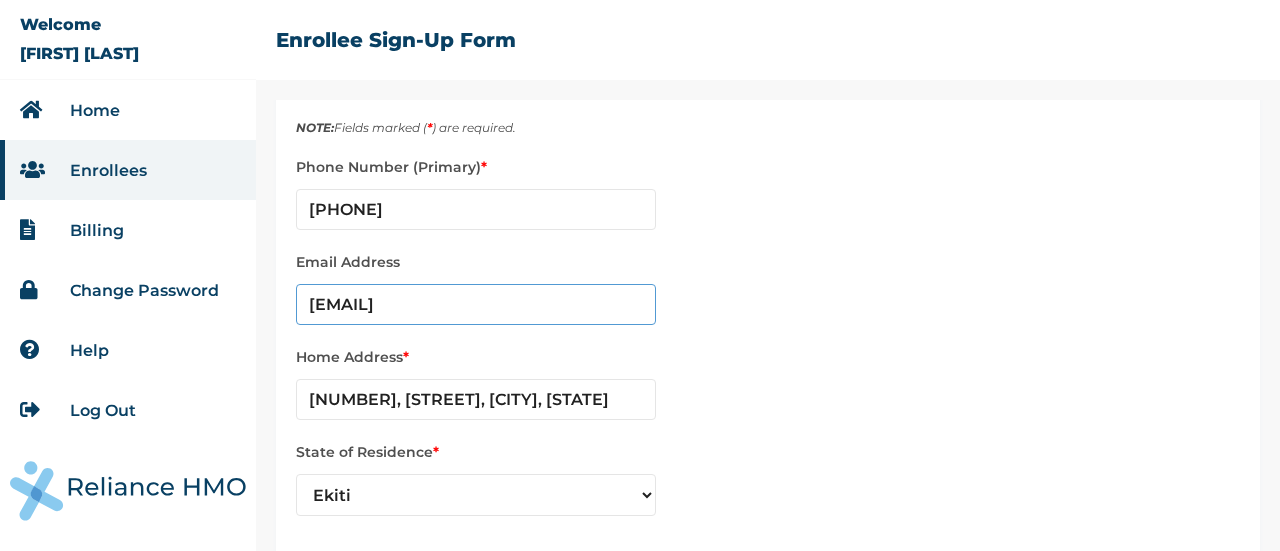 scroll, scrollTop: 152, scrollLeft: 0, axis: vertical 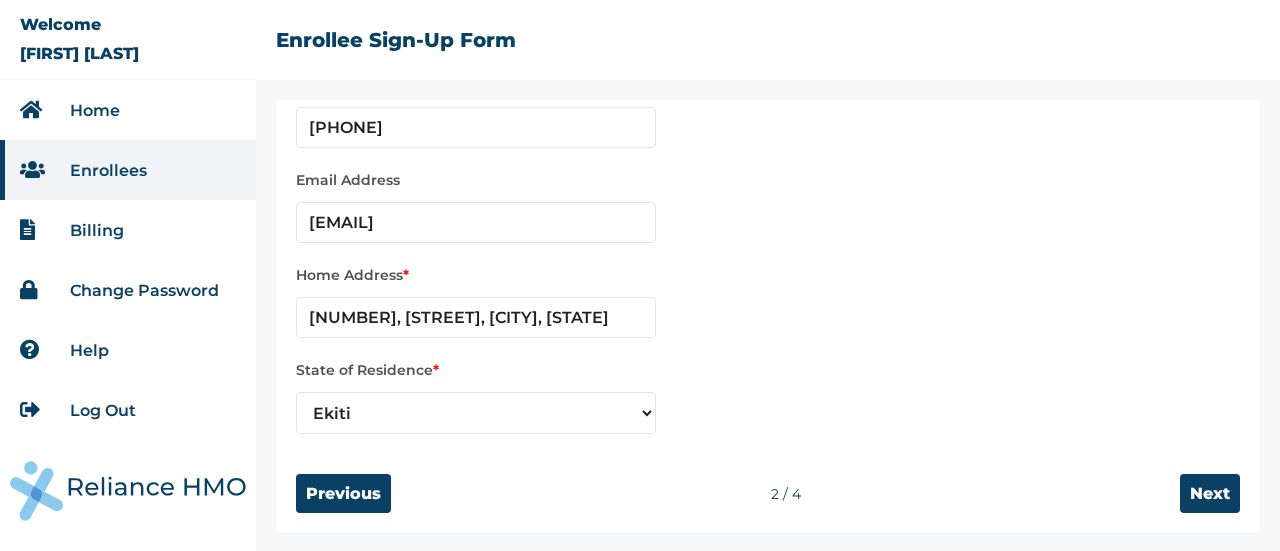 click on "Next" at bounding box center [1210, 493] 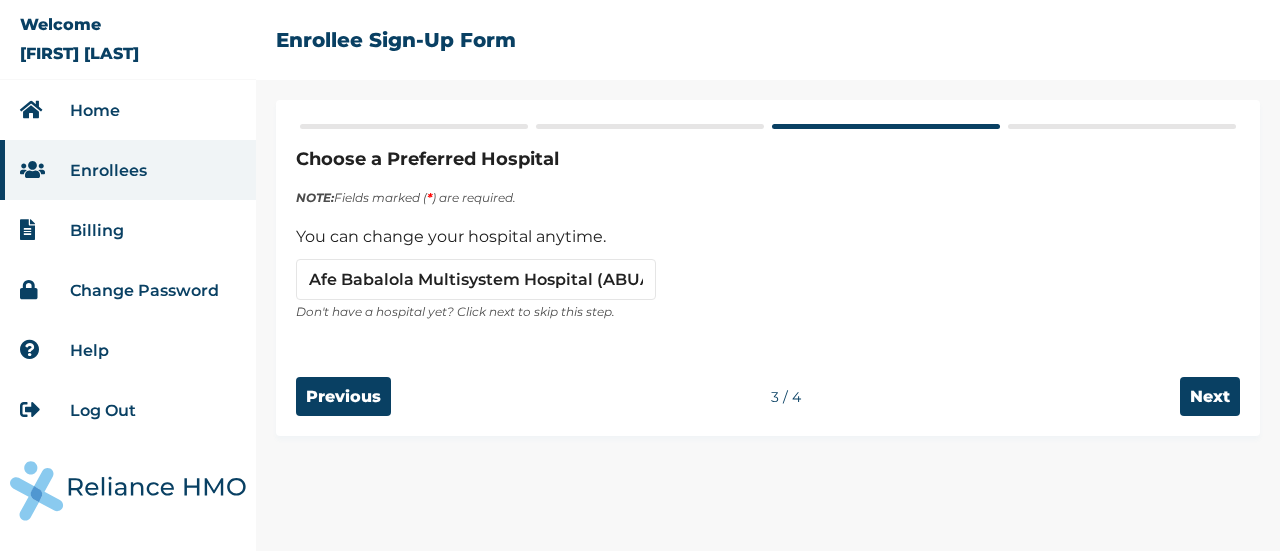 scroll, scrollTop: 0, scrollLeft: 0, axis: both 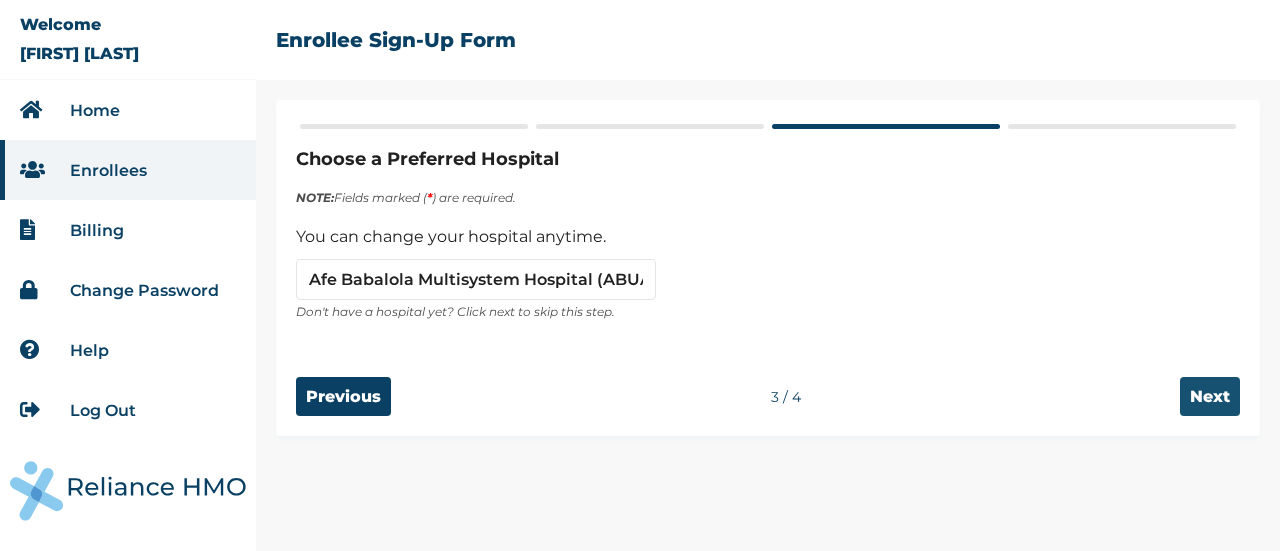 click on "Next" at bounding box center (1210, 396) 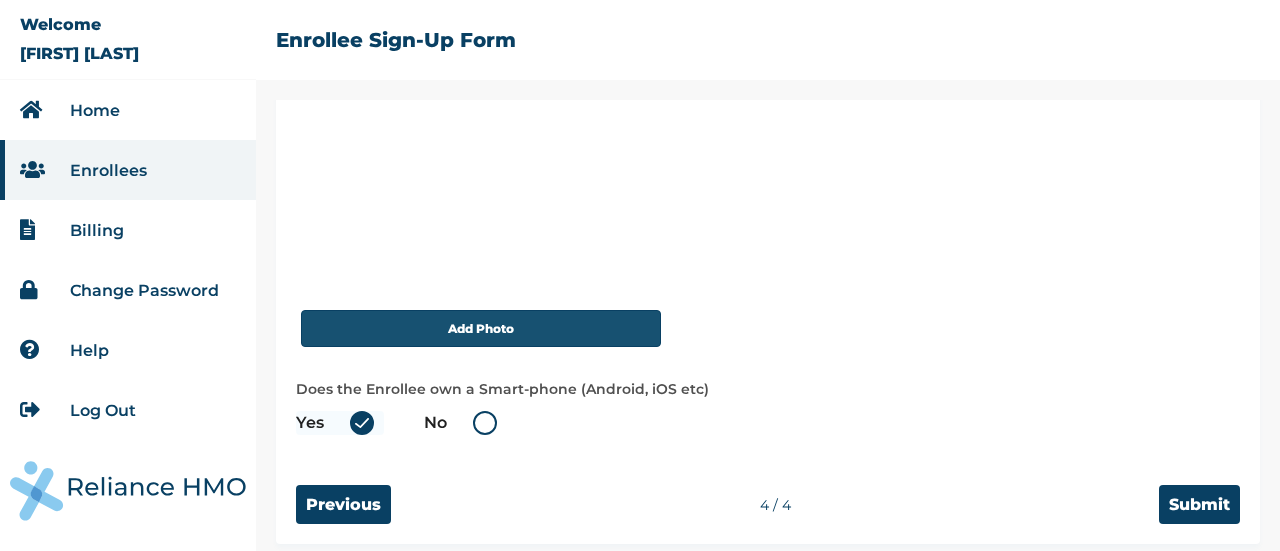 scroll, scrollTop: 352, scrollLeft: 0, axis: vertical 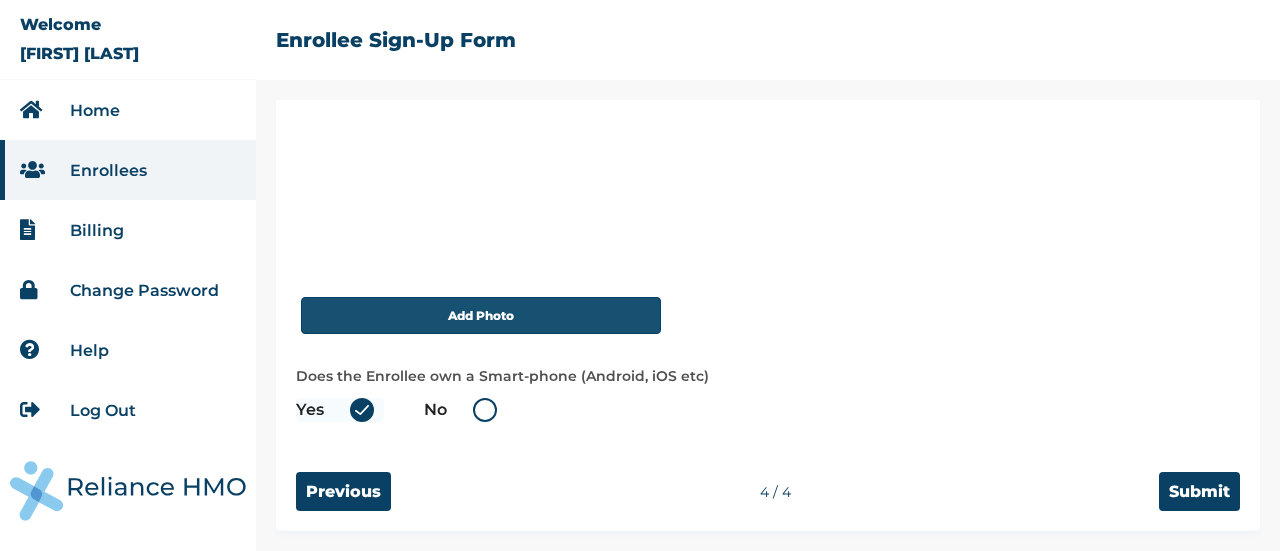 click on "Add Photo" at bounding box center [481, 315] 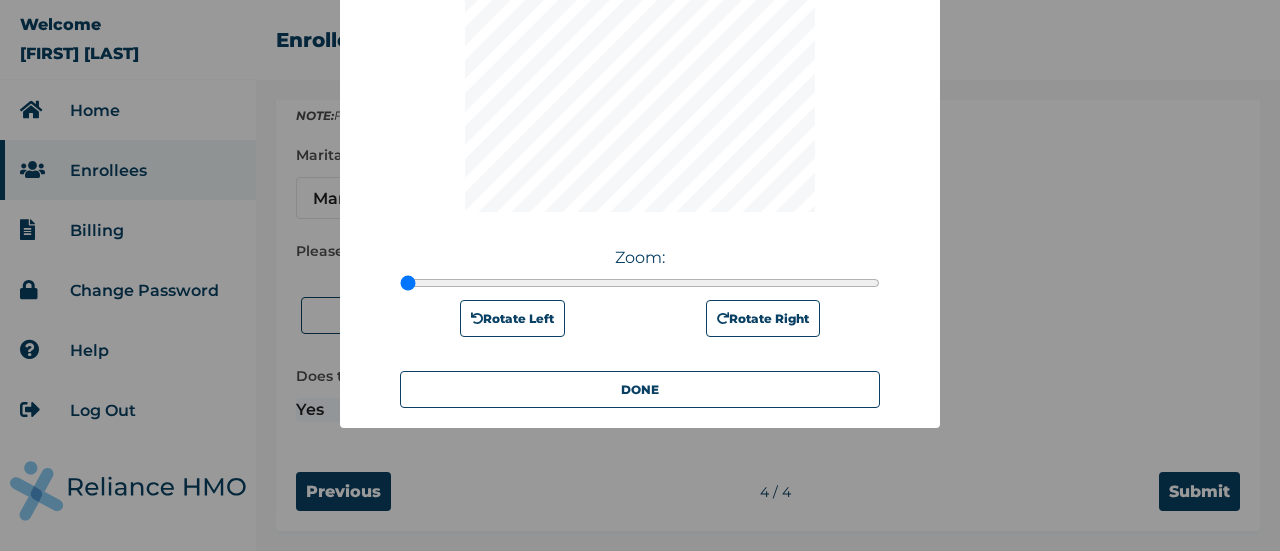 scroll, scrollTop: 376, scrollLeft: 0, axis: vertical 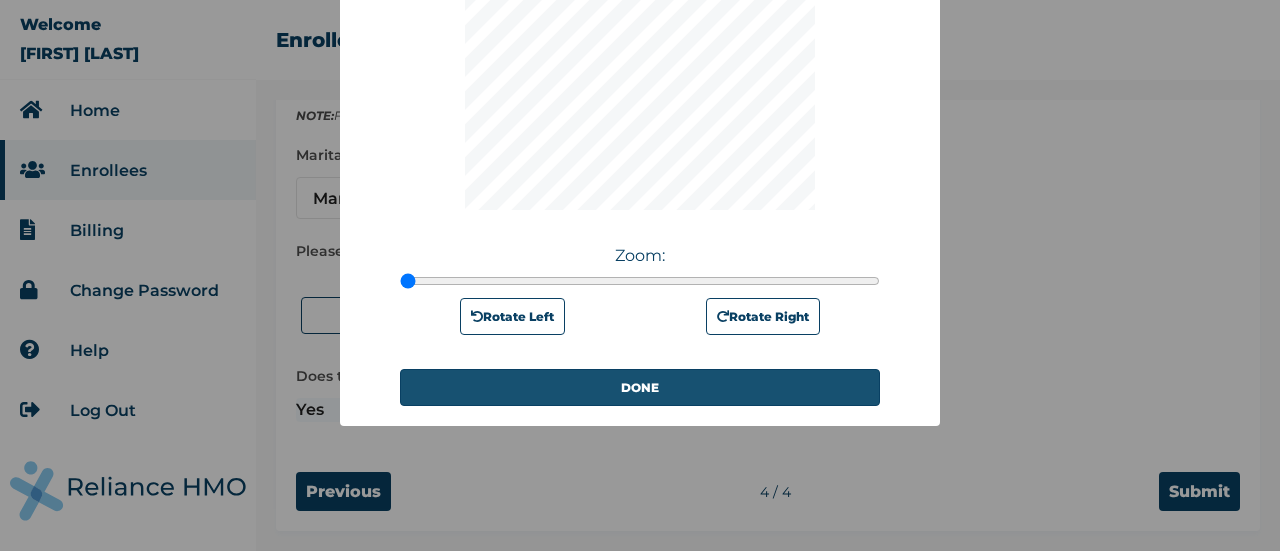 click on "DONE" at bounding box center (640, 387) 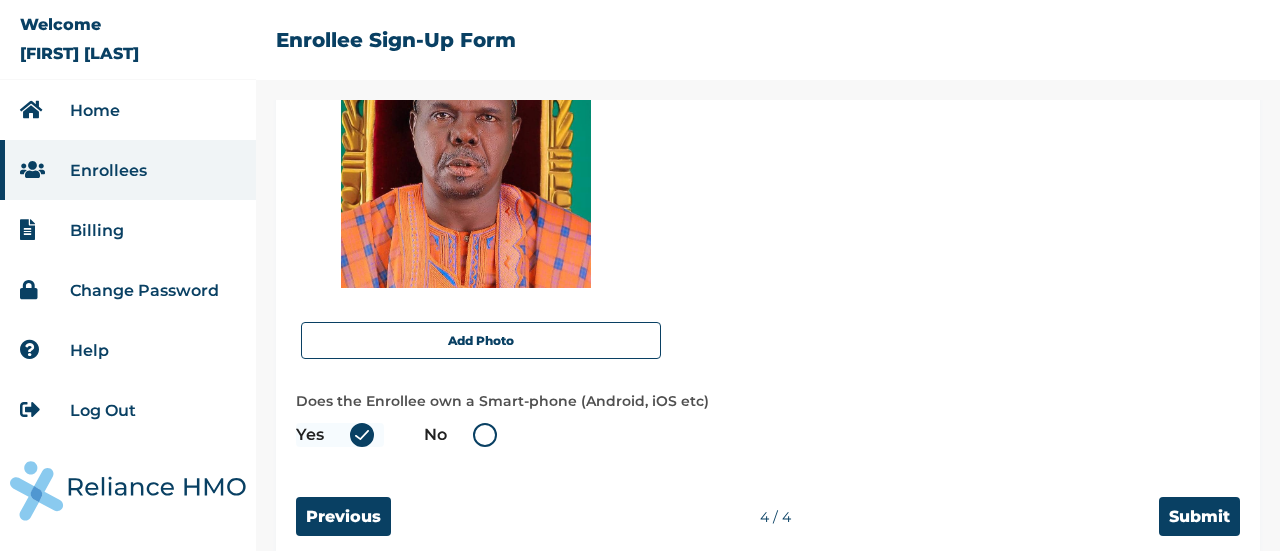 scroll, scrollTop: 352, scrollLeft: 0, axis: vertical 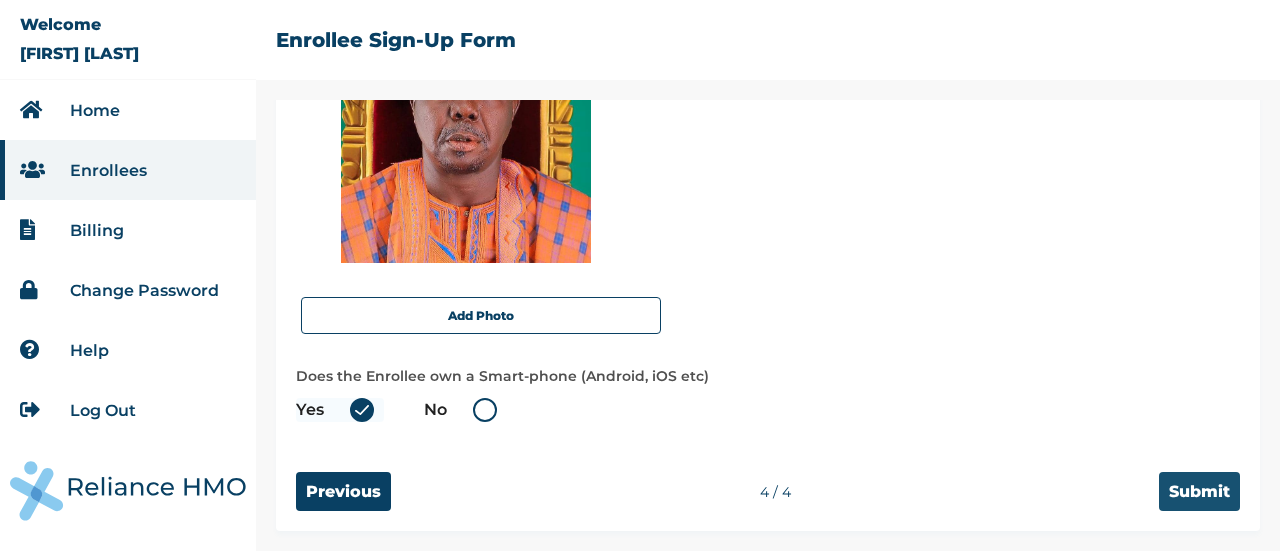 click on "Submit" at bounding box center (1199, 491) 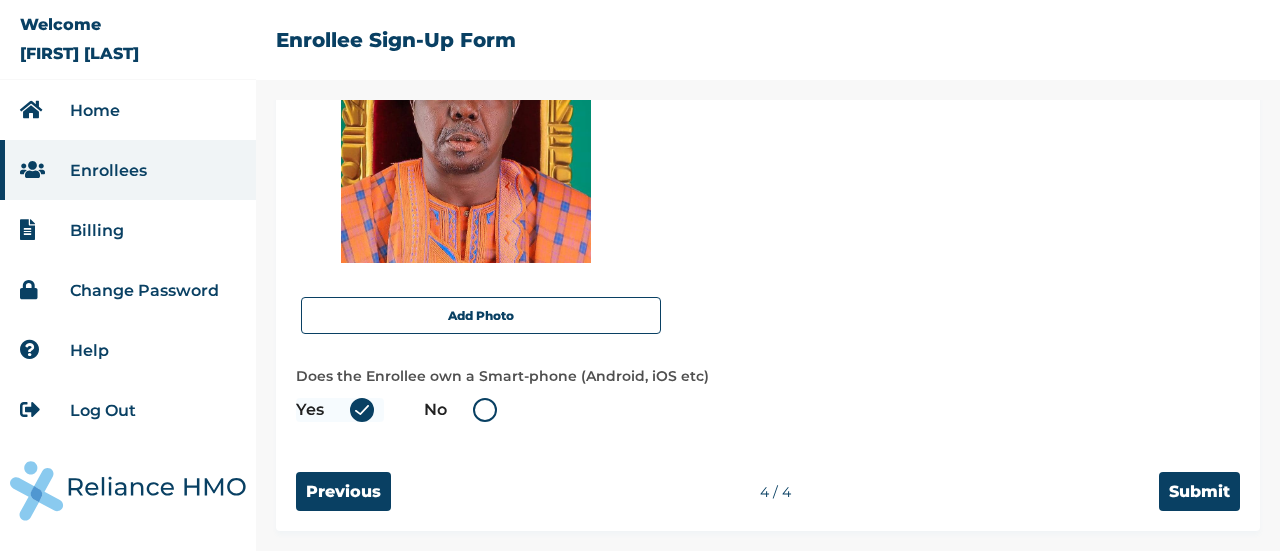 scroll, scrollTop: 0, scrollLeft: 0, axis: both 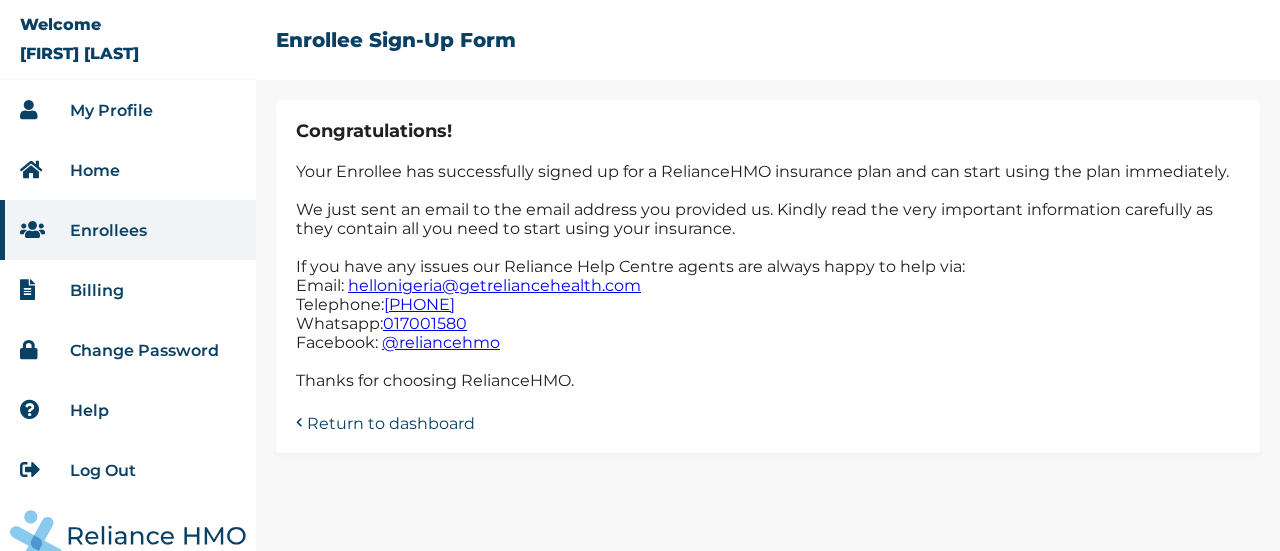 click on "Return to dashboard" at bounding box center (391, 421) 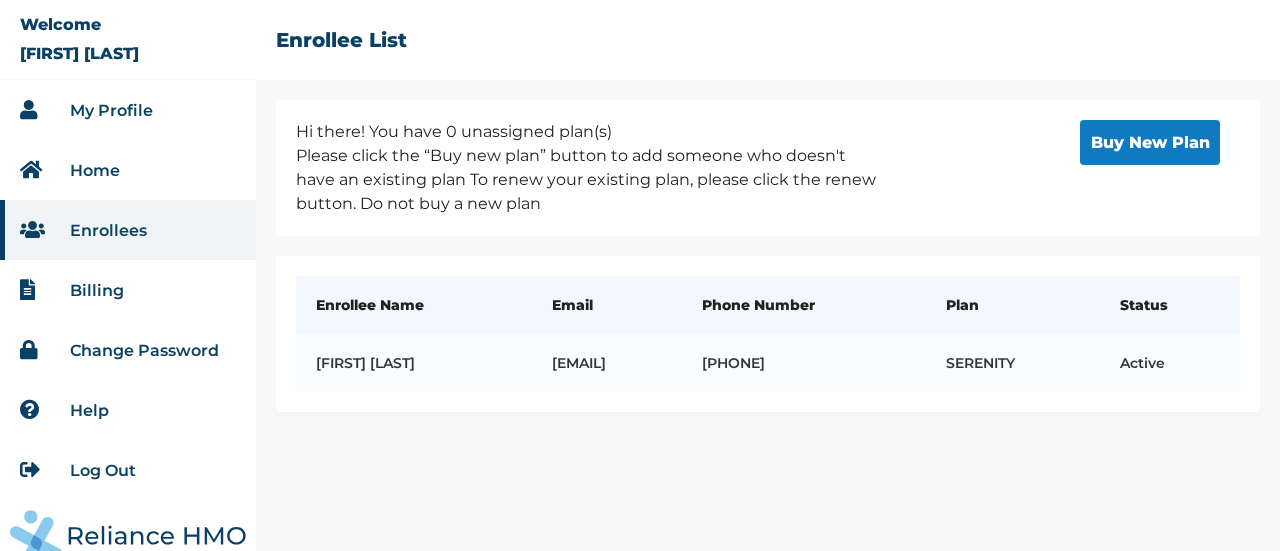 click on "Home" at bounding box center [128, 170] 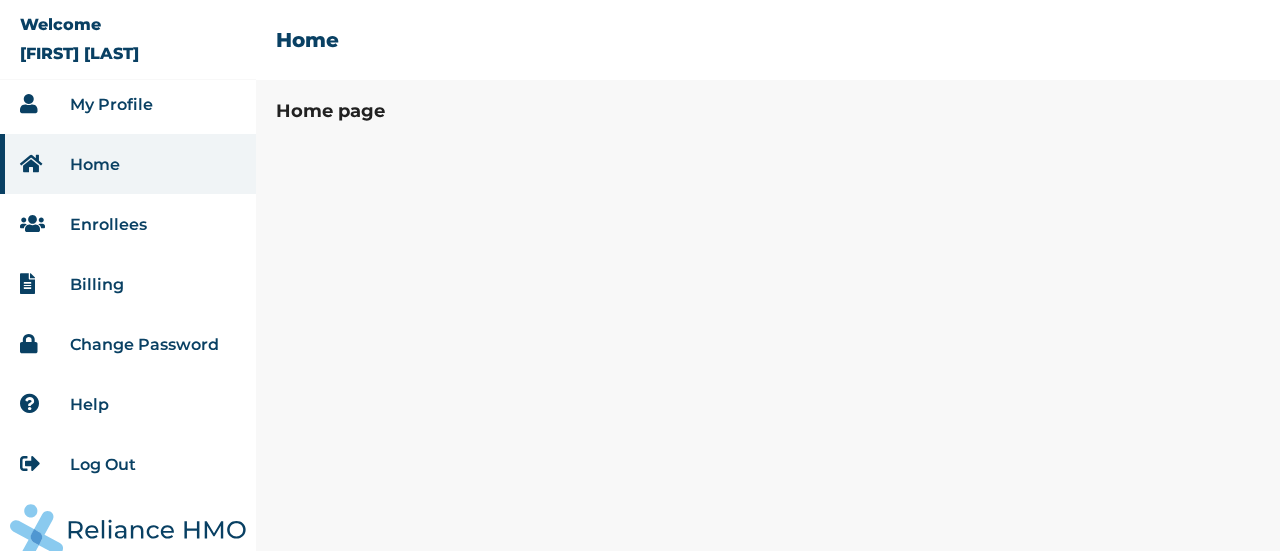 scroll, scrollTop: 24, scrollLeft: 0, axis: vertical 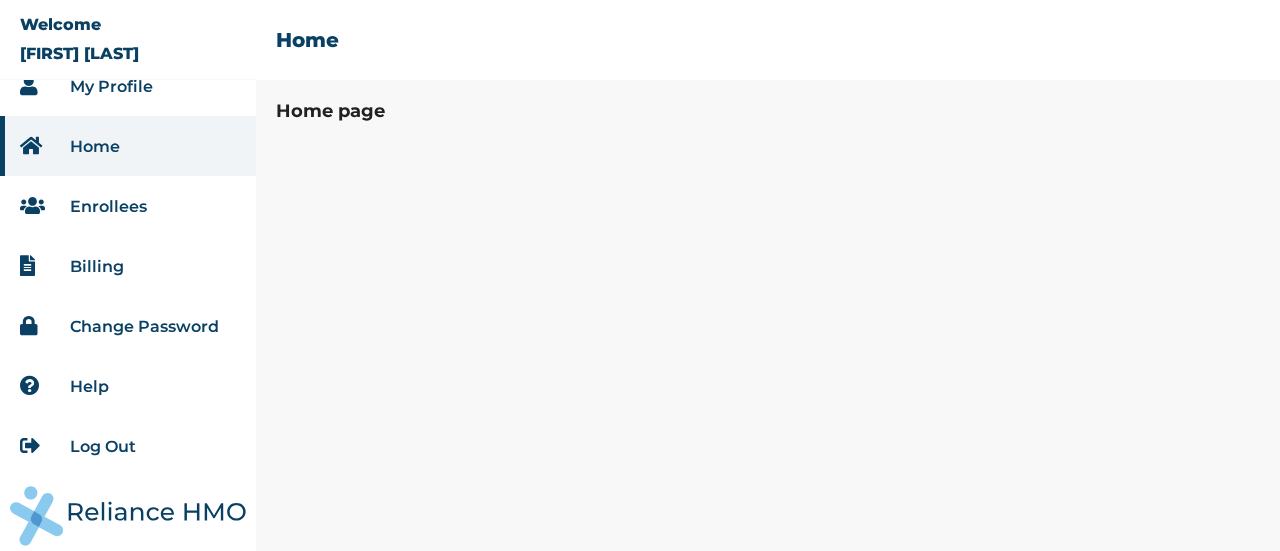 click on "Enrollees" at bounding box center (108, 206) 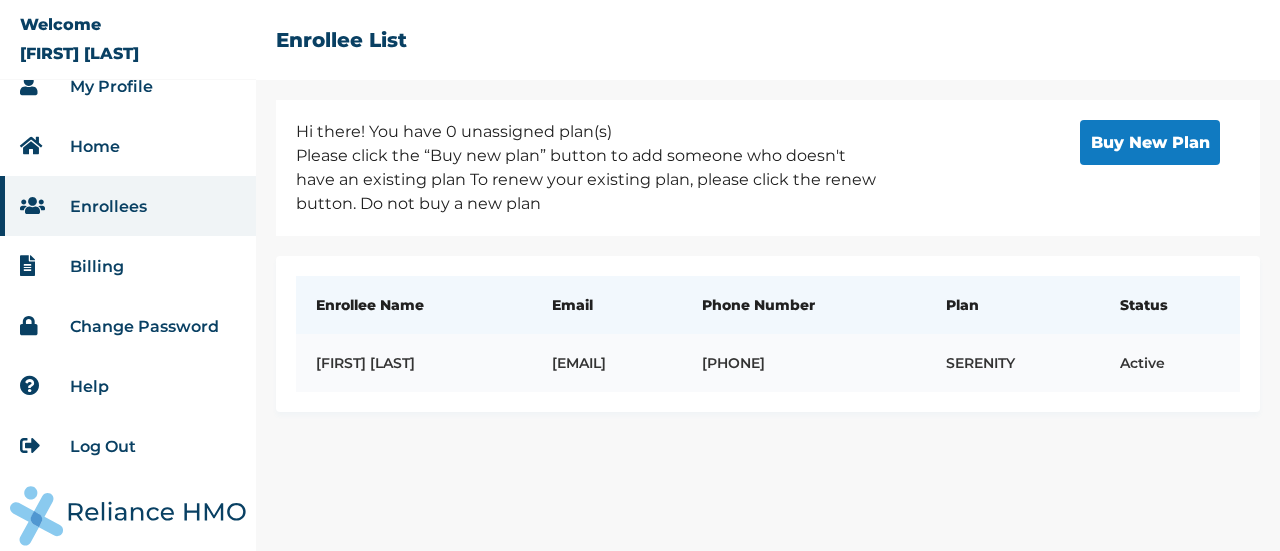 click on "[PHONE]" at bounding box center [804, 363] 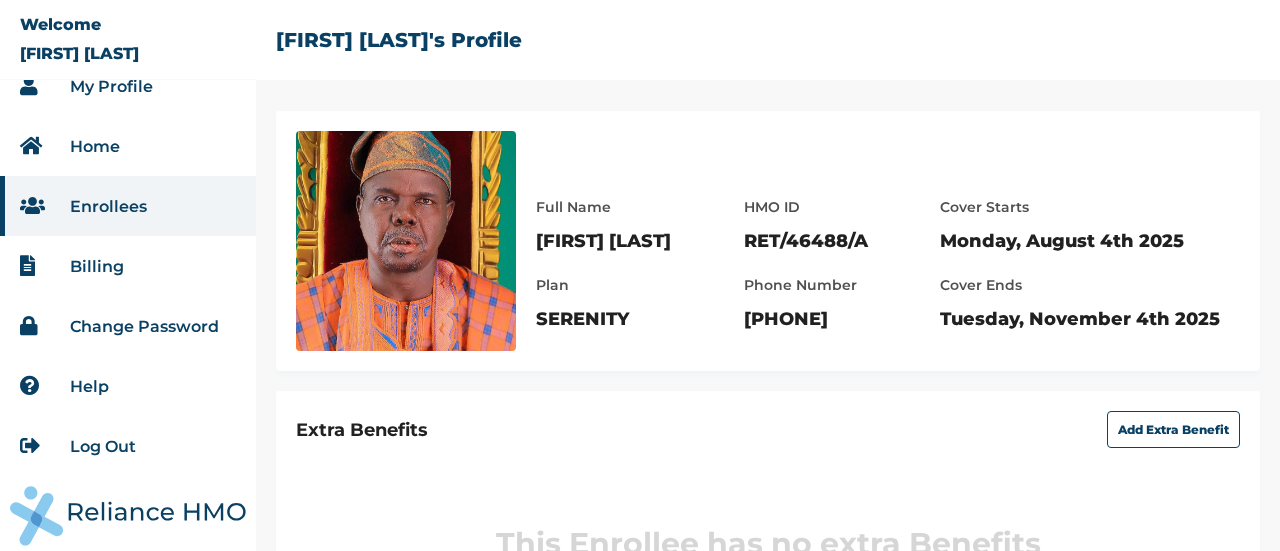 scroll, scrollTop: 0, scrollLeft: 0, axis: both 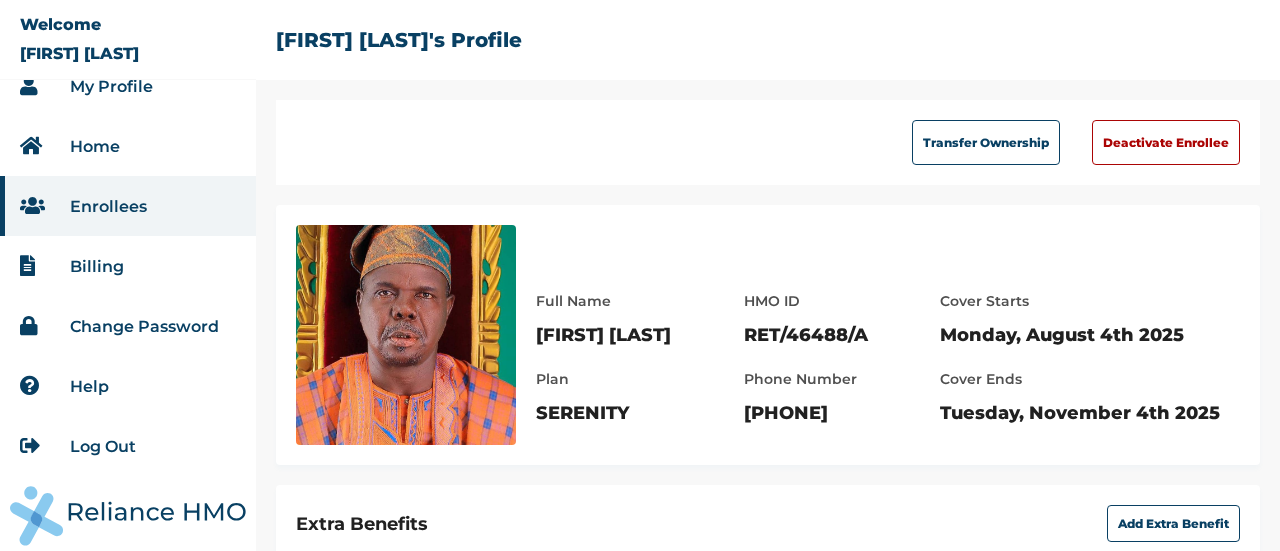 click on "Full Name Olaife Daramola Plan SERENITY" at bounding box center (613, 347) 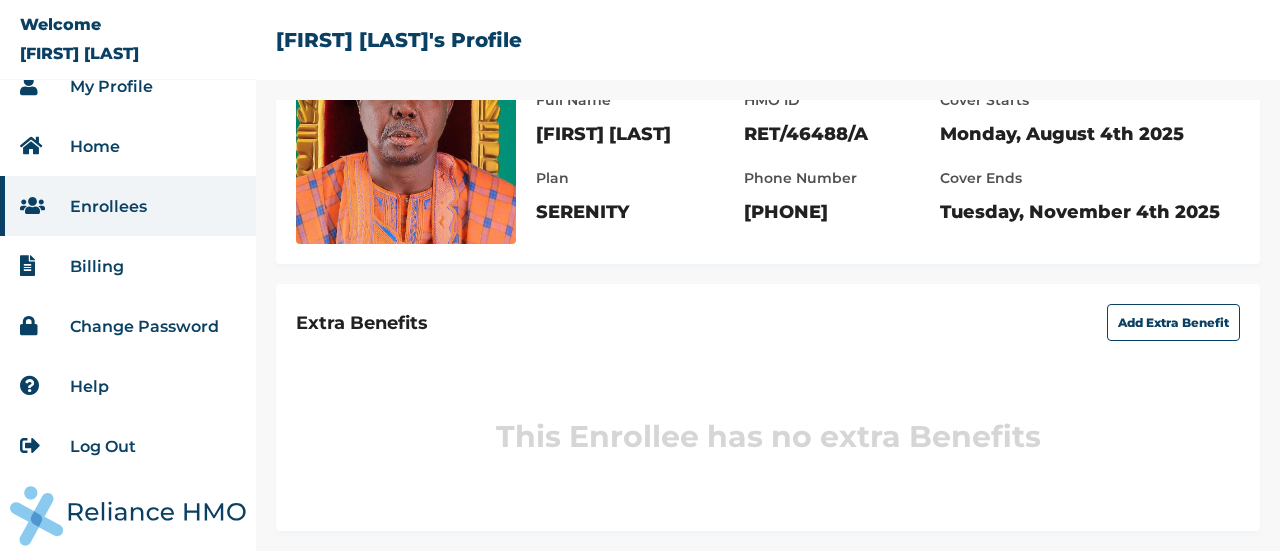 scroll, scrollTop: 218, scrollLeft: 0, axis: vertical 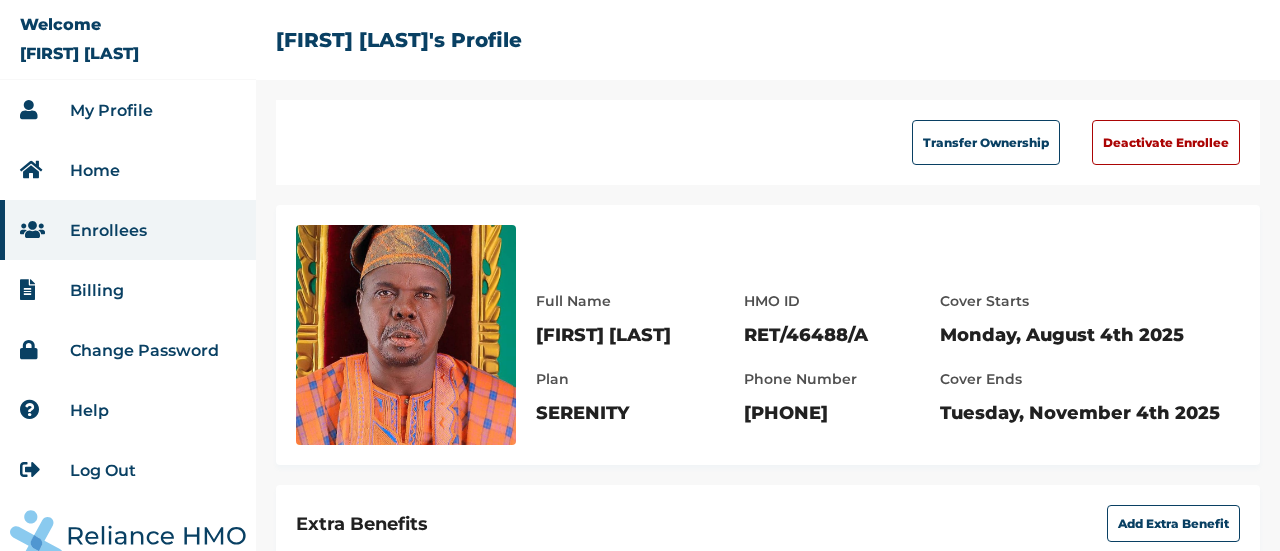 click on "My Profile" at bounding box center (111, 110) 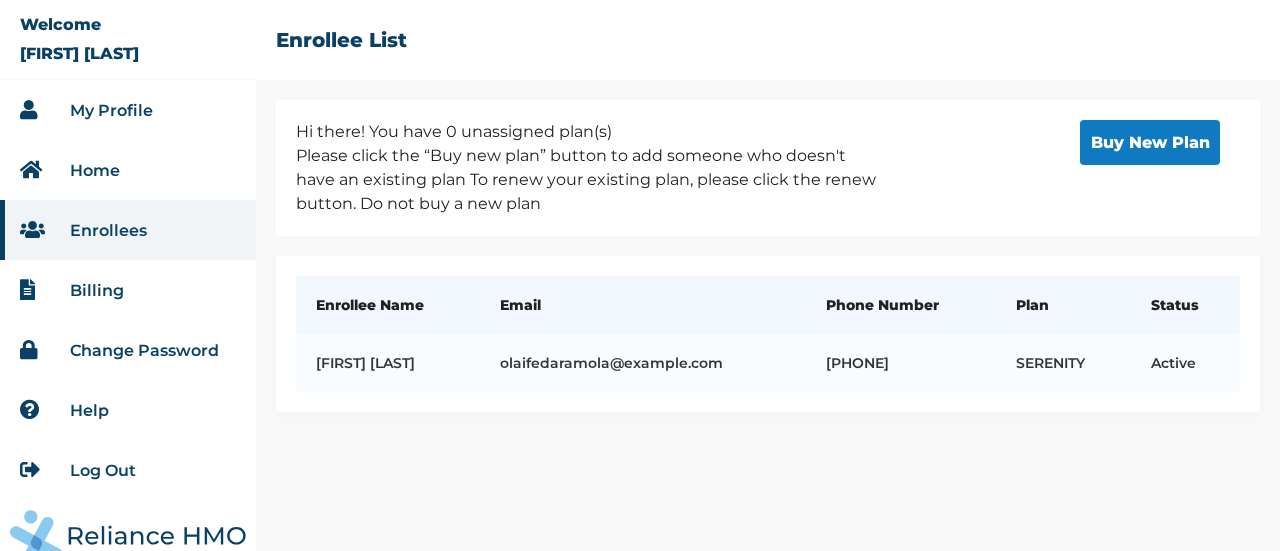 scroll, scrollTop: 0, scrollLeft: 0, axis: both 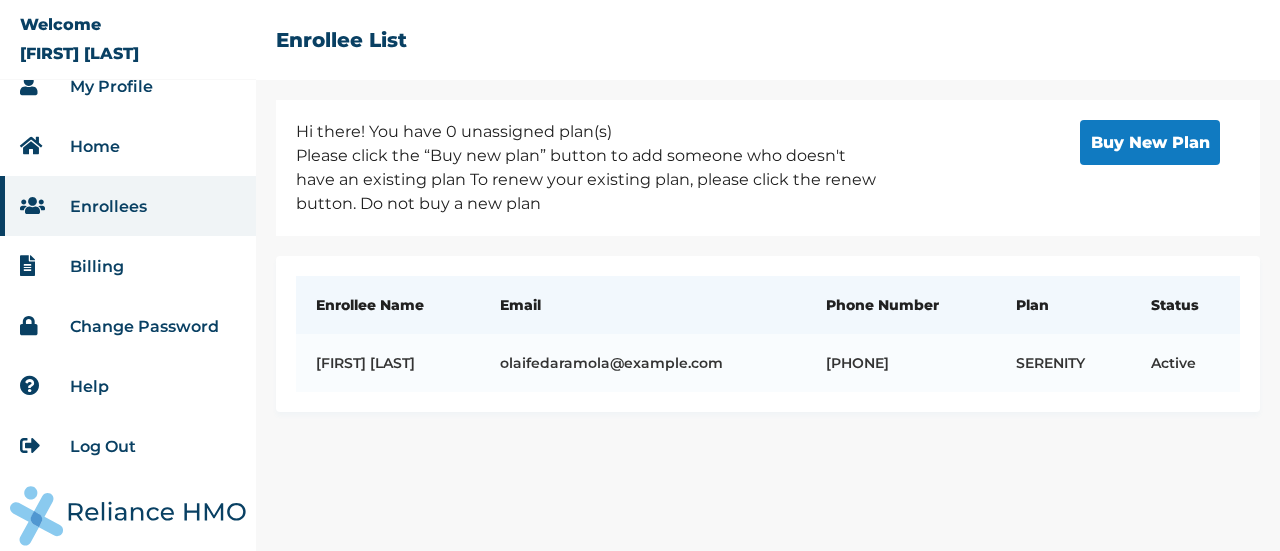 click on "Log Out" at bounding box center (103, 446) 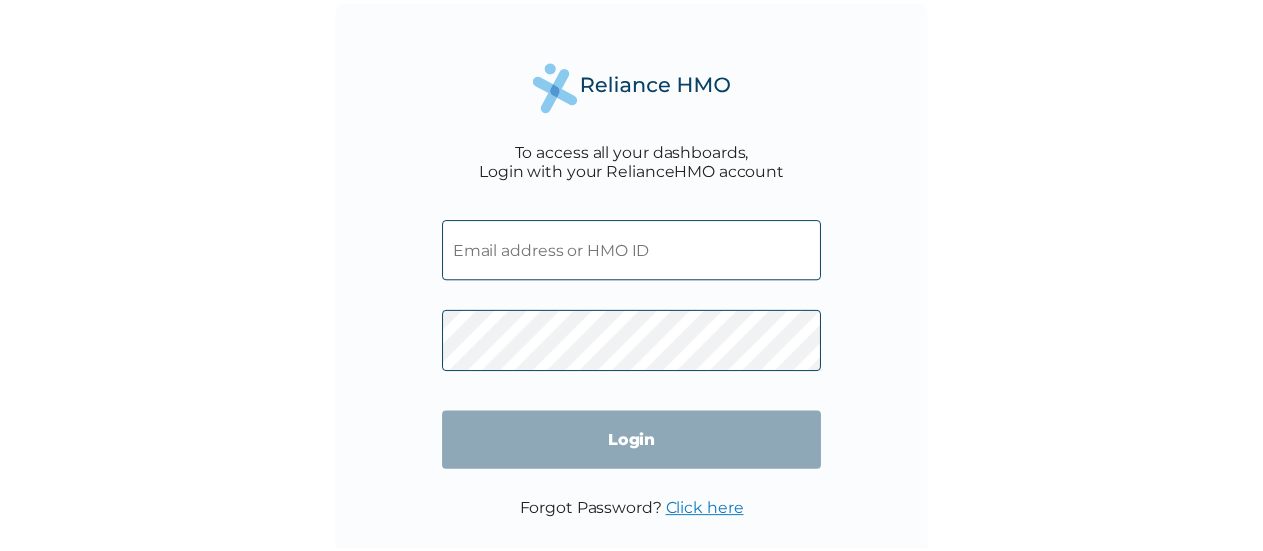 scroll, scrollTop: 0, scrollLeft: 0, axis: both 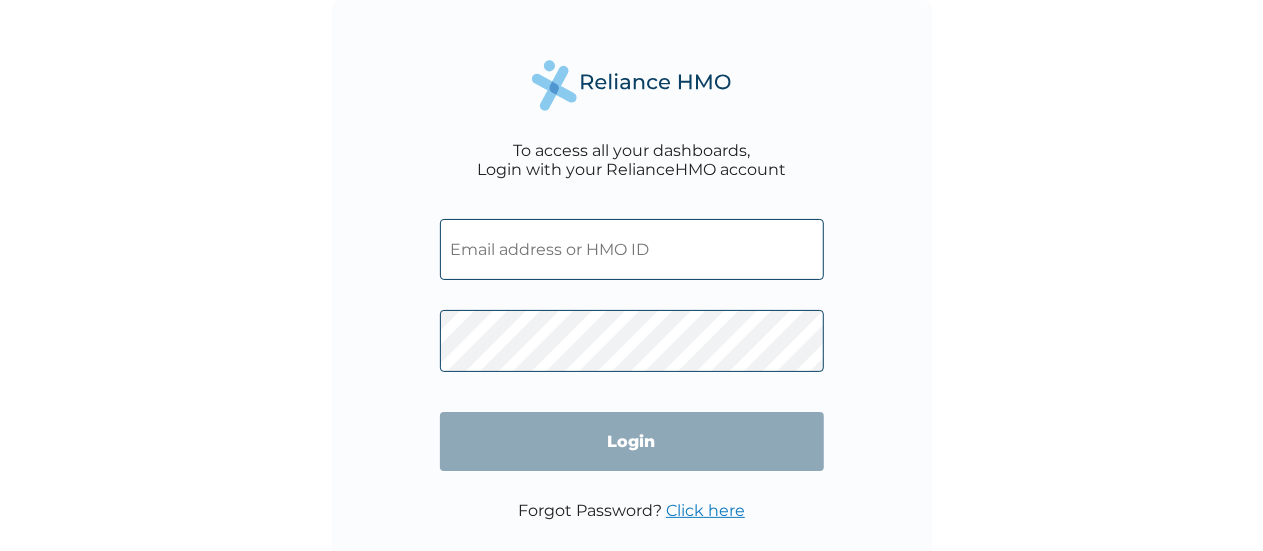 click at bounding box center [632, 249] 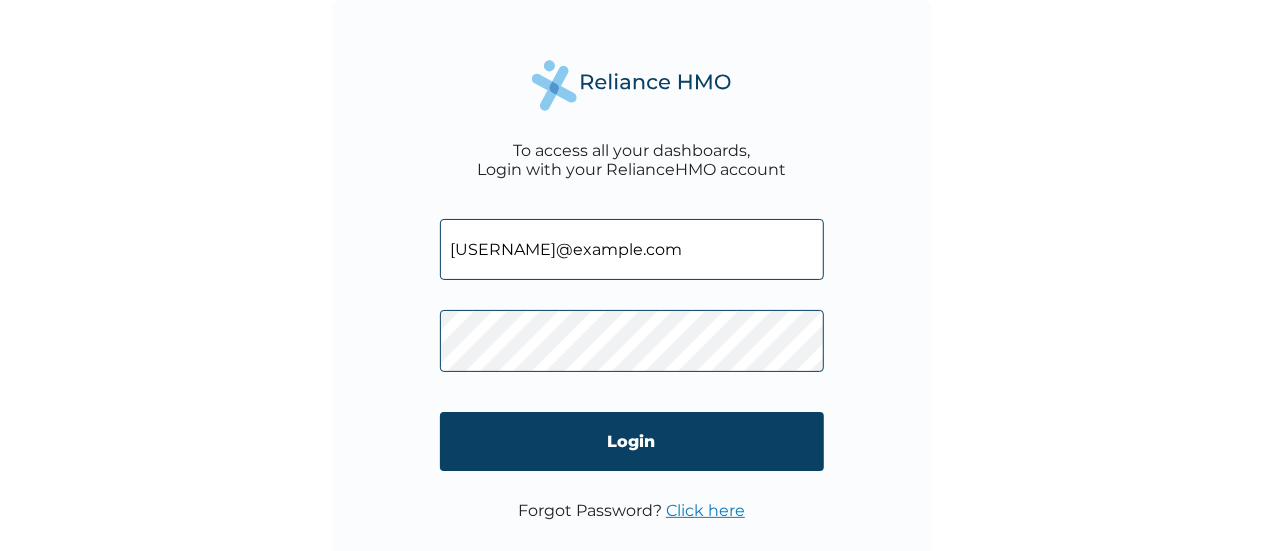 click on "olaifedaramola@gmail.com" at bounding box center (632, 249) 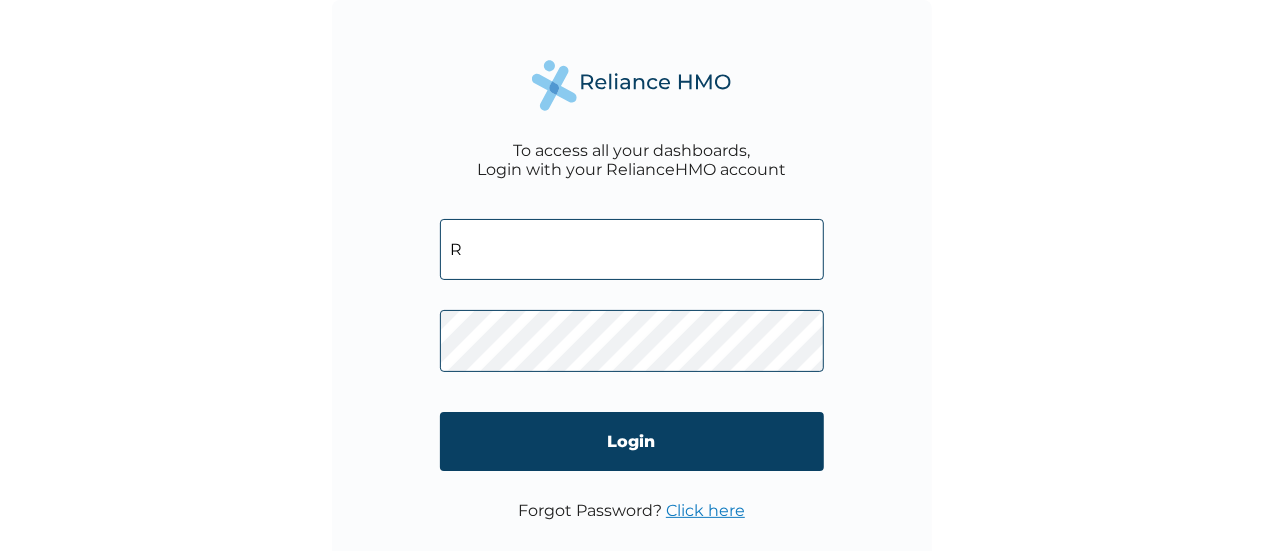 type on "RET/46488/A" 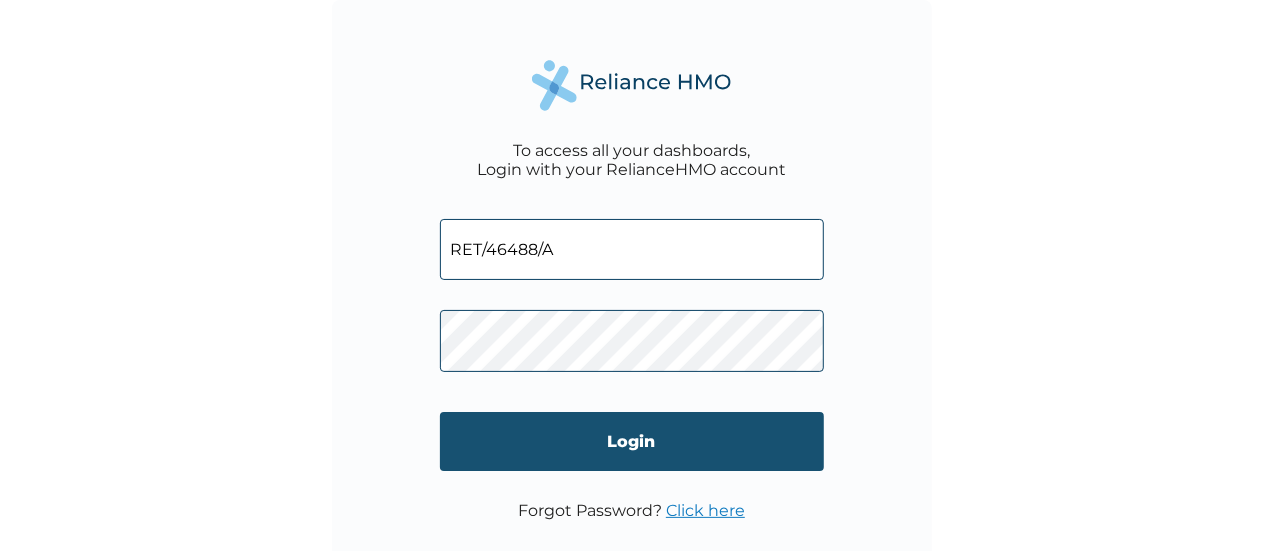 click on "Login" at bounding box center [632, 441] 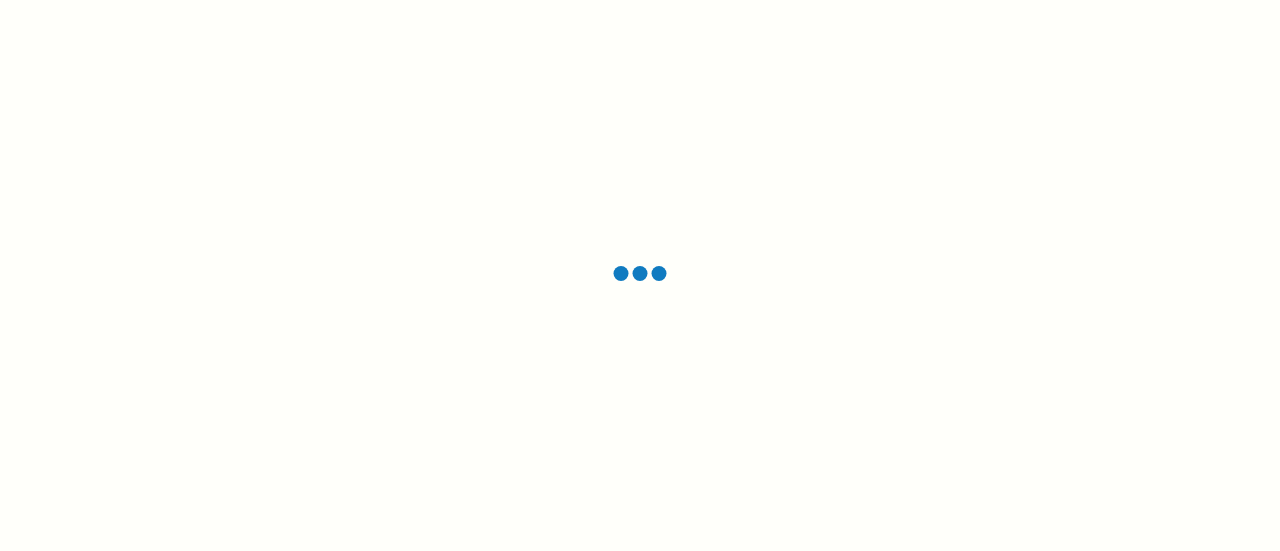 scroll, scrollTop: 0, scrollLeft: 0, axis: both 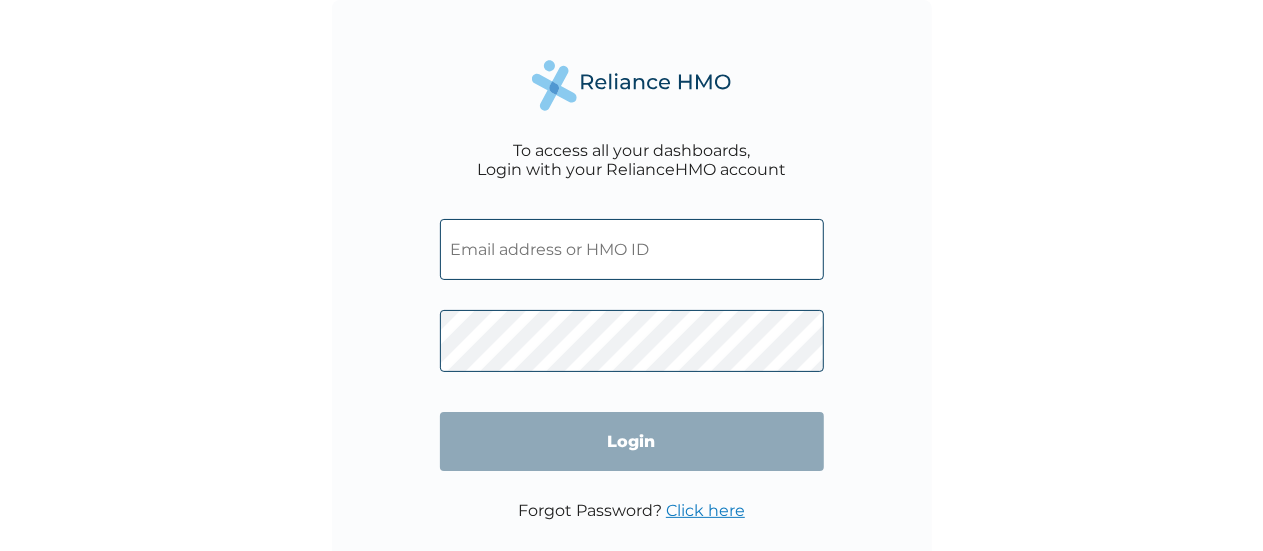 click at bounding box center [632, 249] 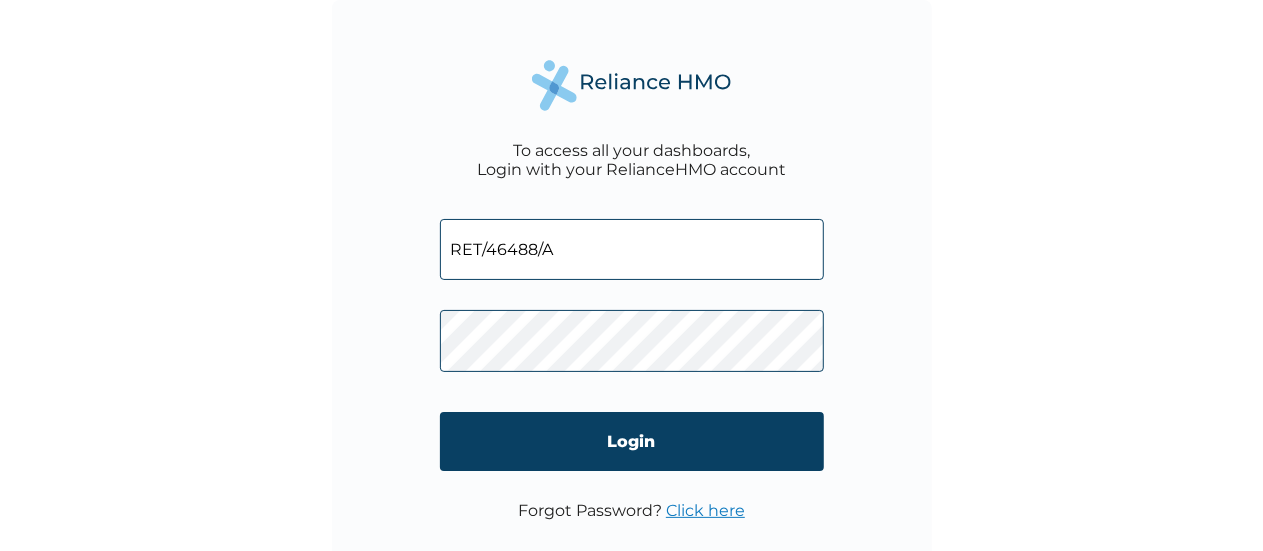 type on "RET/46488/A" 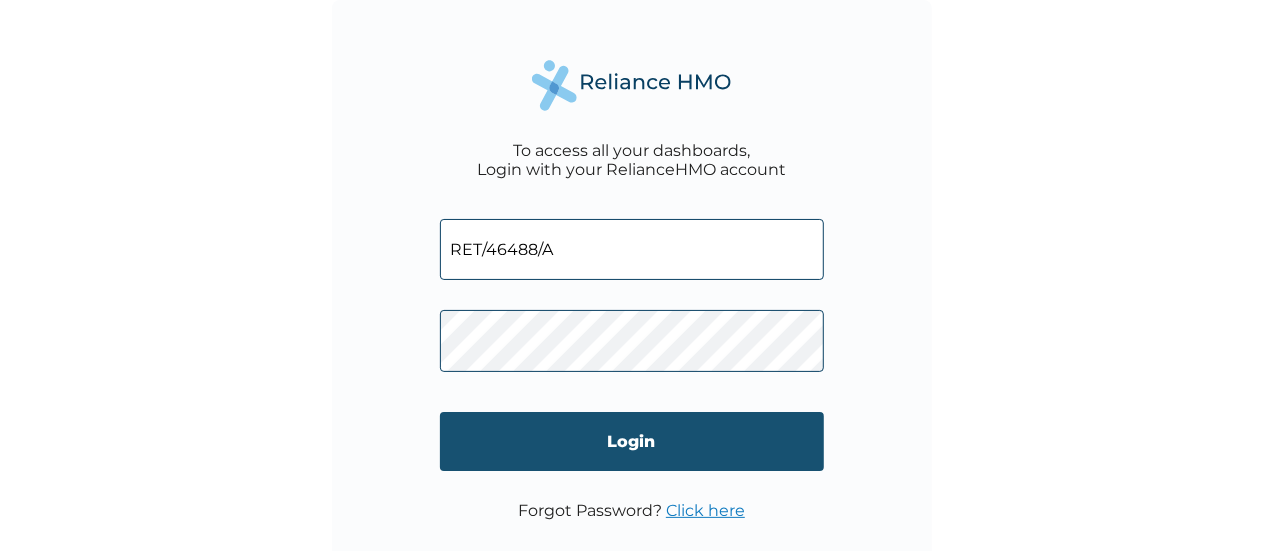 click on "Login" at bounding box center (632, 441) 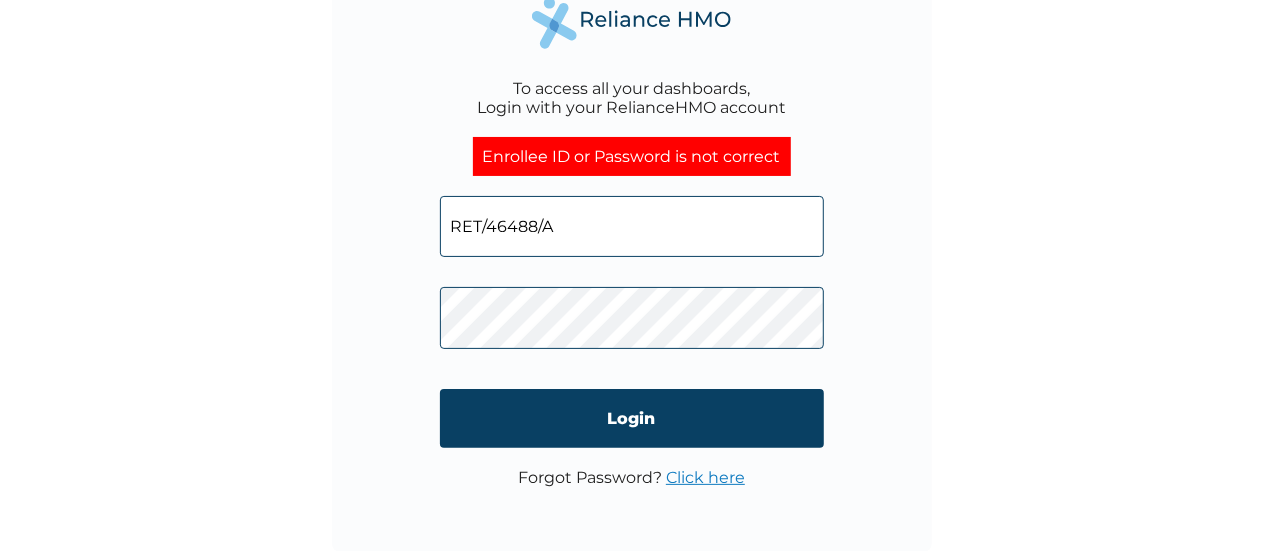scroll, scrollTop: 0, scrollLeft: 0, axis: both 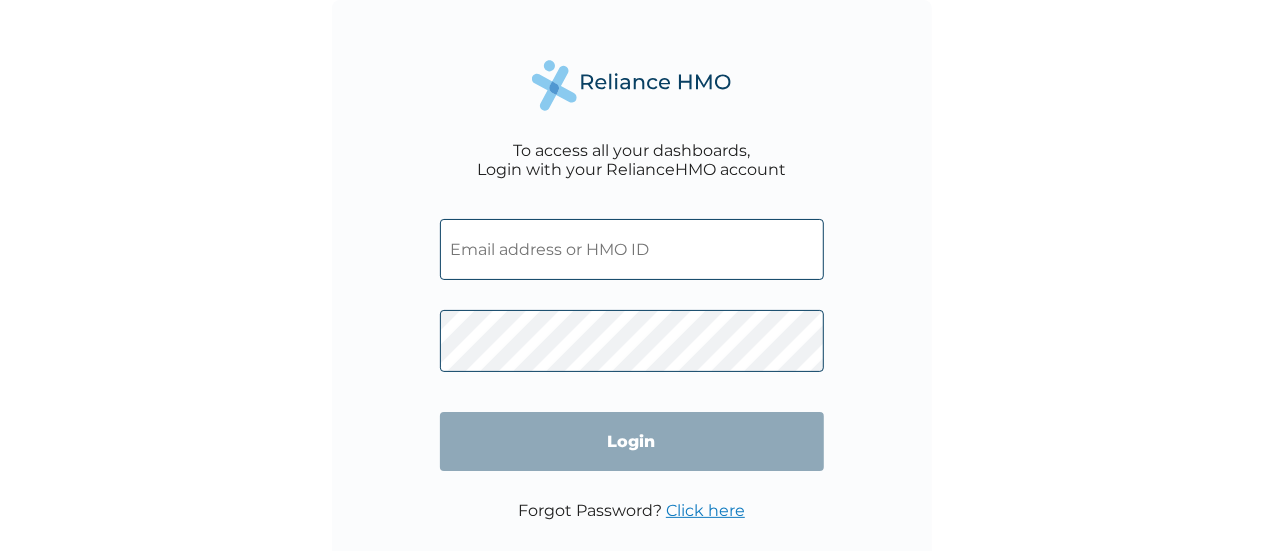 click at bounding box center (632, 249) 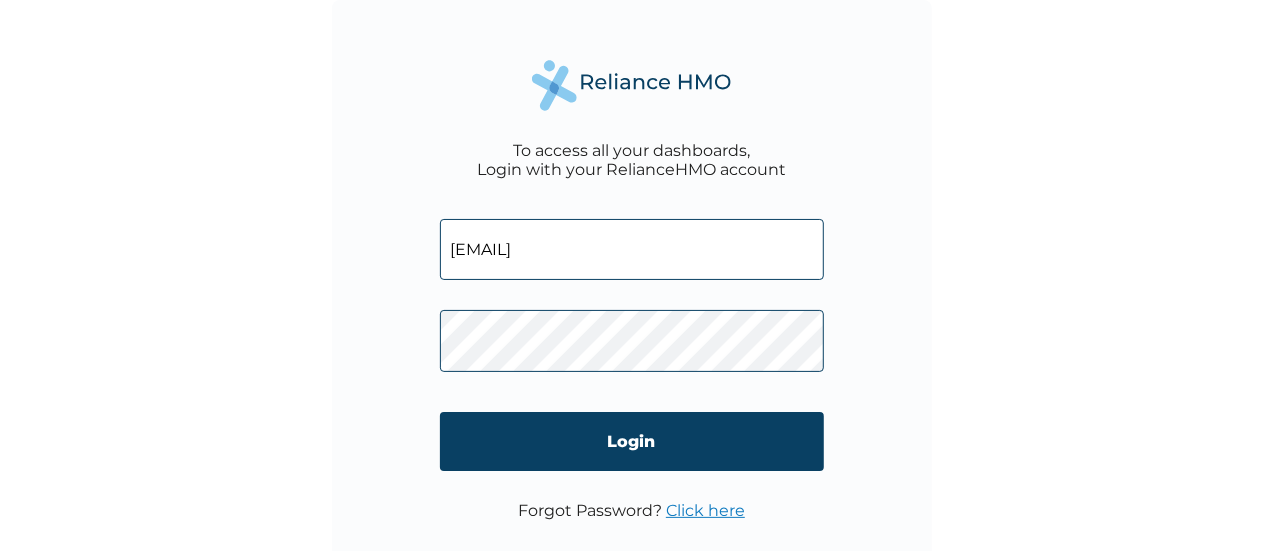 click on "Login" at bounding box center (632, 441) 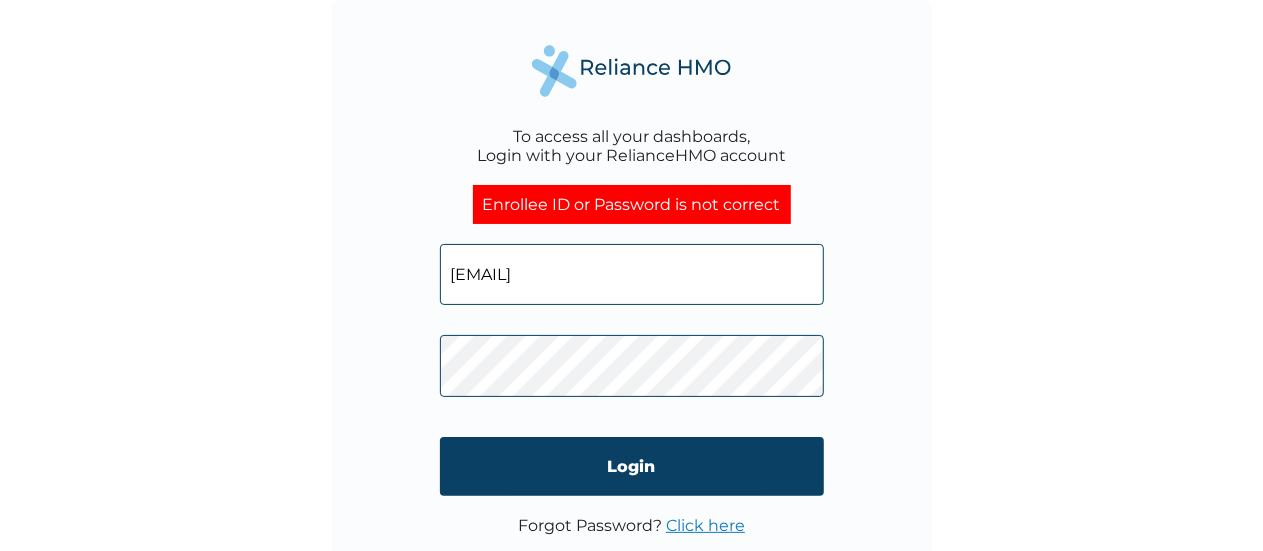 click on "[EMAIL]" at bounding box center [632, 274] 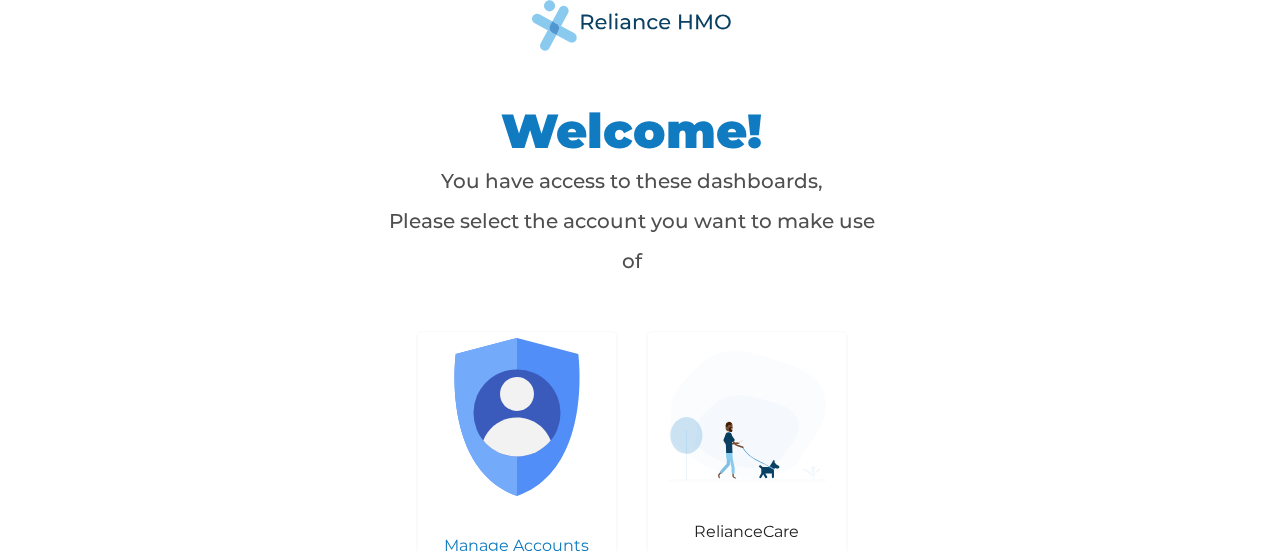 scroll, scrollTop: 0, scrollLeft: 0, axis: both 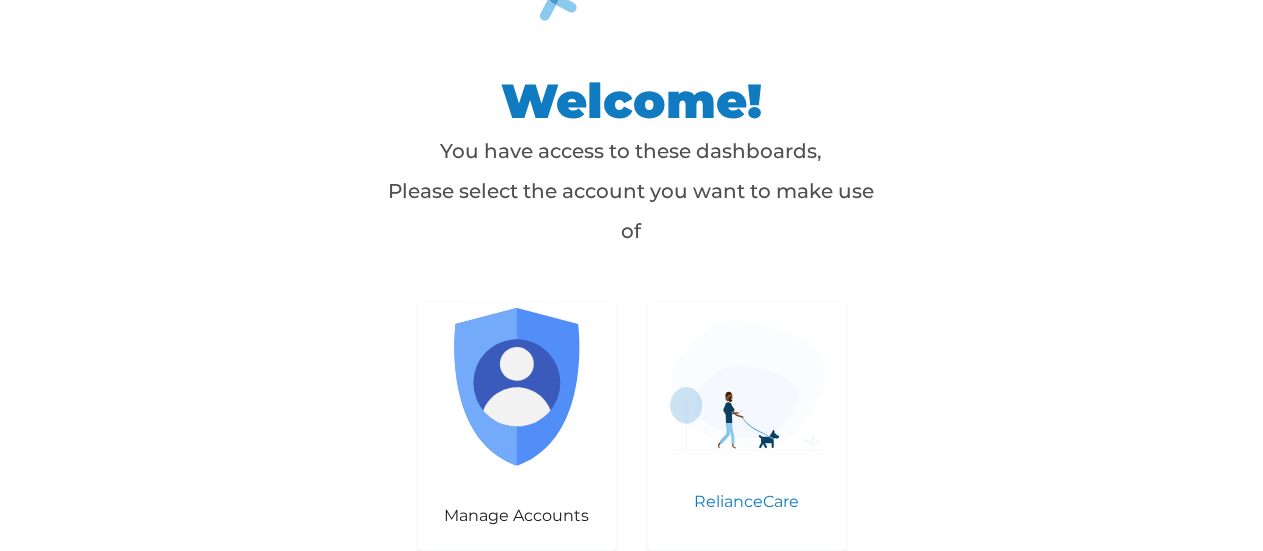click on "RelianceCare" at bounding box center (747, 501) 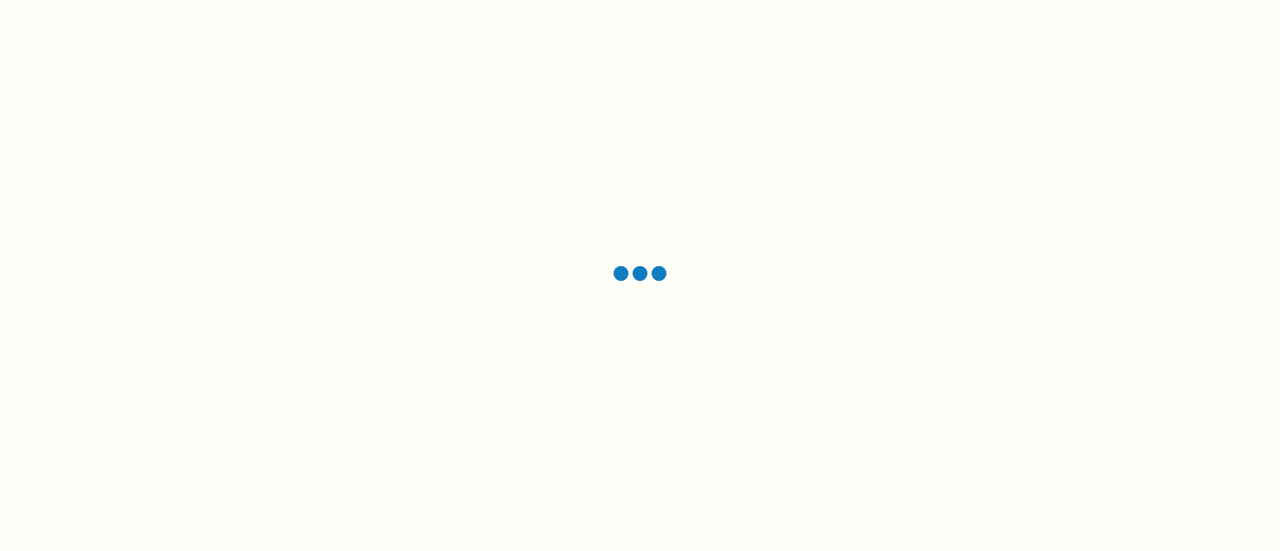 scroll, scrollTop: 0, scrollLeft: 0, axis: both 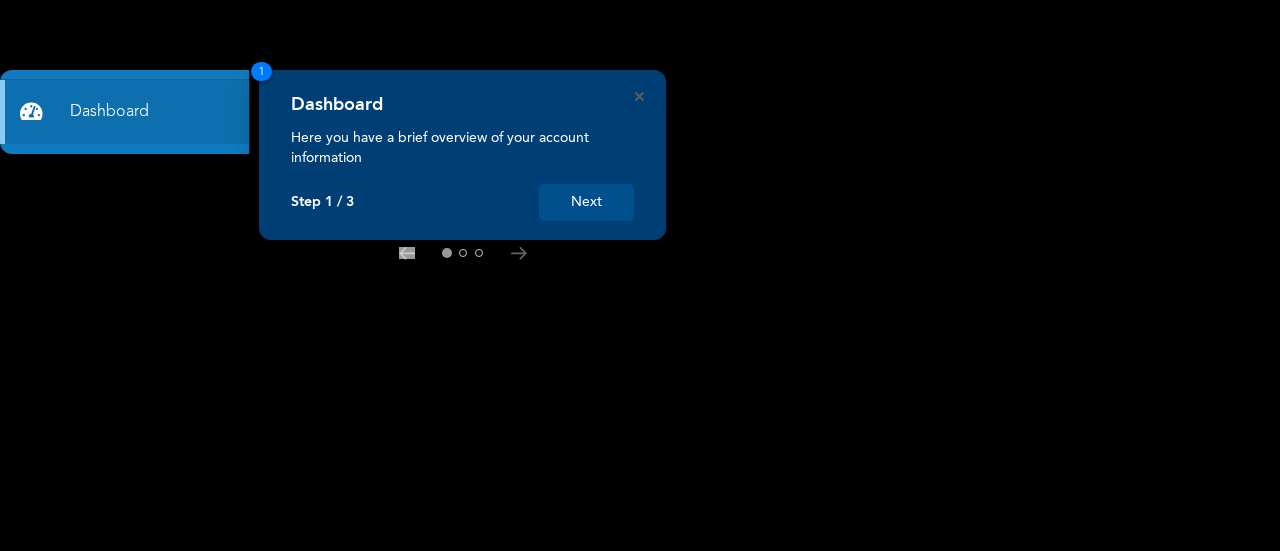 click on "Next" at bounding box center [586, 202] 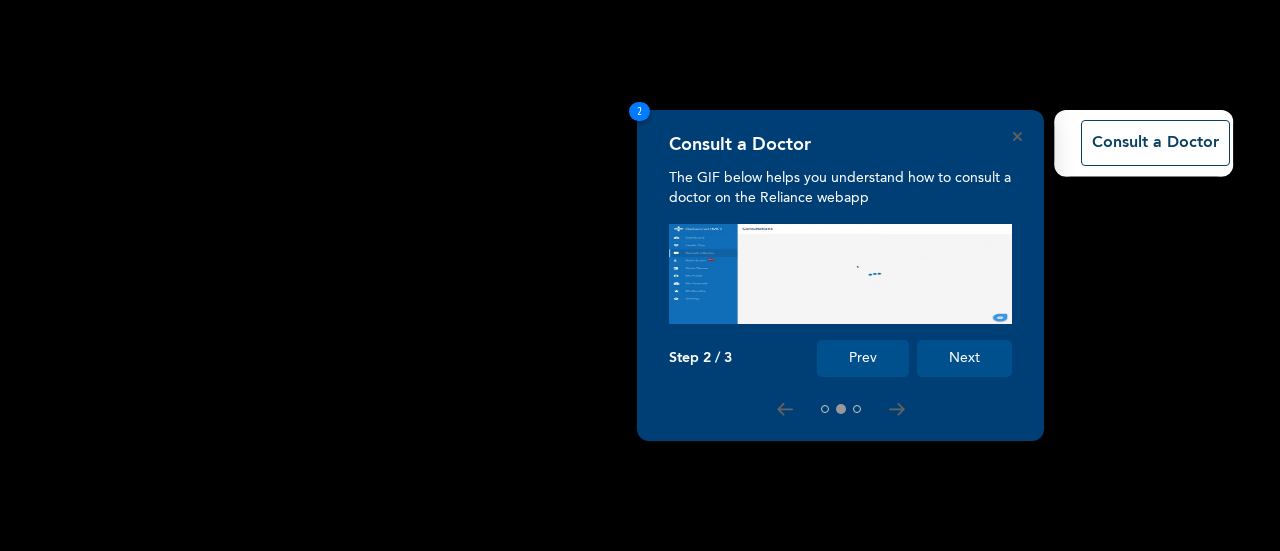 click on "Next" at bounding box center [964, 358] 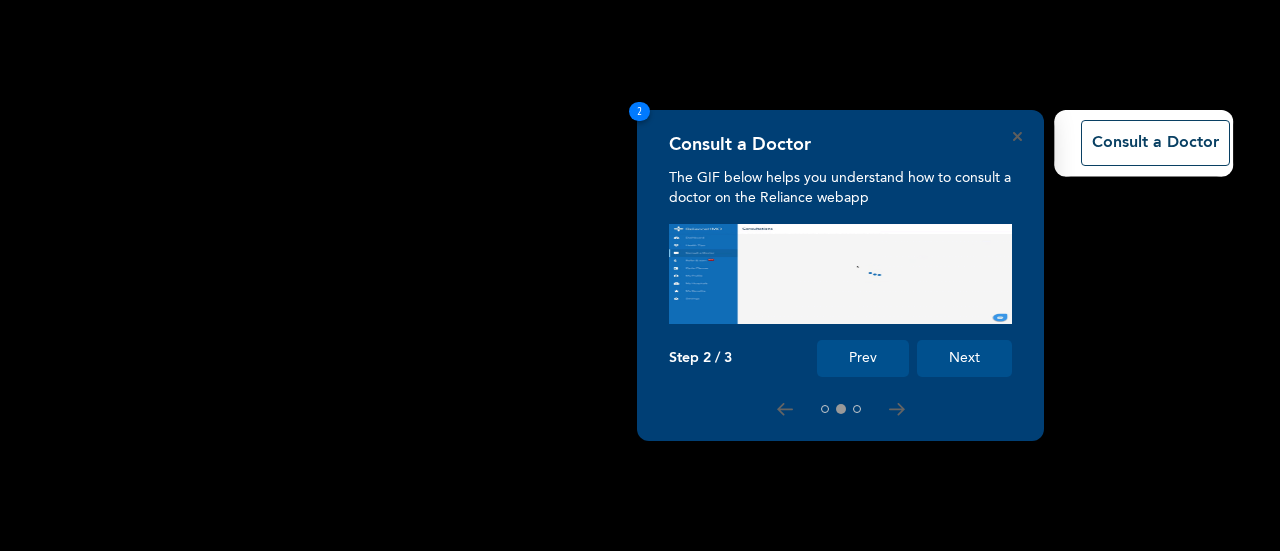 scroll, scrollTop: 223, scrollLeft: 0, axis: vertical 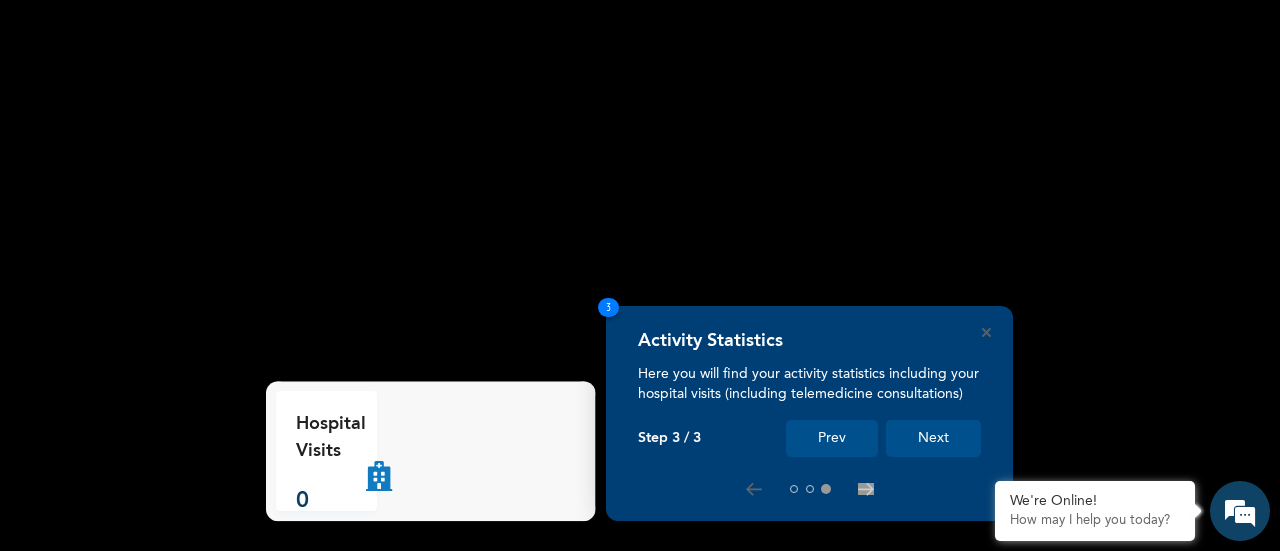 click on "Next" at bounding box center (933, 438) 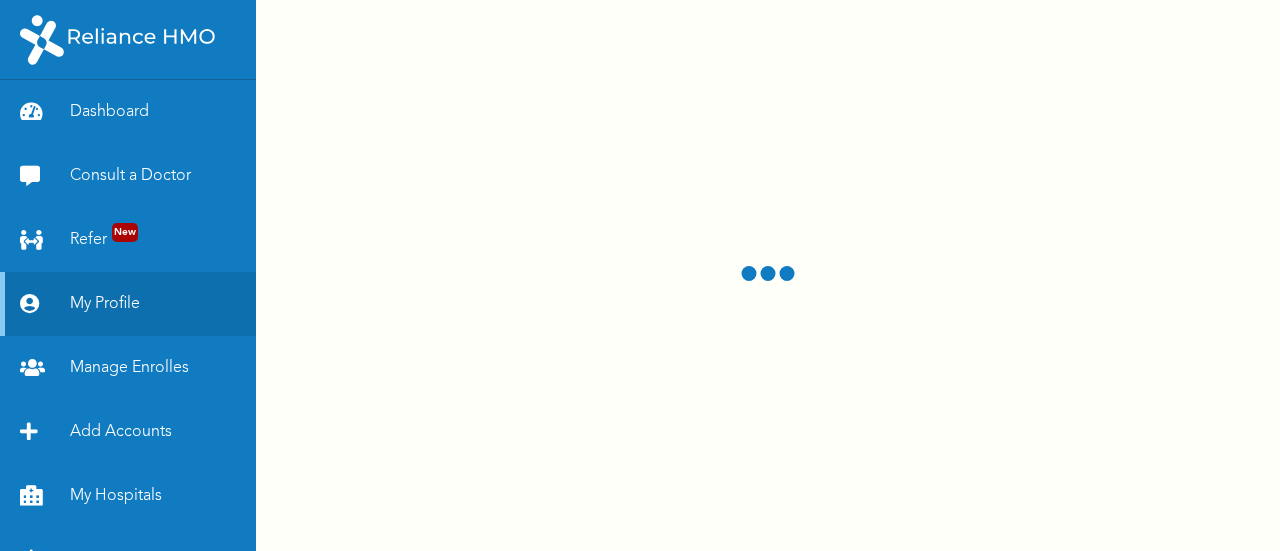 scroll, scrollTop: 0, scrollLeft: 0, axis: both 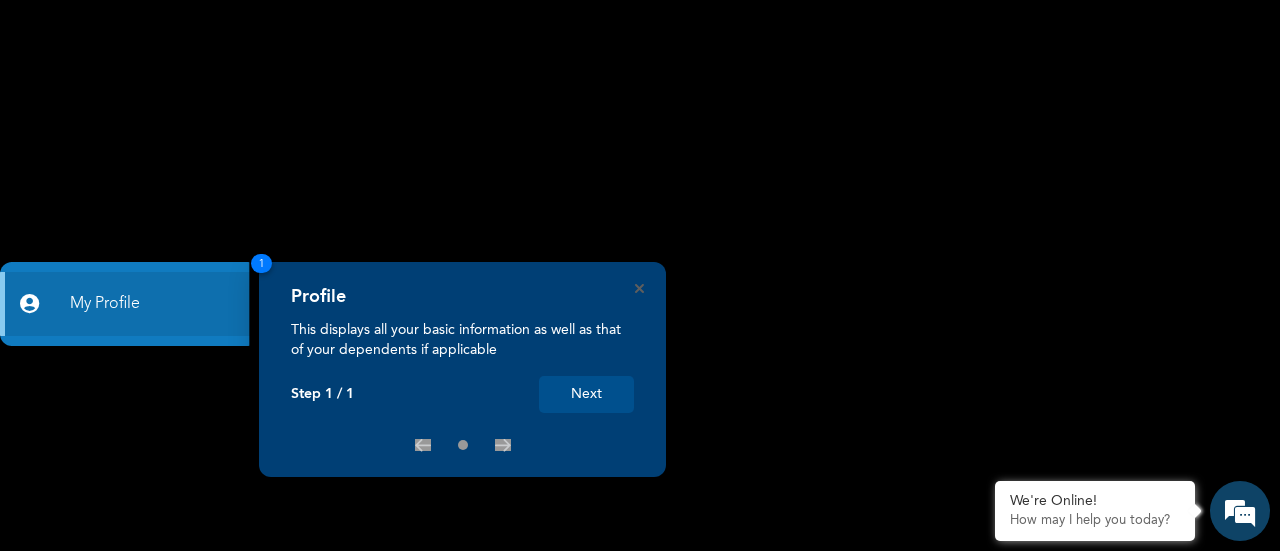 click on "Next" at bounding box center [586, 394] 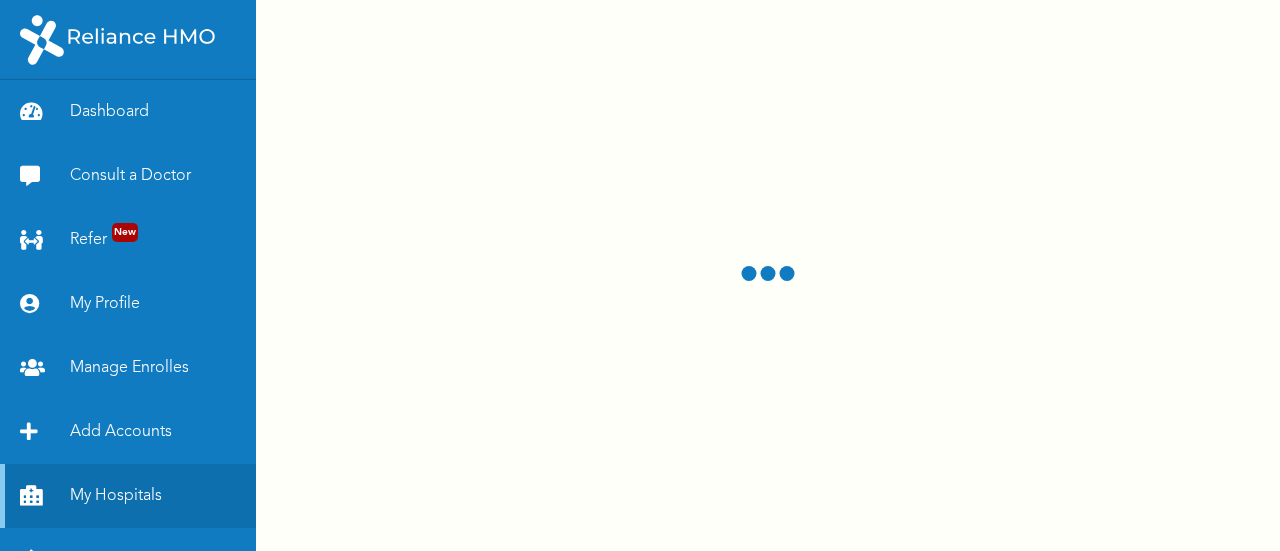 scroll, scrollTop: 0, scrollLeft: 0, axis: both 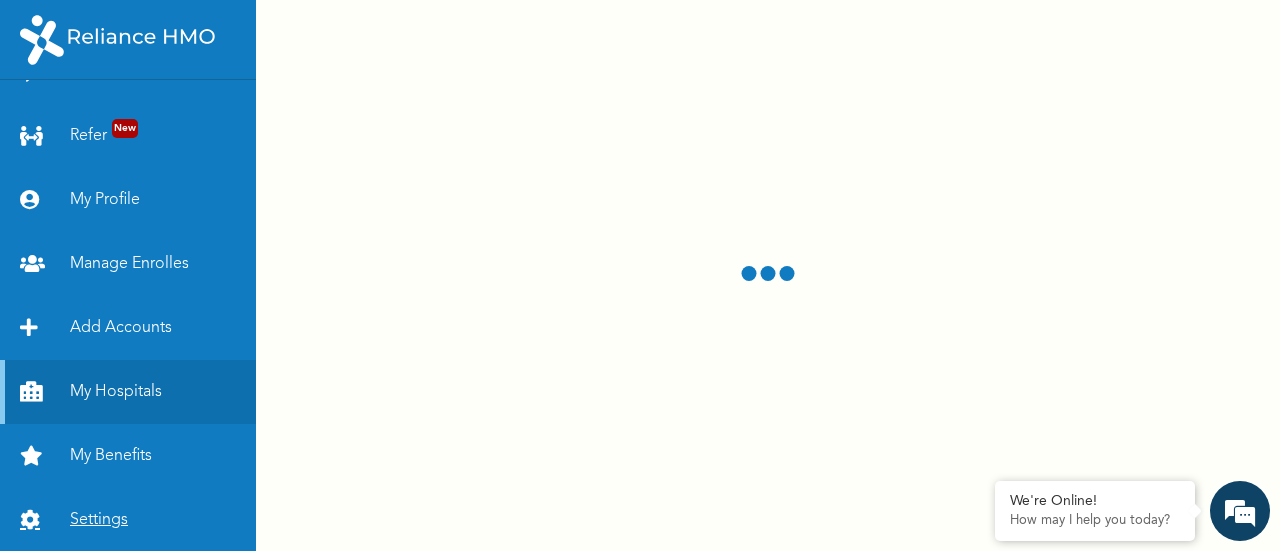 click on "Settings" at bounding box center (128, 520) 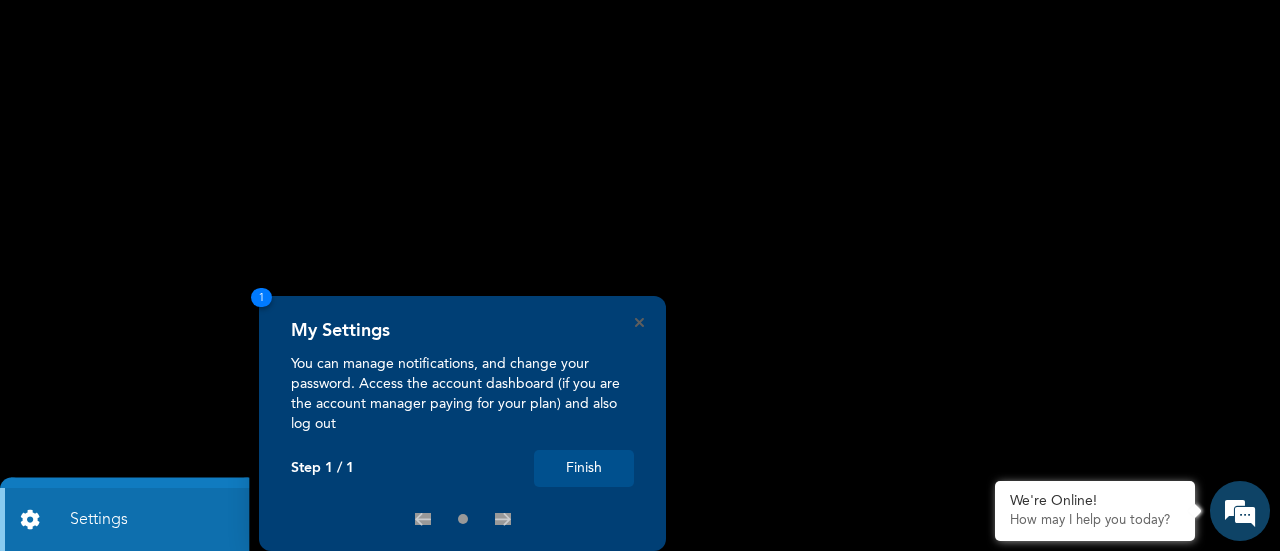 click on "Finish" at bounding box center [584, 468] 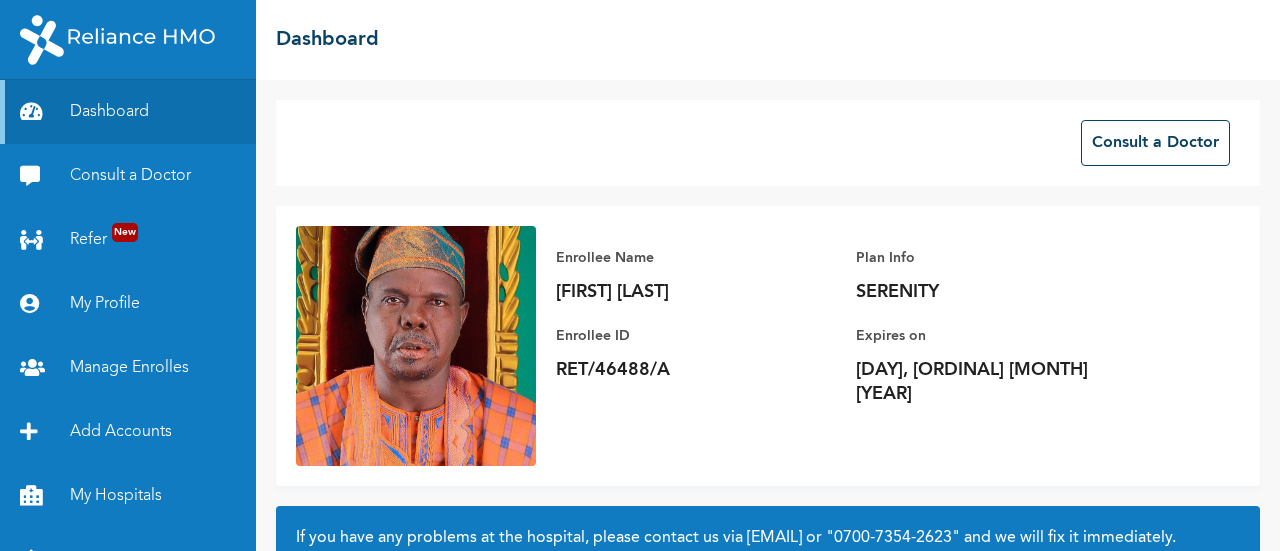 scroll, scrollTop: 0, scrollLeft: 0, axis: both 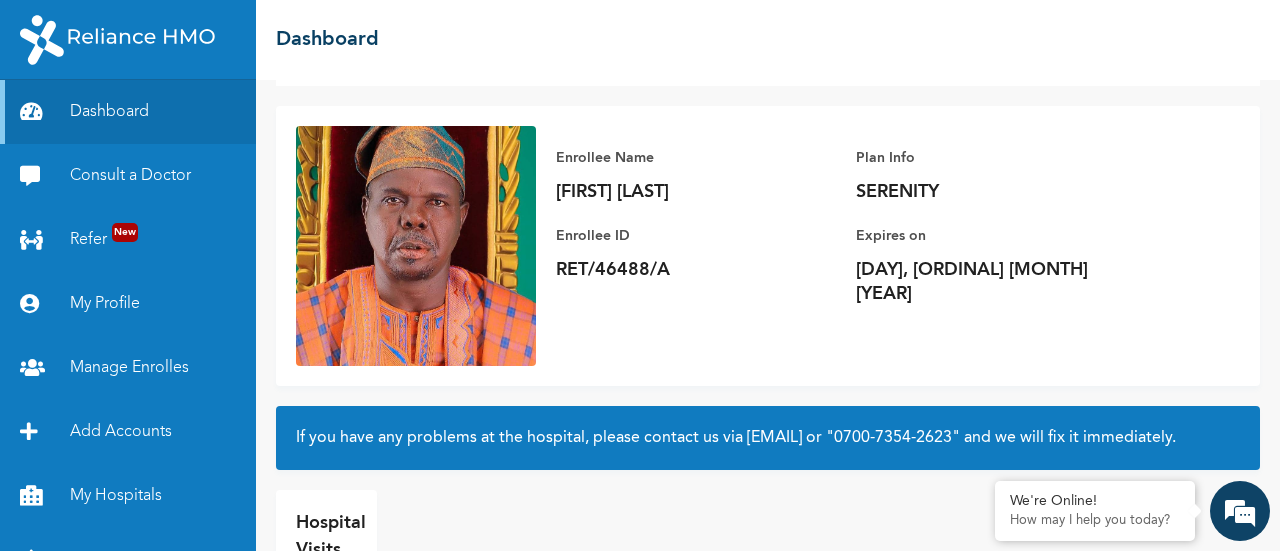click on "RET/46488/A" at bounding box center [696, 270] 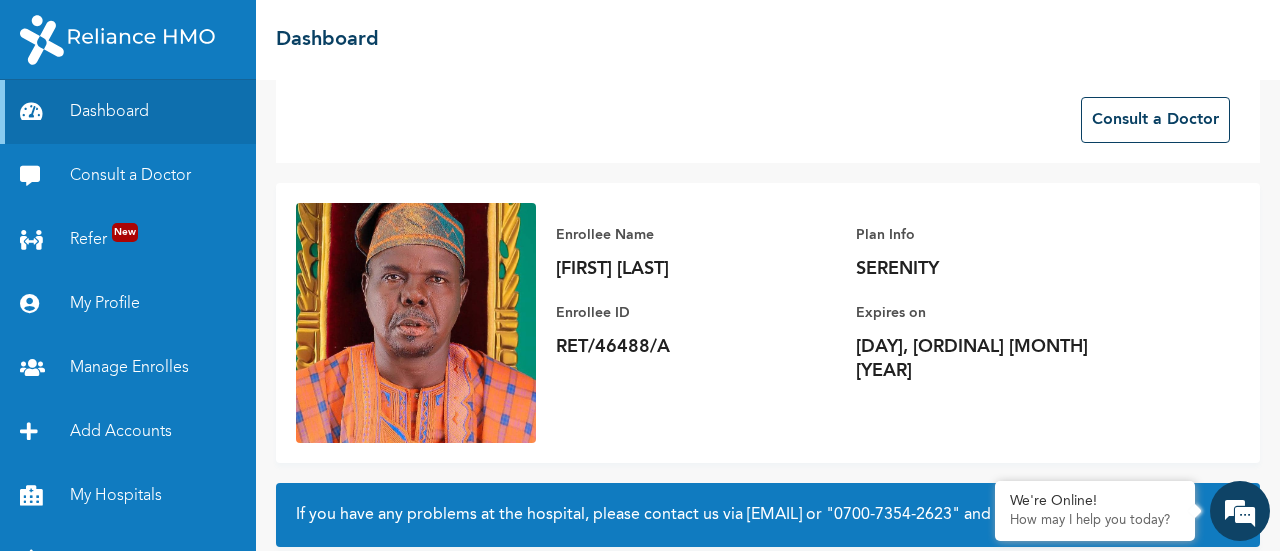 scroll, scrollTop: 223, scrollLeft: 0, axis: vertical 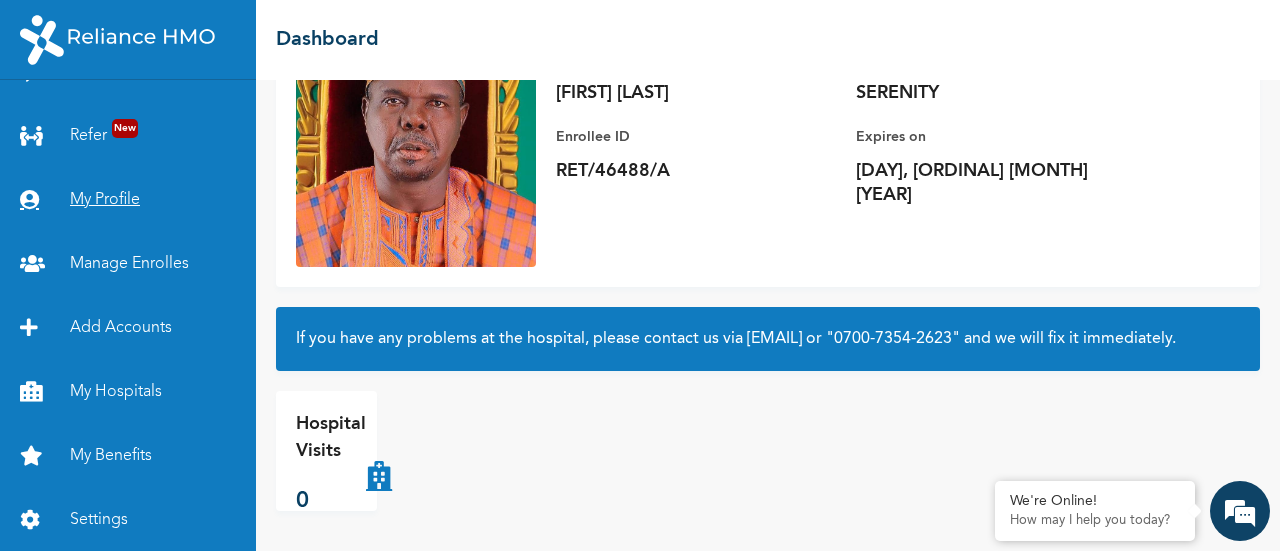 click on "My Profile" at bounding box center (128, 200) 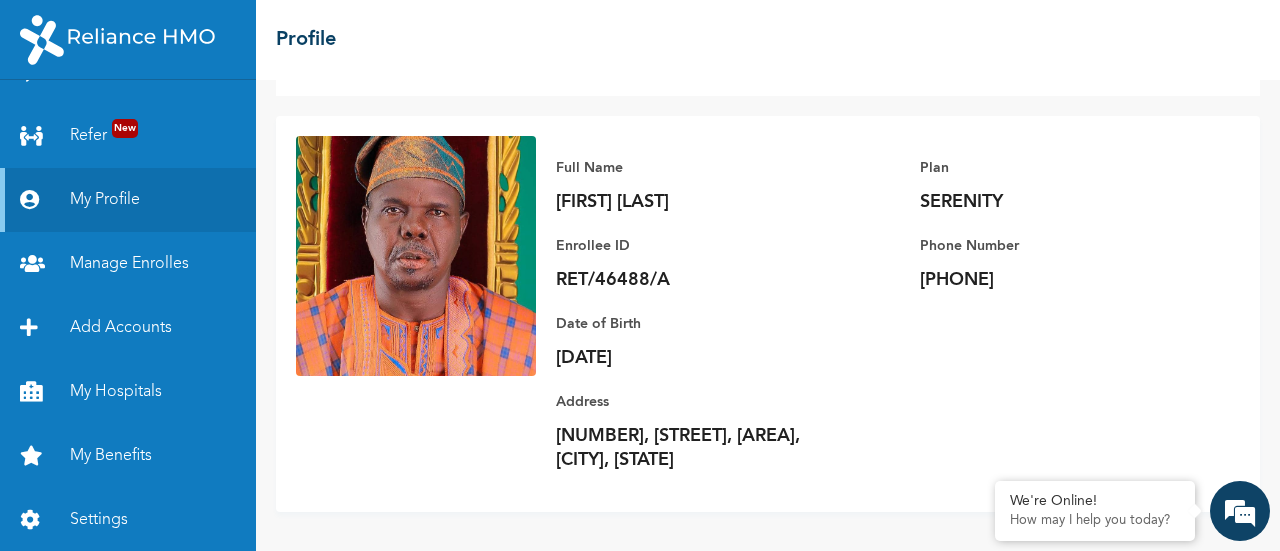 scroll, scrollTop: 0, scrollLeft: 0, axis: both 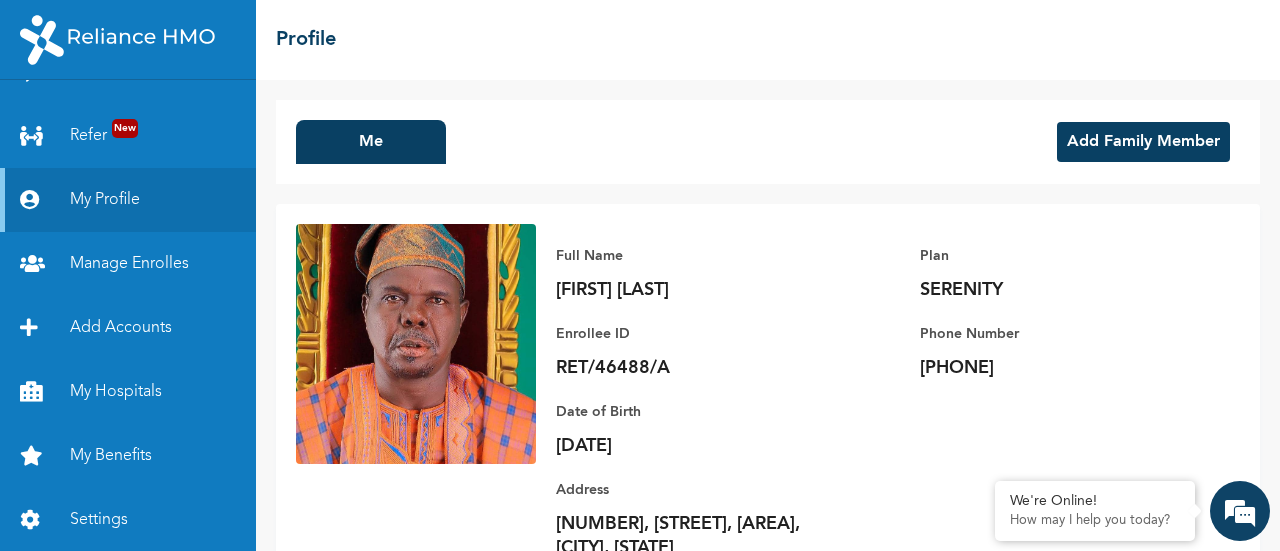 click on "Olaife Daramola" at bounding box center [696, 290] 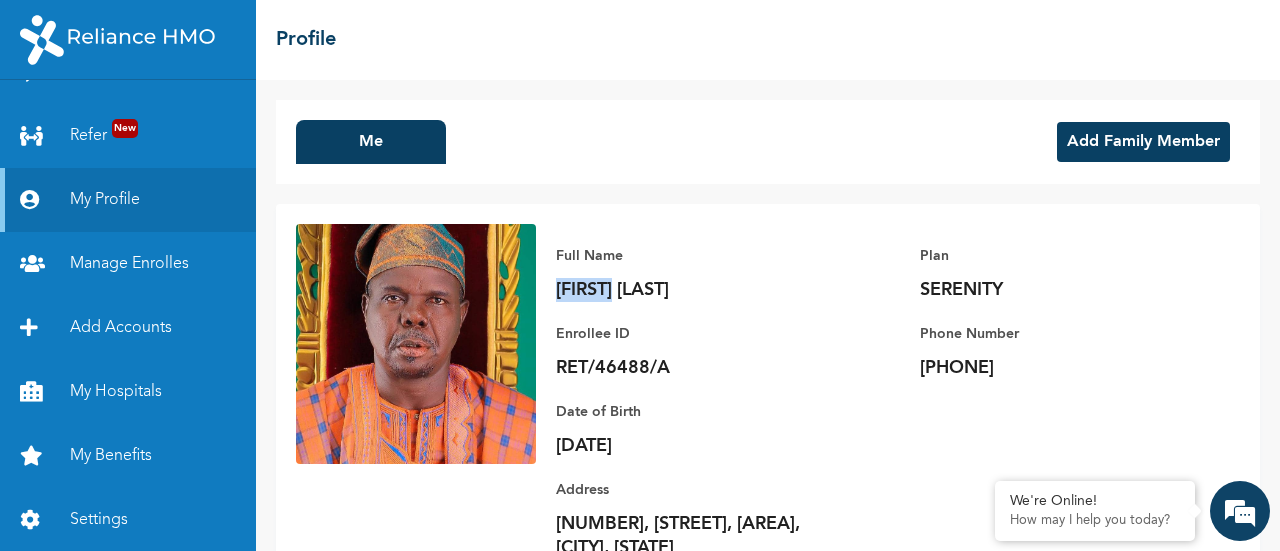 click on "Olaife Daramola" at bounding box center [696, 290] 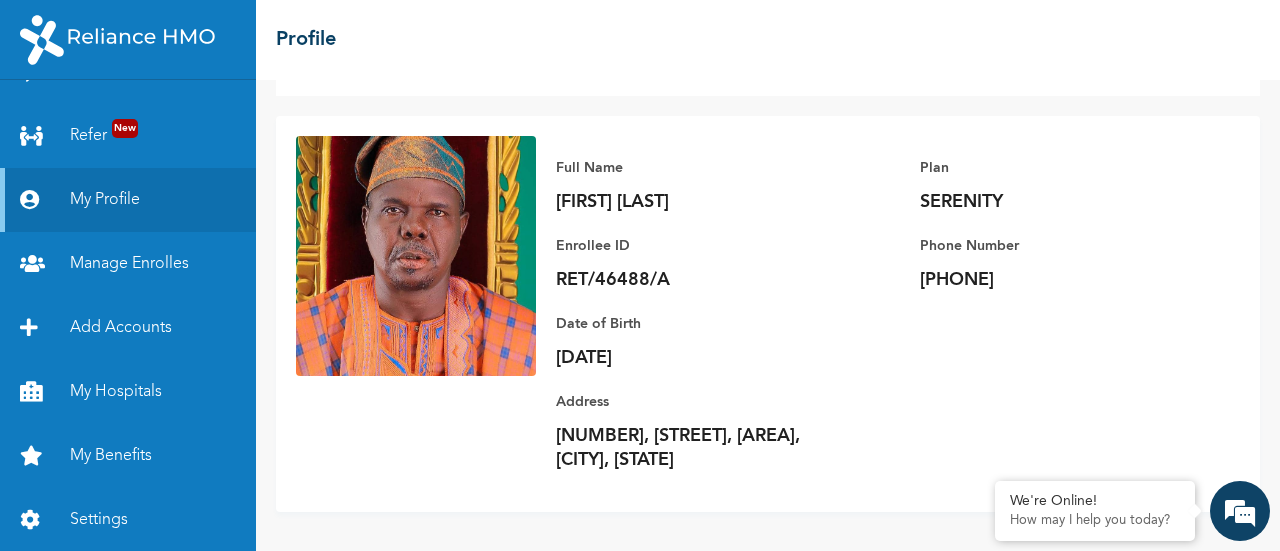 click on "2348132129109" at bounding box center [1060, 280] 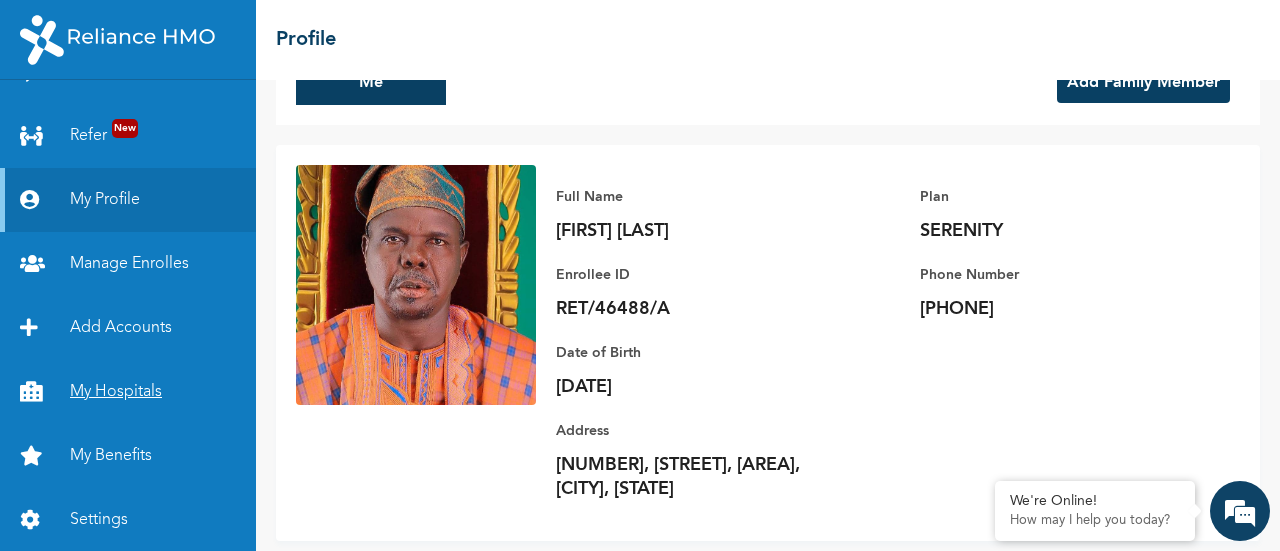 scroll, scrollTop: 88, scrollLeft: 0, axis: vertical 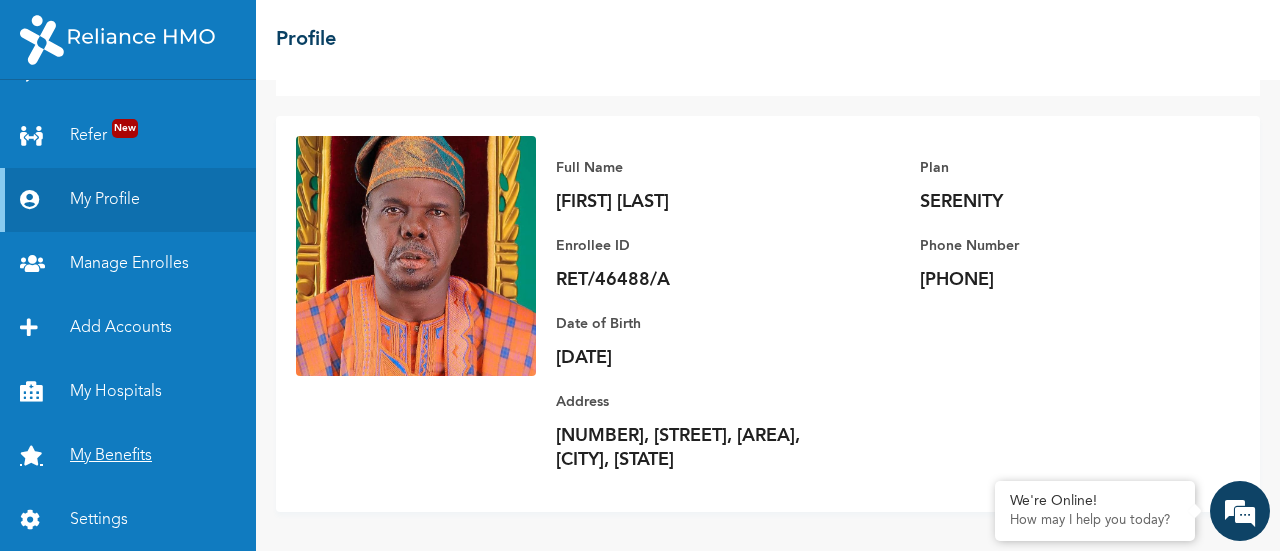 click on "My Benefits" at bounding box center [128, 456] 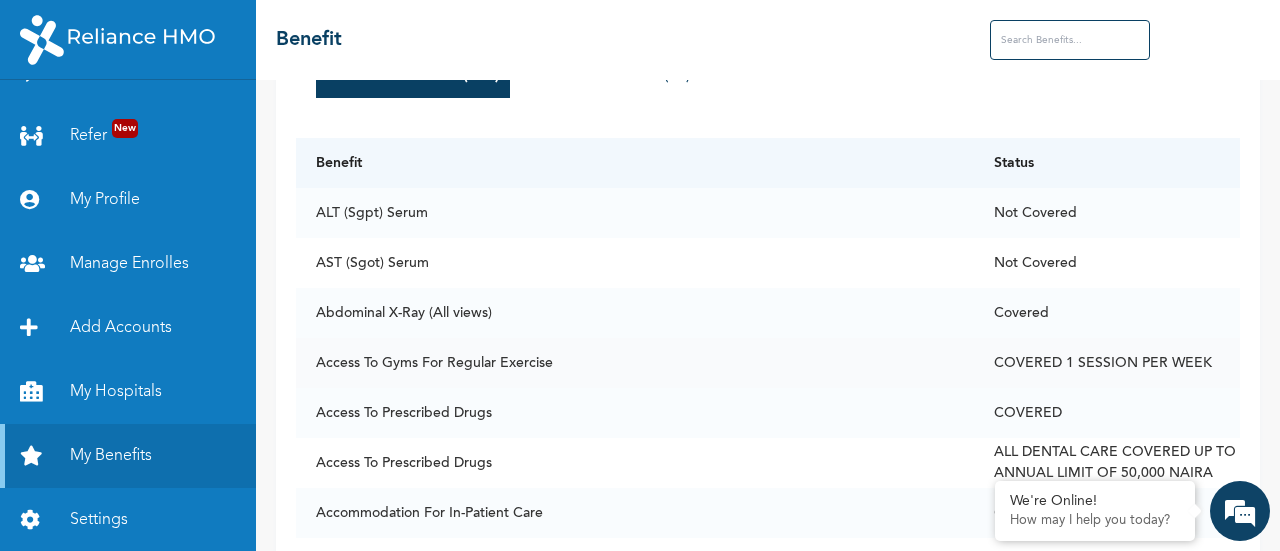 scroll, scrollTop: 200, scrollLeft: 0, axis: vertical 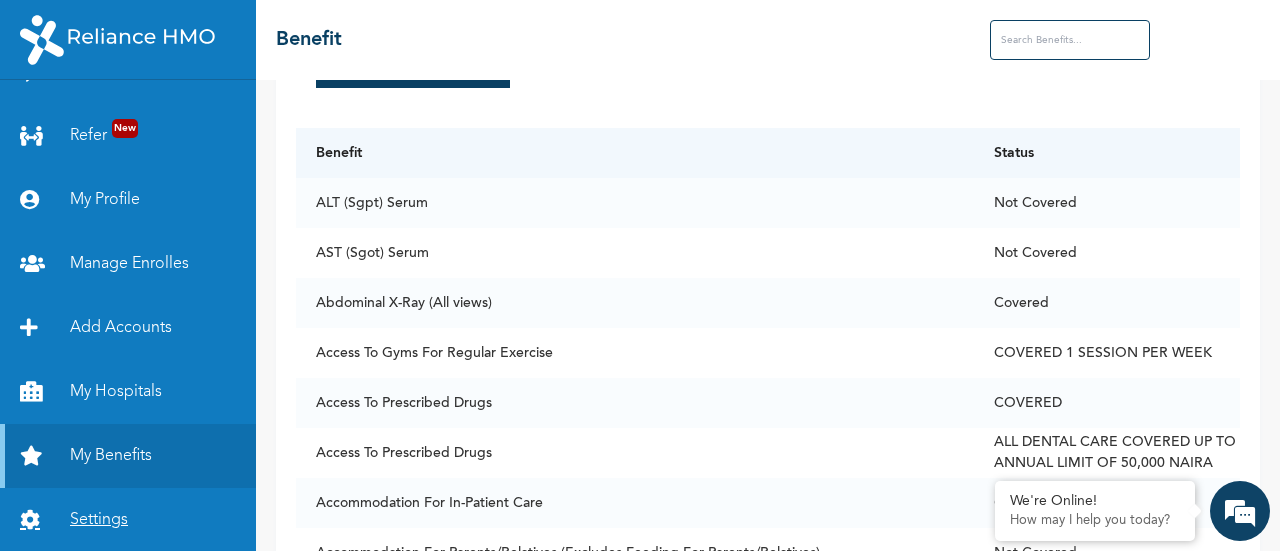 click on "Settings" at bounding box center [128, 520] 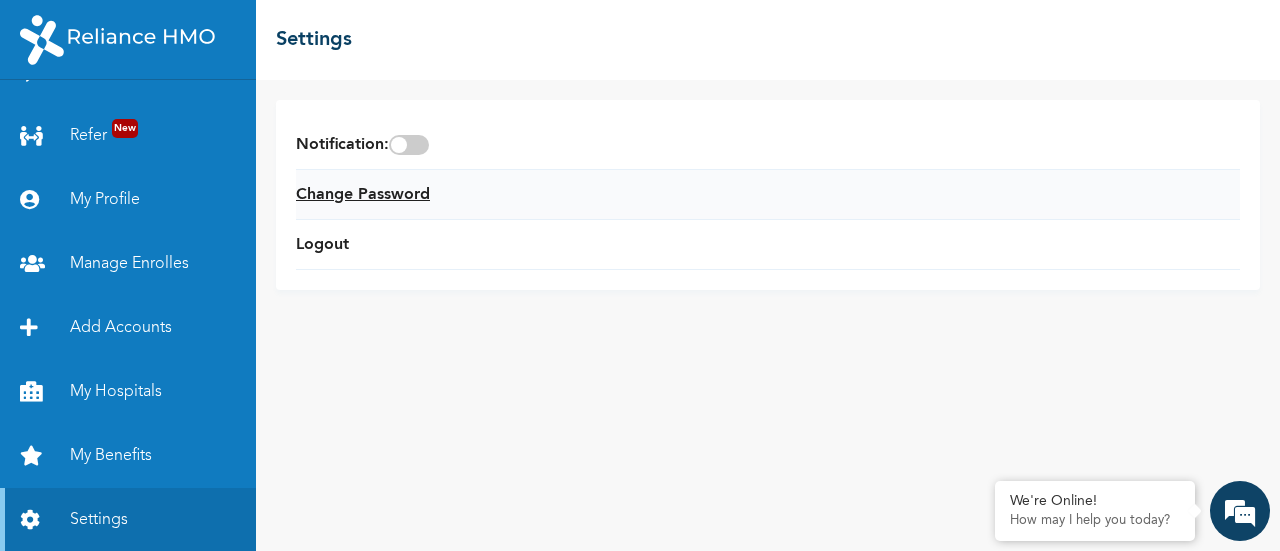 click on "Change Password" at bounding box center (363, 195) 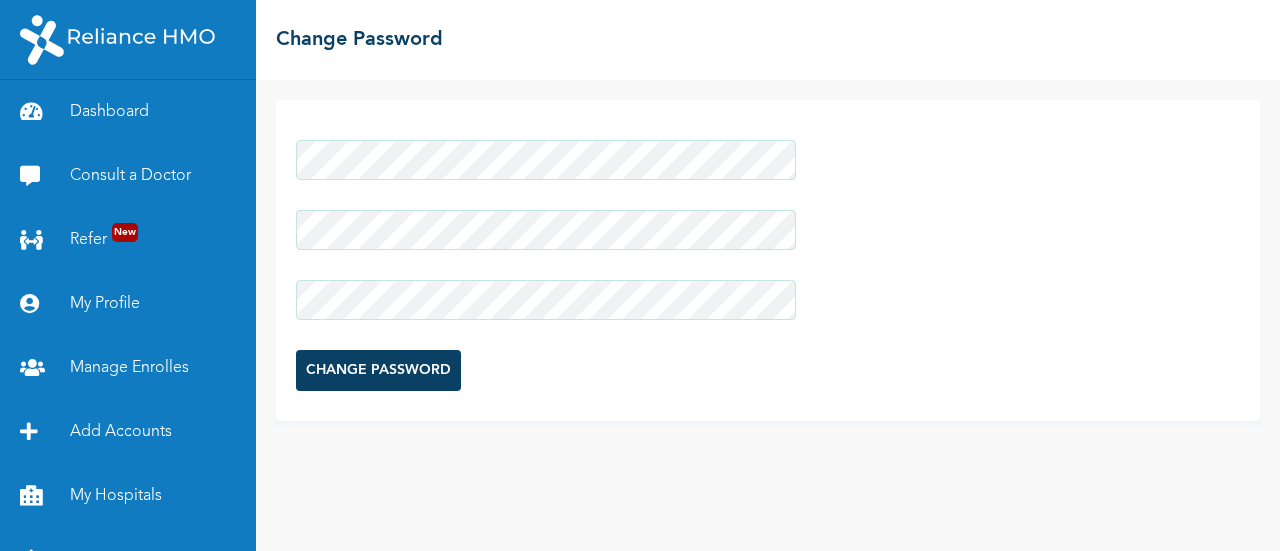 scroll, scrollTop: 0, scrollLeft: 0, axis: both 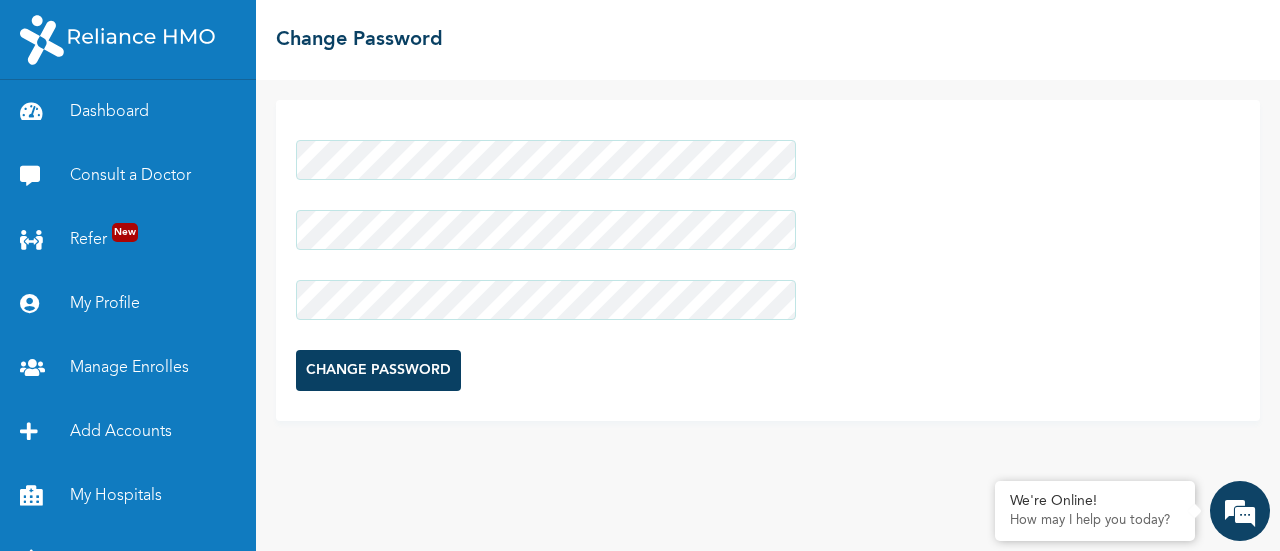 click on "CHANGE PASSWORD" at bounding box center [378, 370] 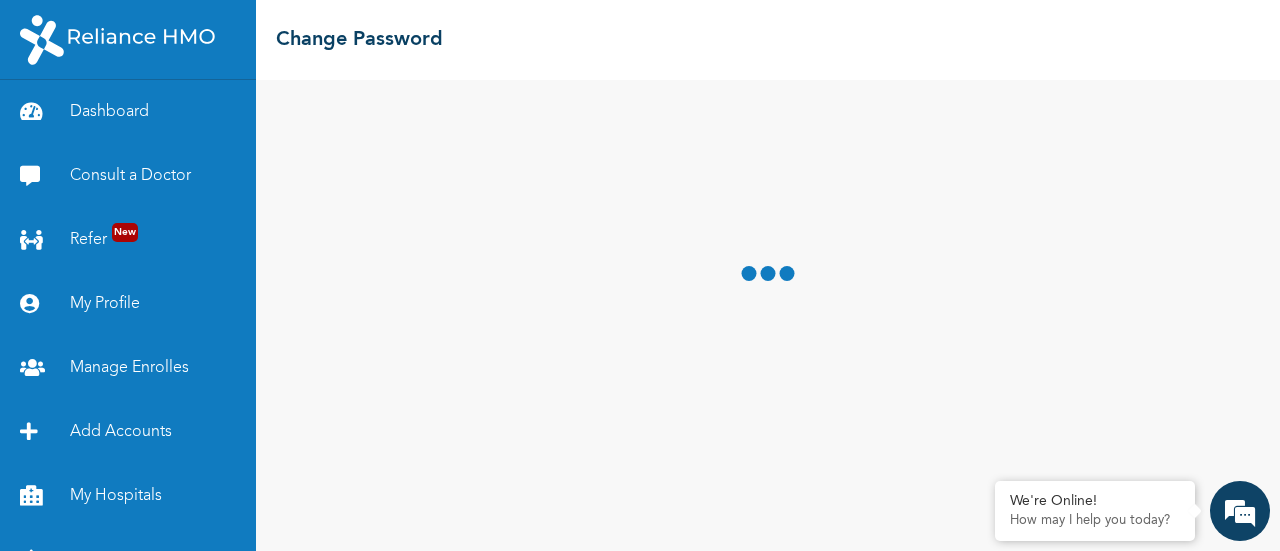 scroll, scrollTop: 0, scrollLeft: 0, axis: both 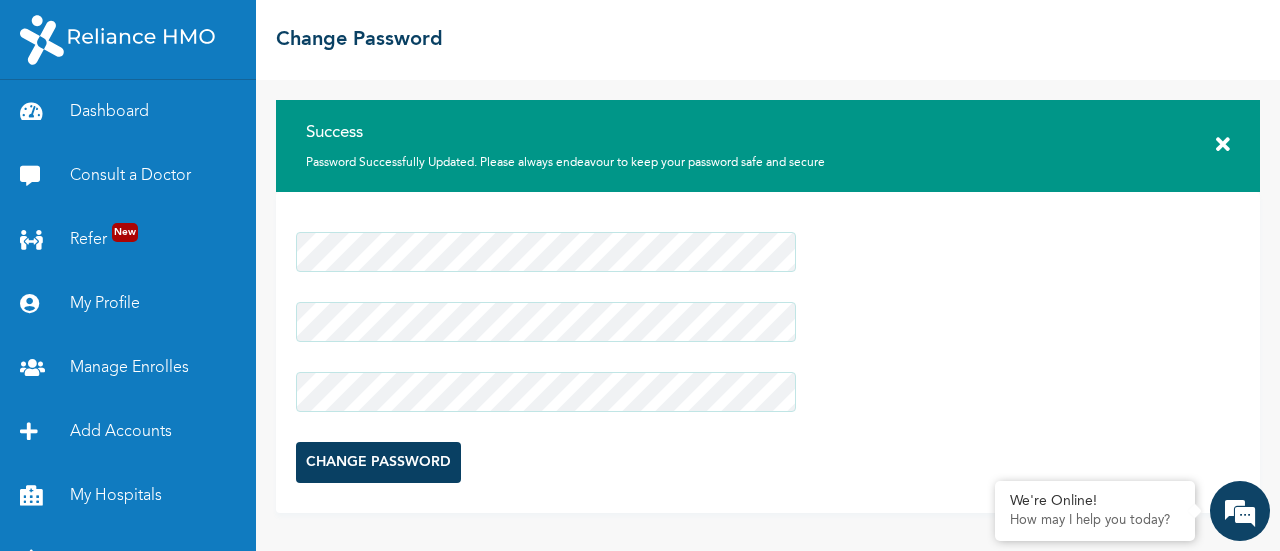 click at bounding box center (1223, 145) 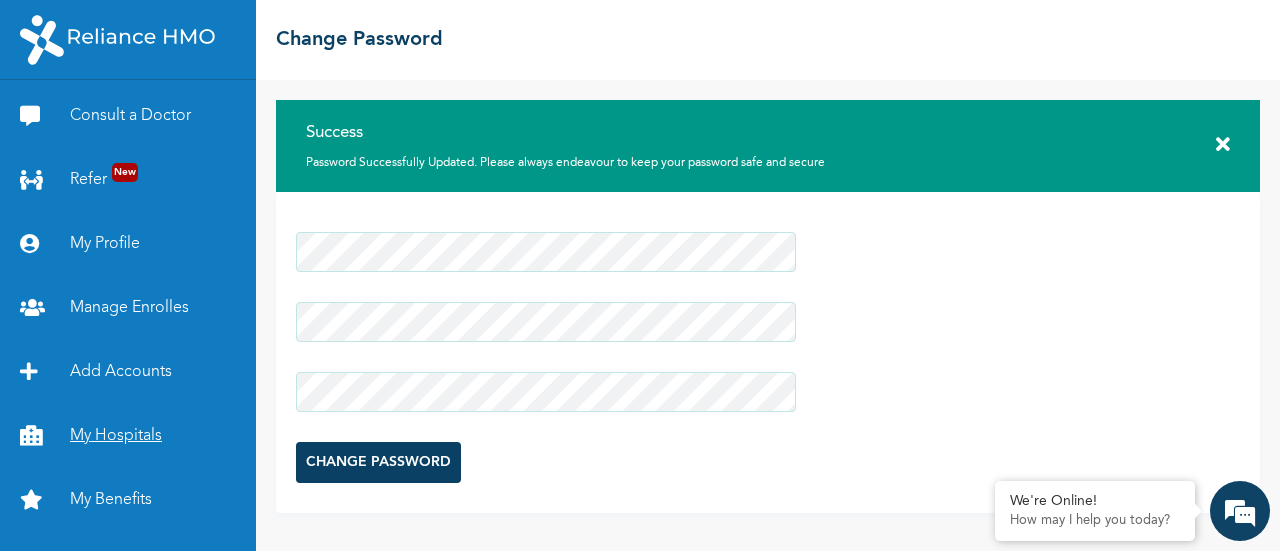 scroll, scrollTop: 104, scrollLeft: 0, axis: vertical 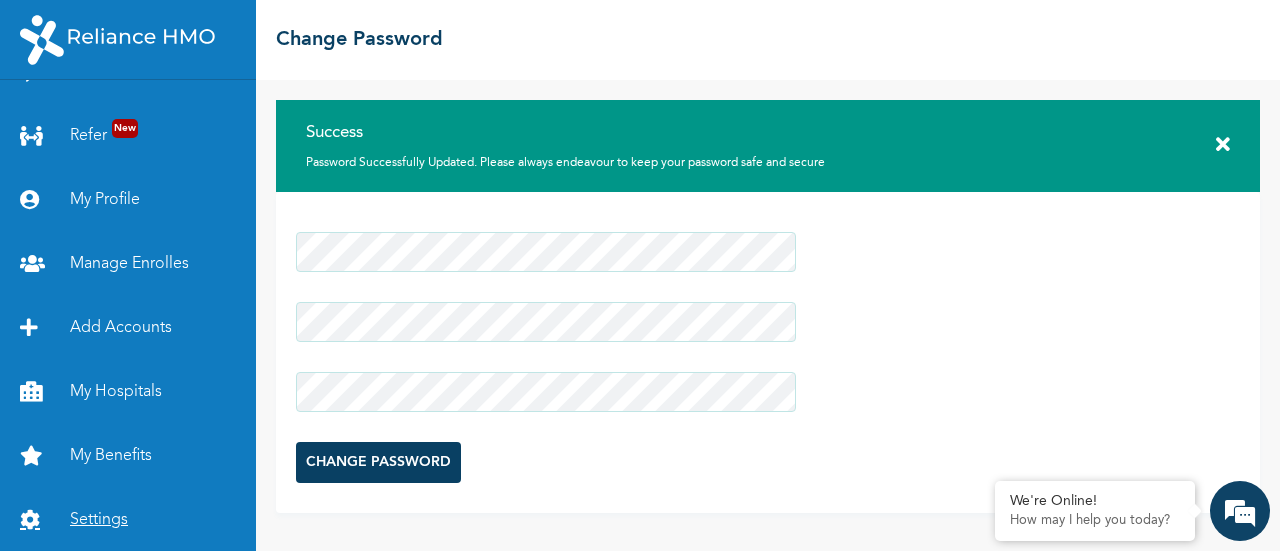 click on "Settings" at bounding box center [128, 520] 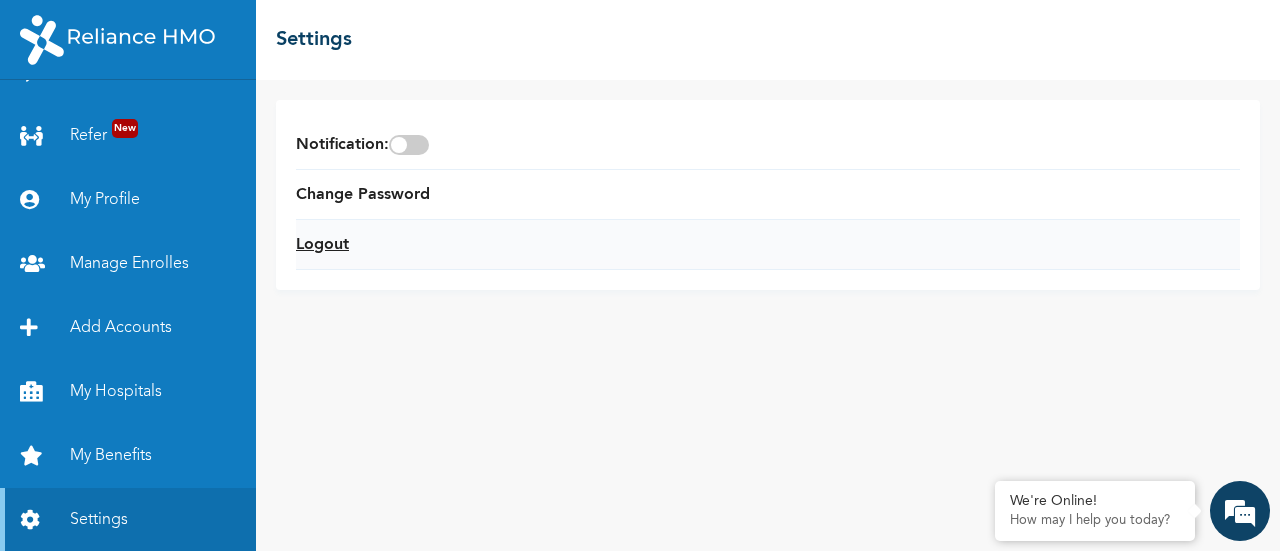 click on "Logout" at bounding box center [322, 245] 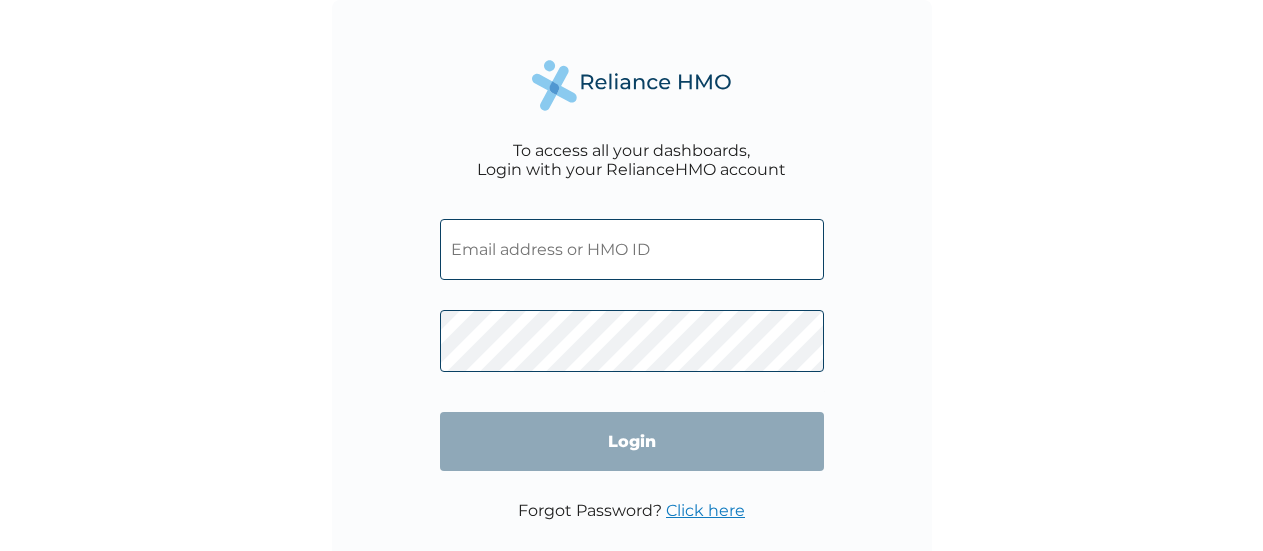scroll, scrollTop: 0, scrollLeft: 0, axis: both 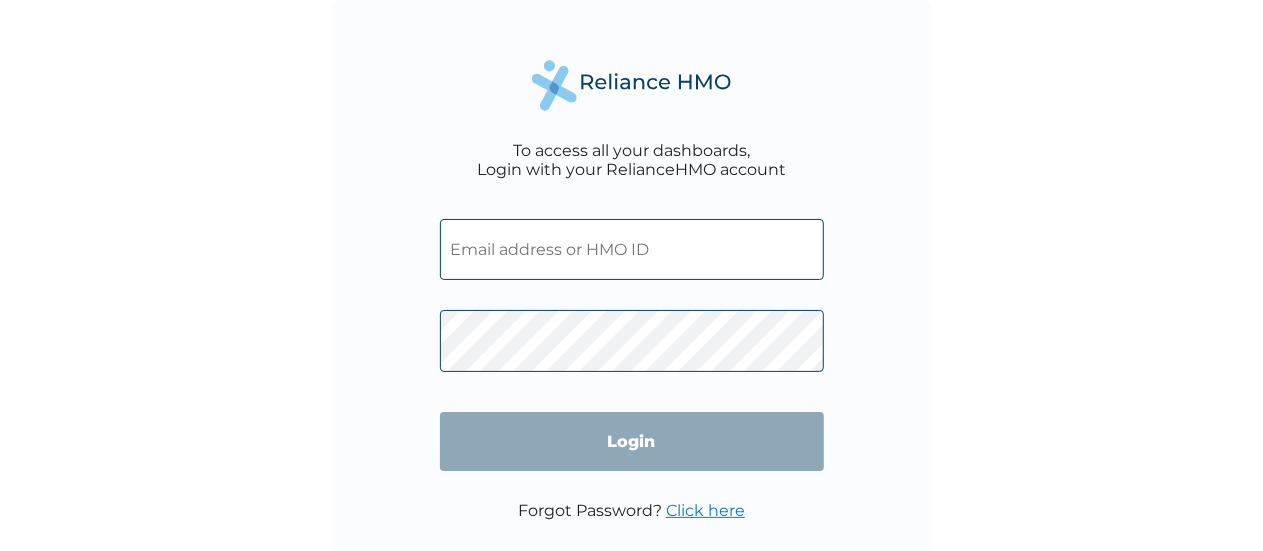 click at bounding box center [632, 249] 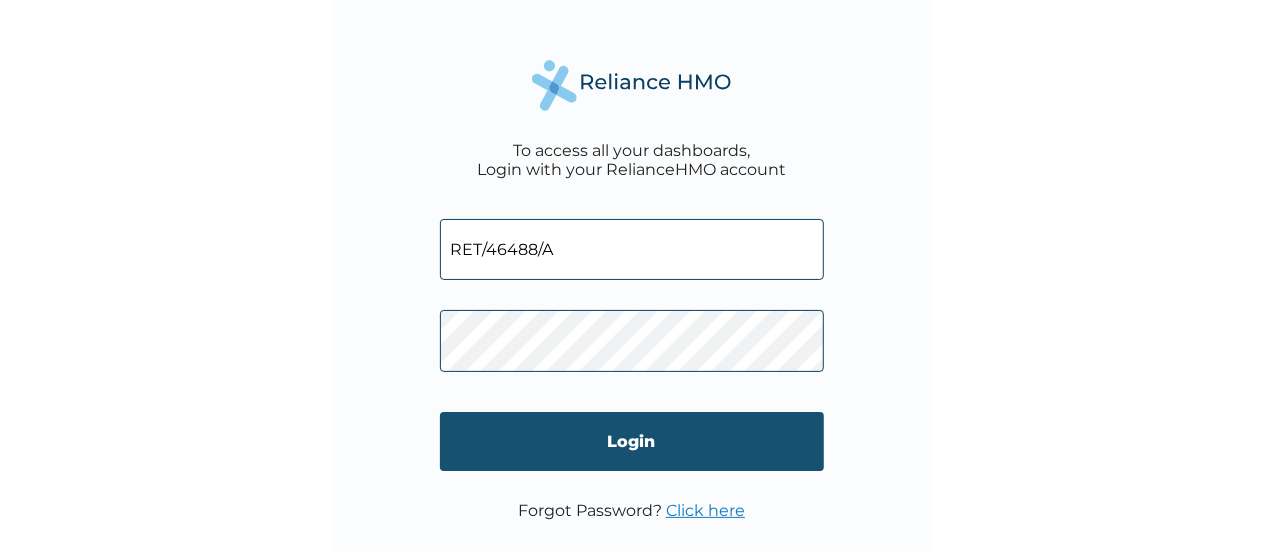 click on "Login" at bounding box center (632, 441) 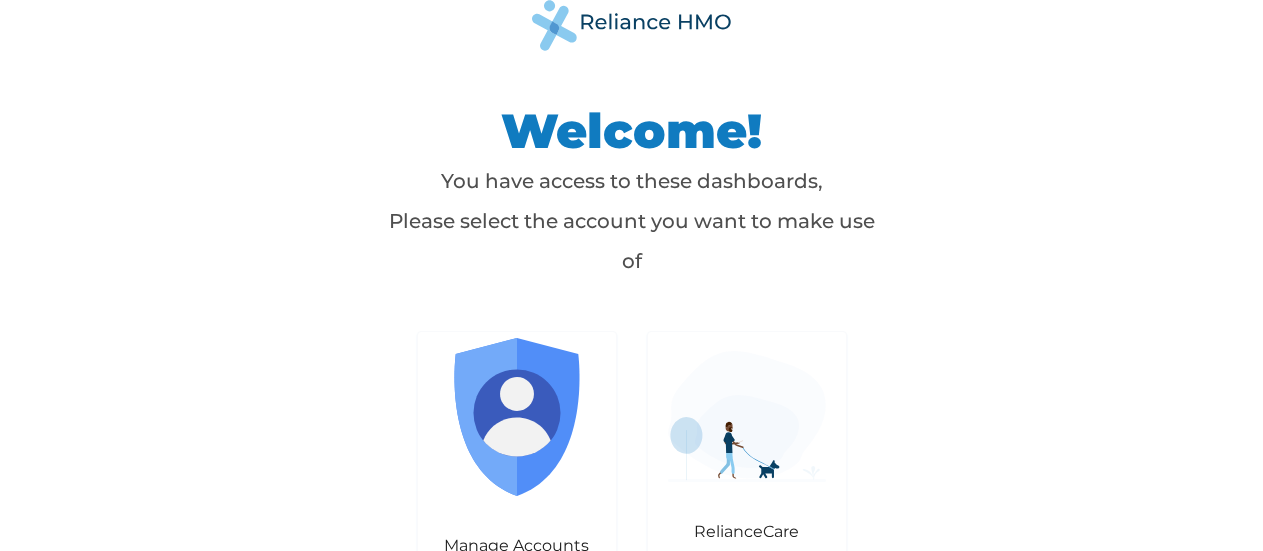 scroll, scrollTop: 0, scrollLeft: 0, axis: both 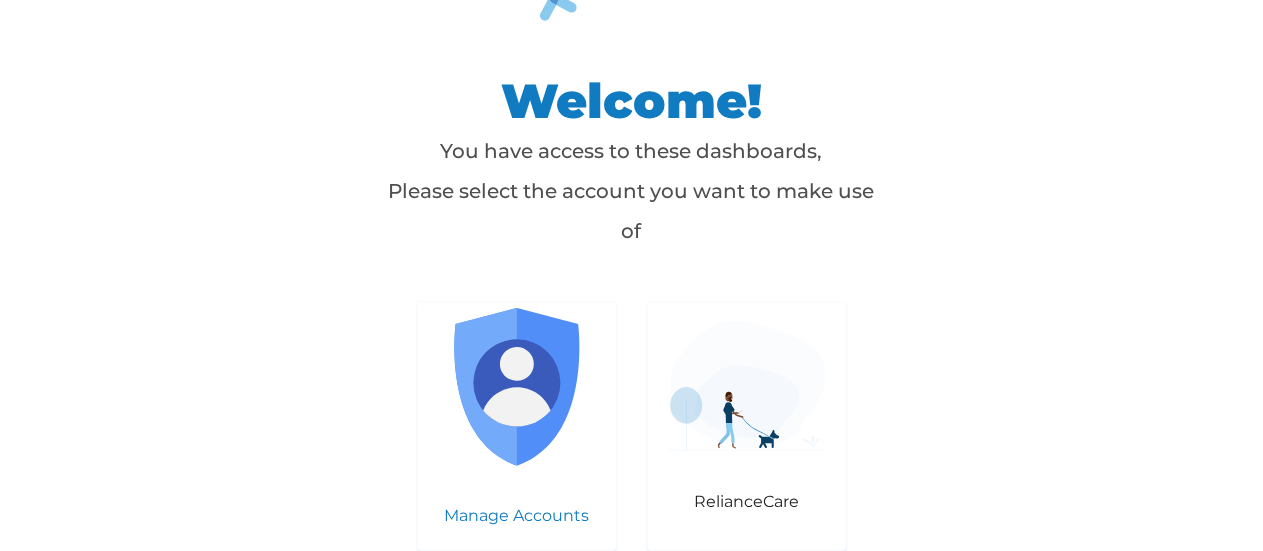 click on "Manage Accounts" at bounding box center [517, 515] 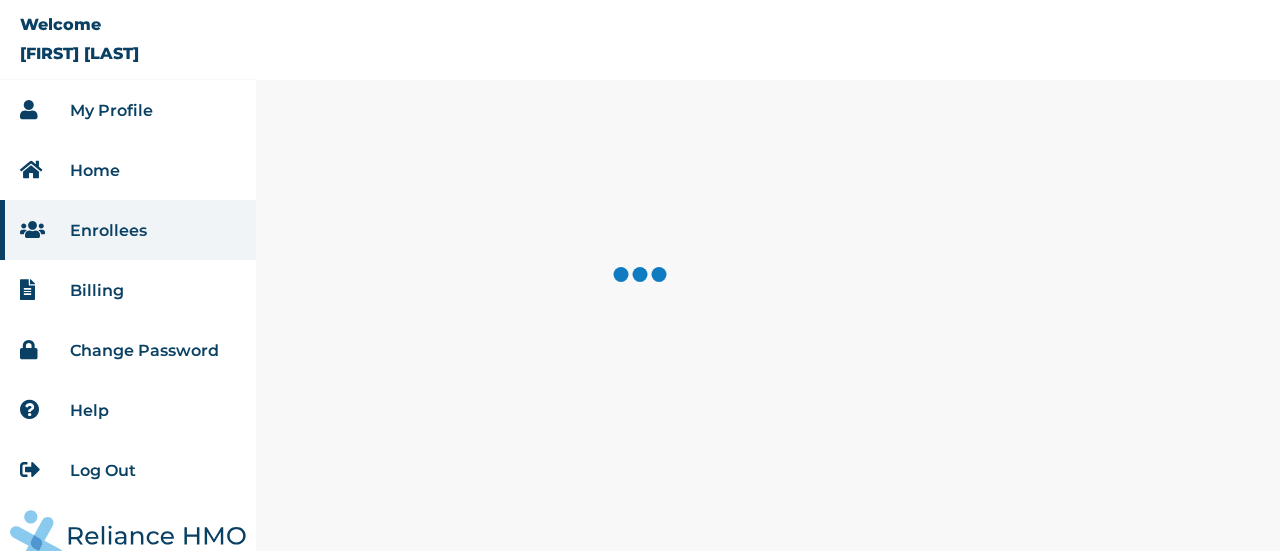 scroll, scrollTop: 0, scrollLeft: 0, axis: both 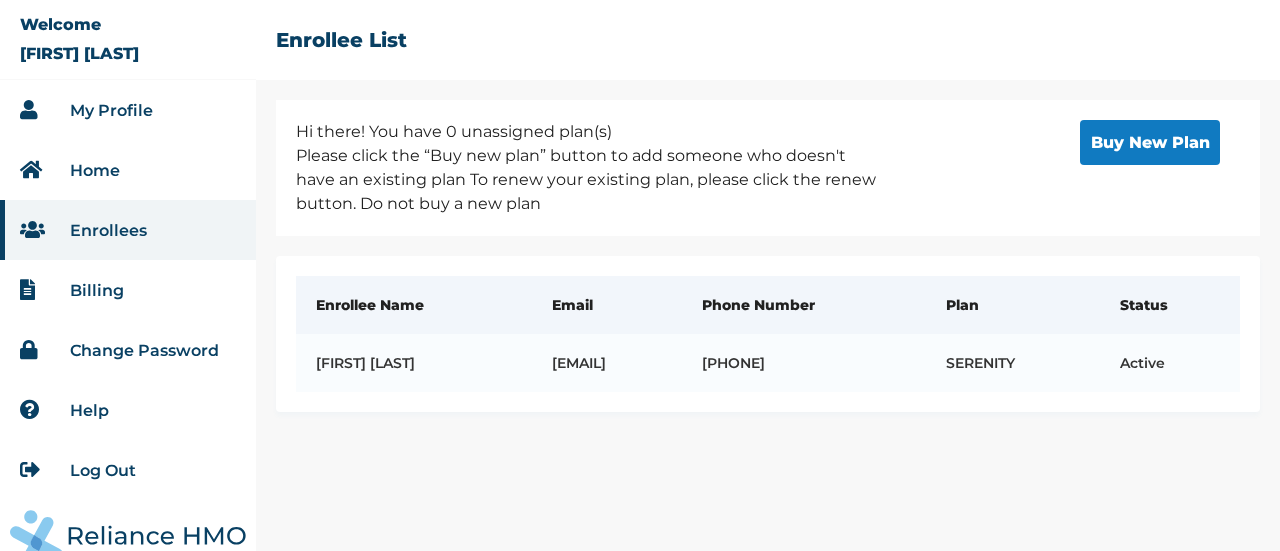 click on "Email" at bounding box center [607, 305] 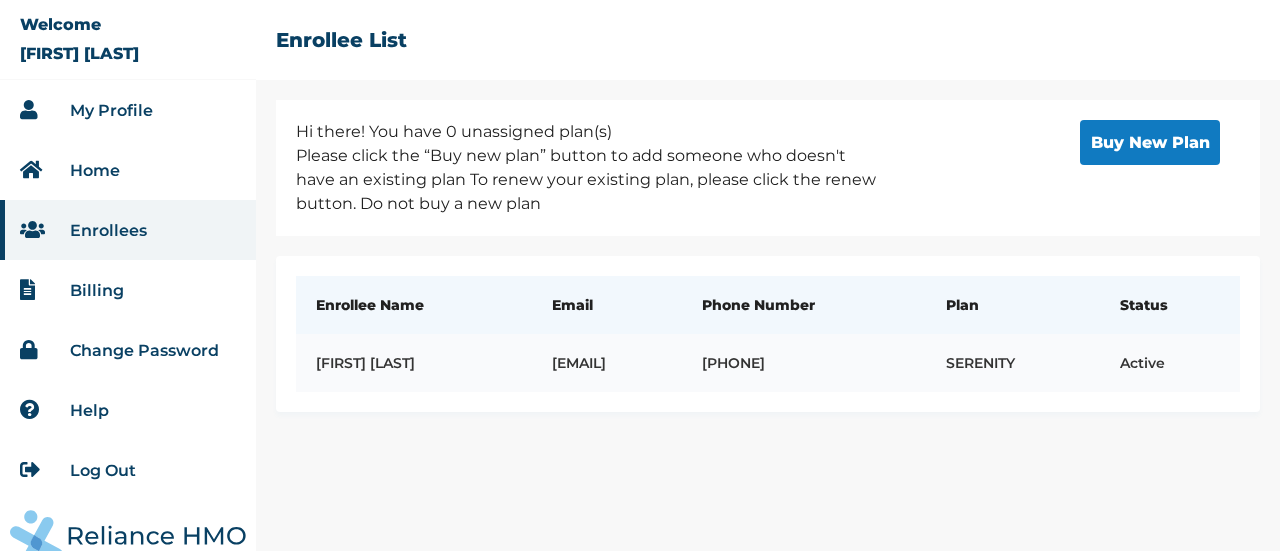 click on "olaifedaramola@gmail.com" at bounding box center [607, 363] 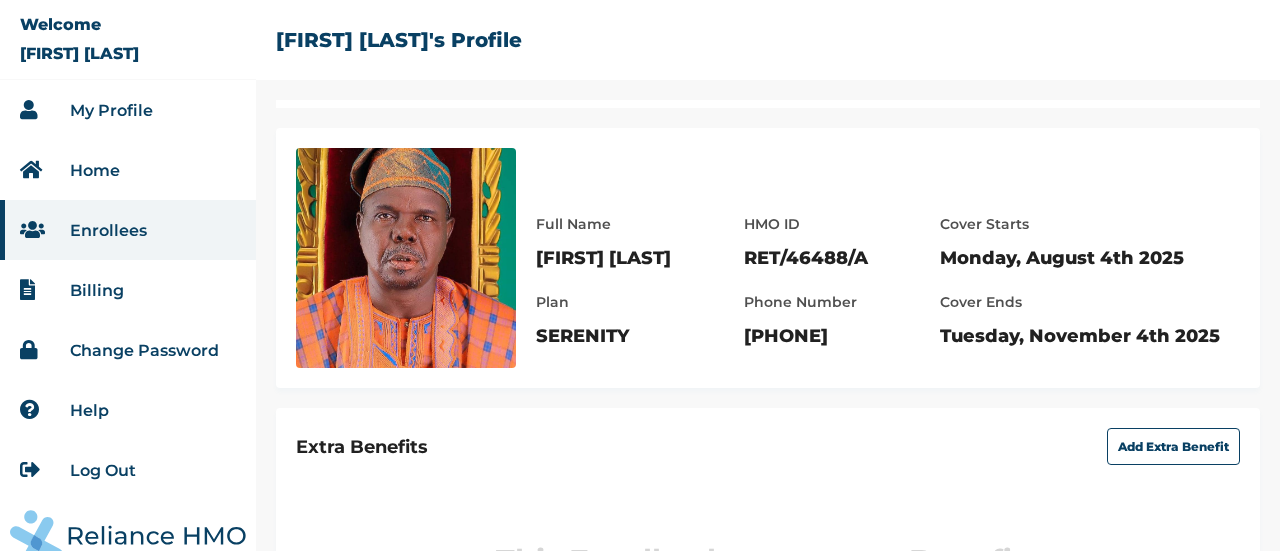 scroll, scrollTop: 218, scrollLeft: 0, axis: vertical 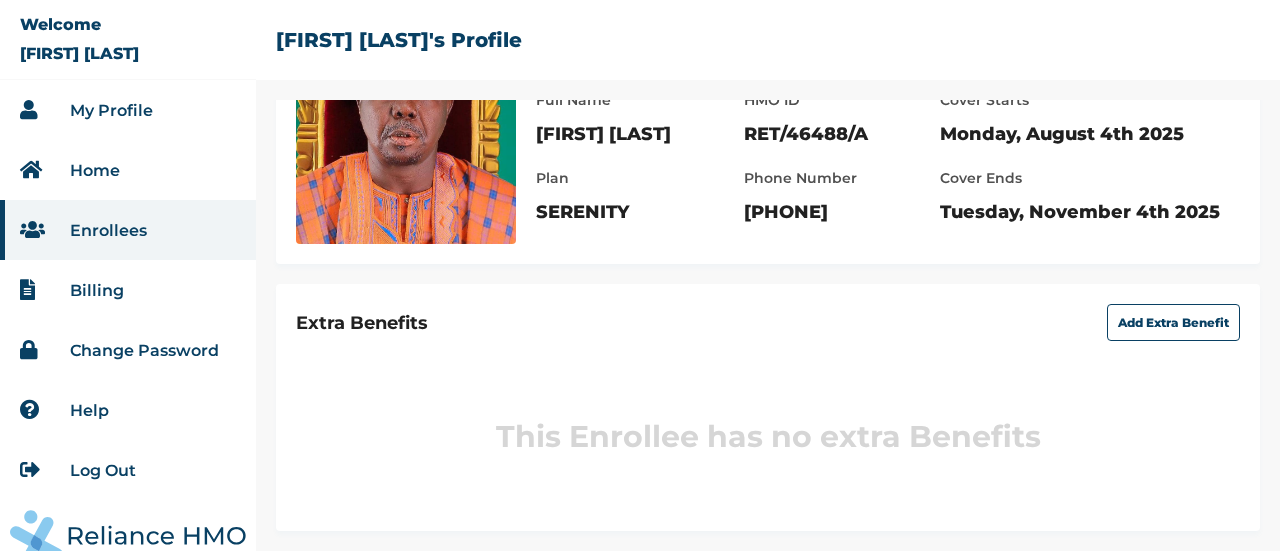click on "Help" at bounding box center (89, 410) 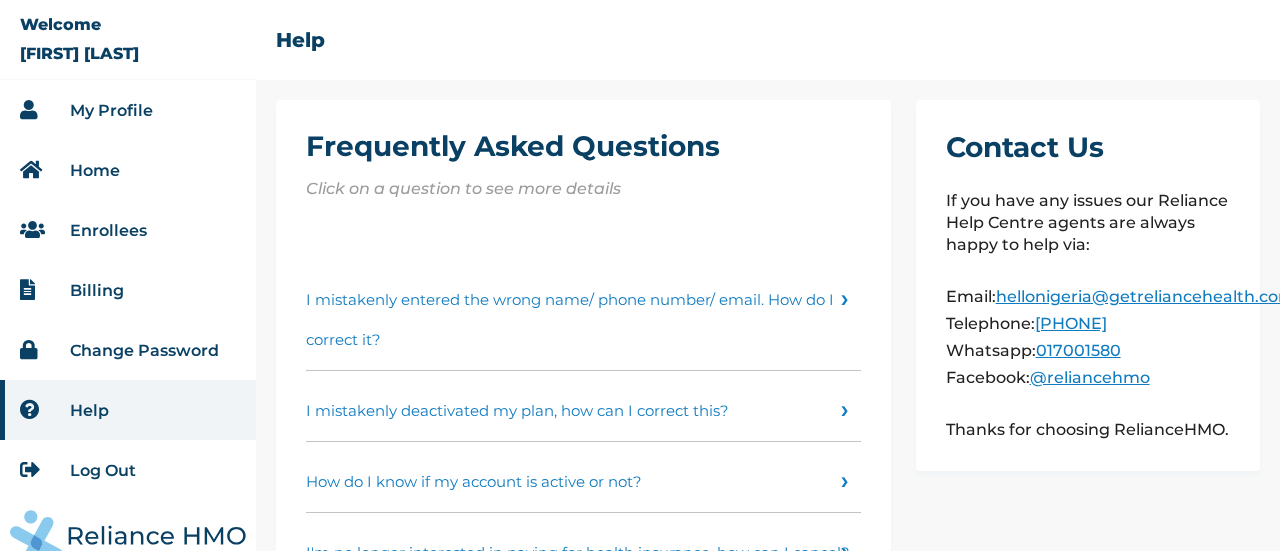 click on "I mistakenly entered the wrong name/ phone number/ email. How do I correct it?" at bounding box center [583, 315] 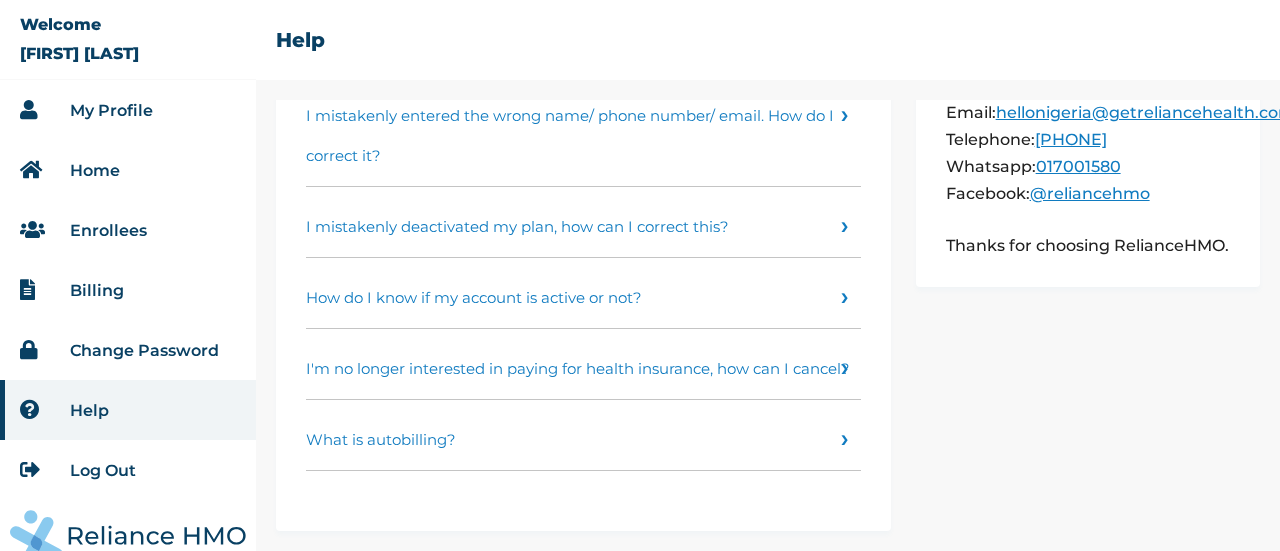 click on "Enrollees" at bounding box center (108, 230) 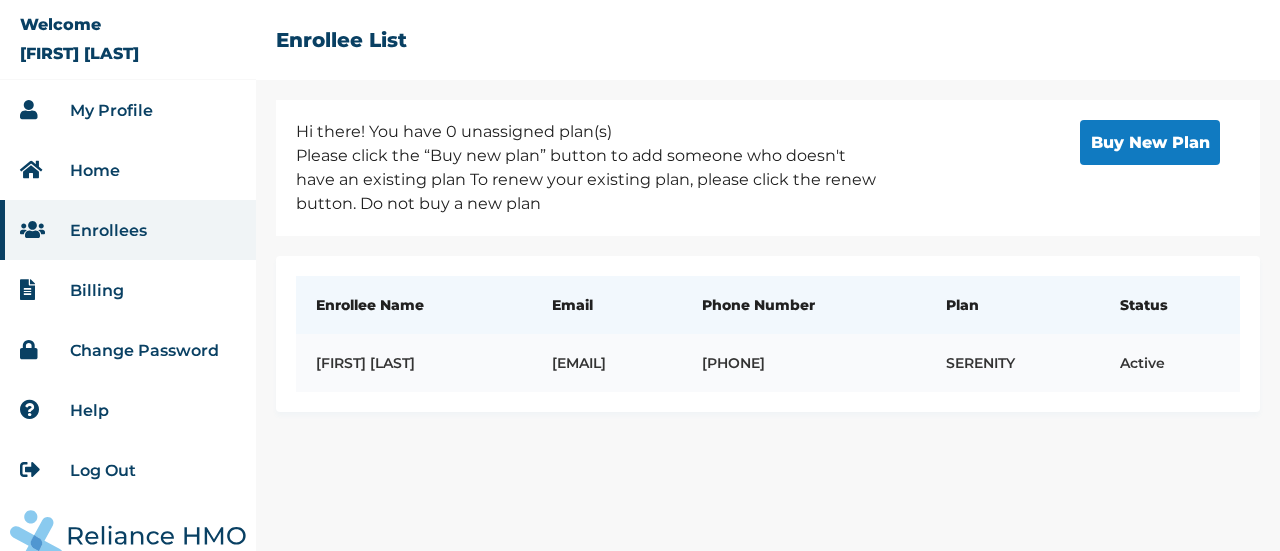 click on "[FIRST]  [LAST]" at bounding box center [414, 363] 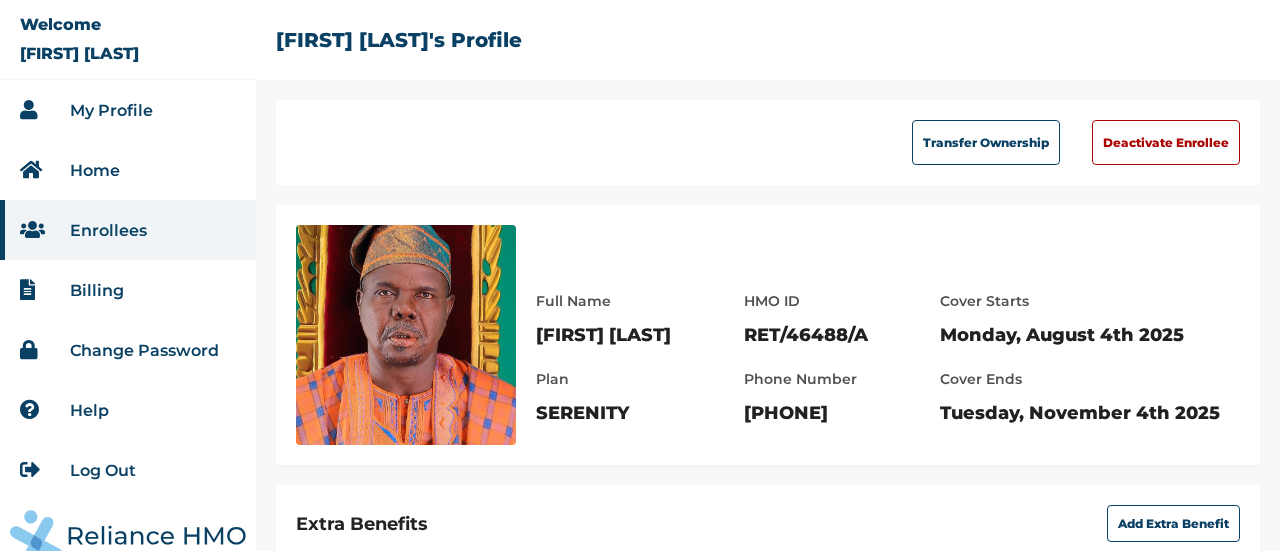 click on "Full Name Olaife Daramola Plan SERENITY HMO ID RET/46488/A Phone Number 08132129109 Cover Starts Monday, August 4th 2025 Cover Ends Tuesday, November 4th 2025" 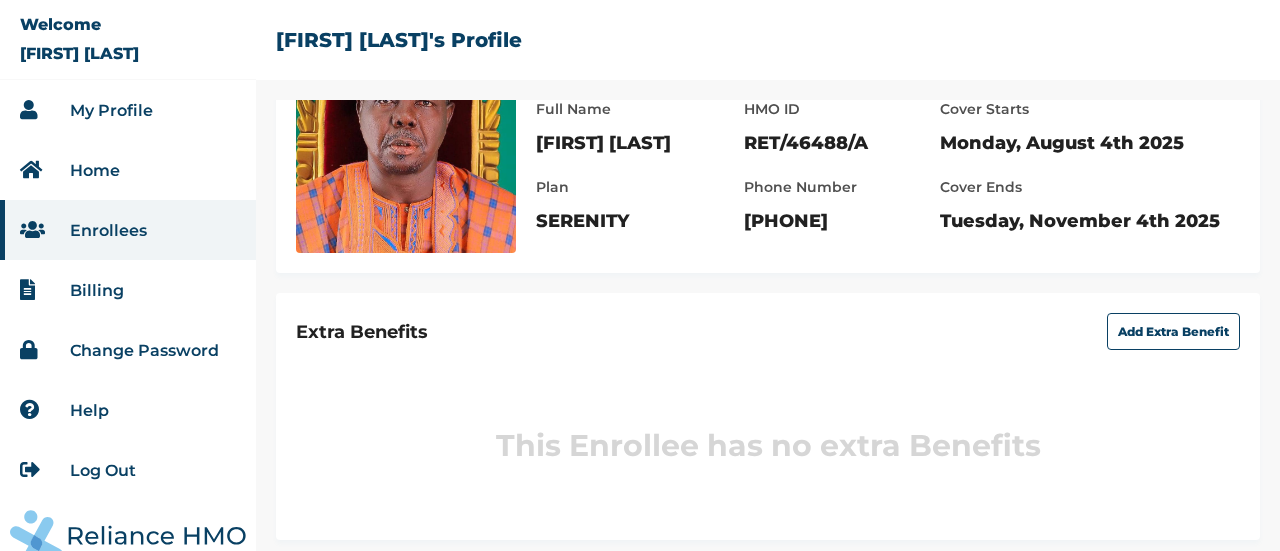 scroll, scrollTop: 218, scrollLeft: 0, axis: vertical 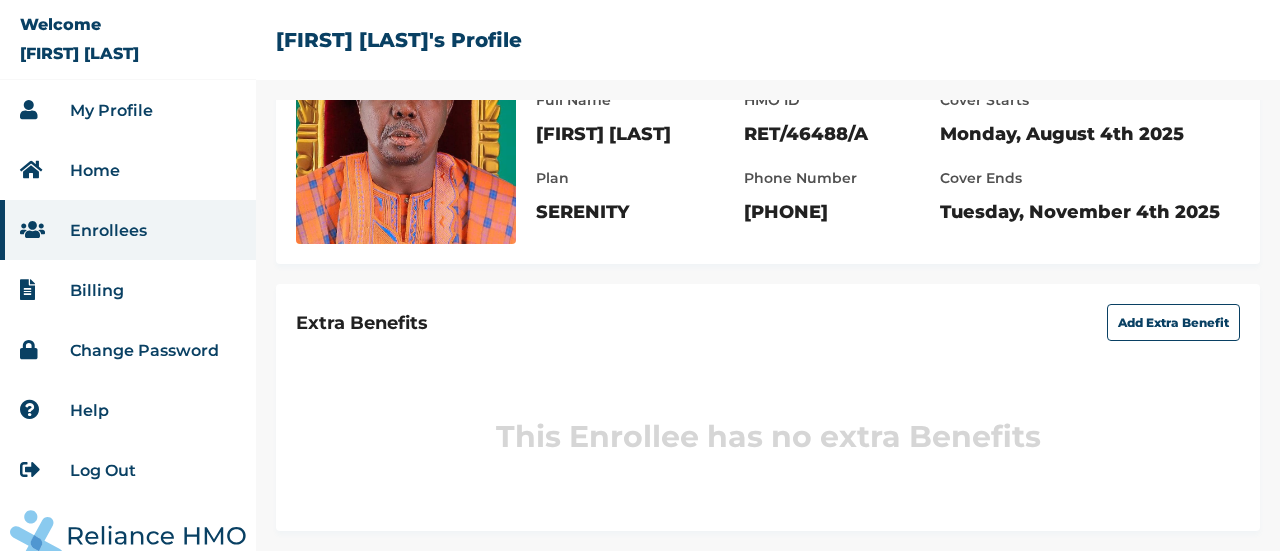 click on "Home" at bounding box center [128, 170] 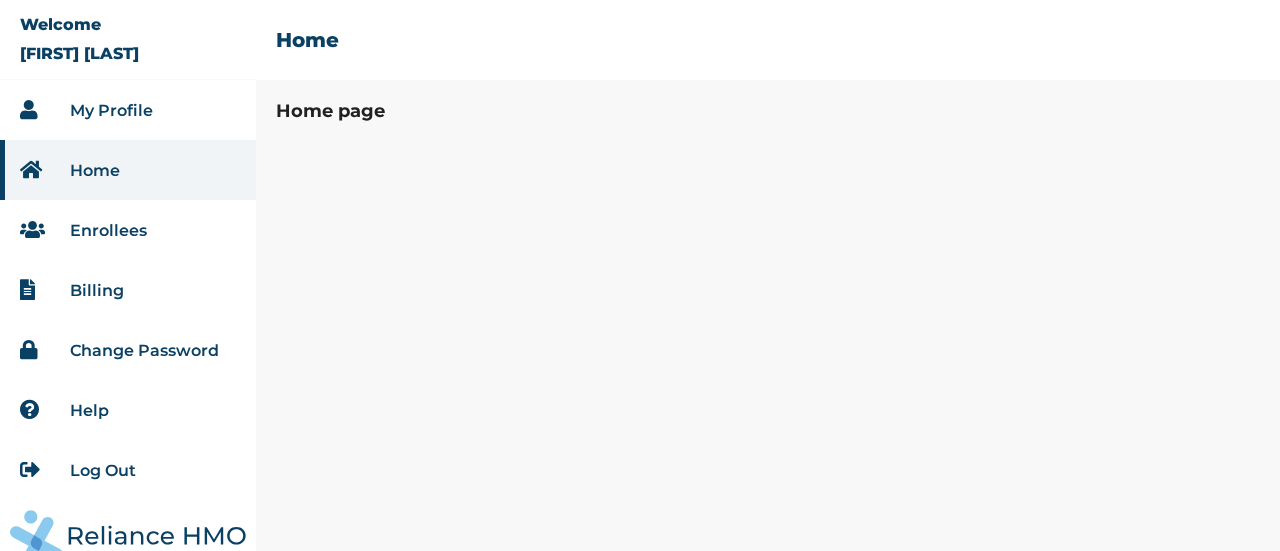 click on "My Profile" at bounding box center [111, 110] 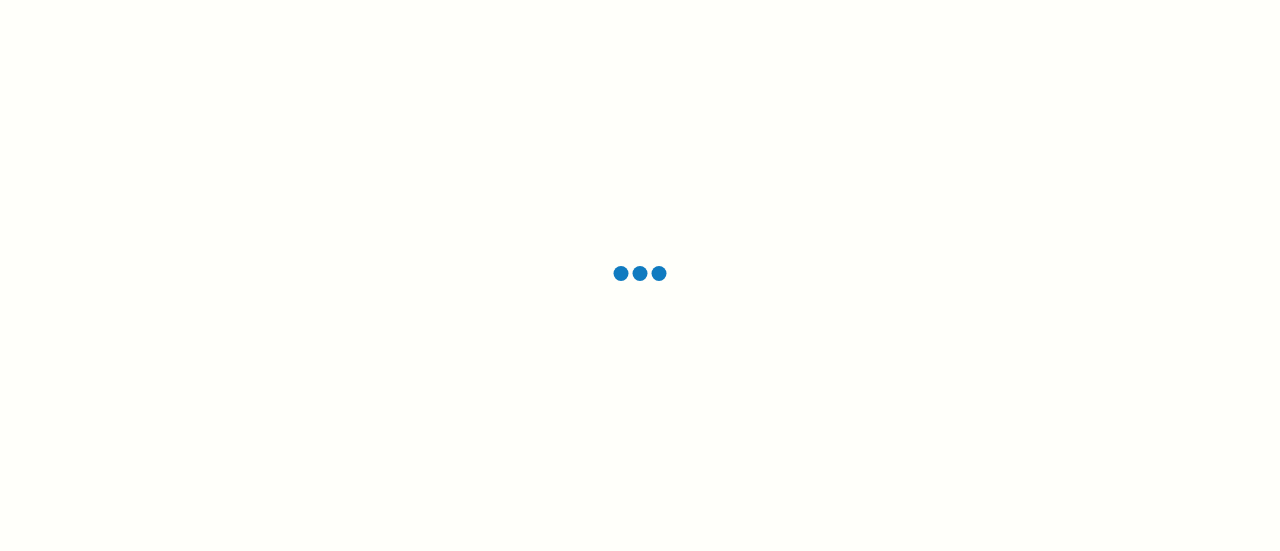scroll, scrollTop: 0, scrollLeft: 0, axis: both 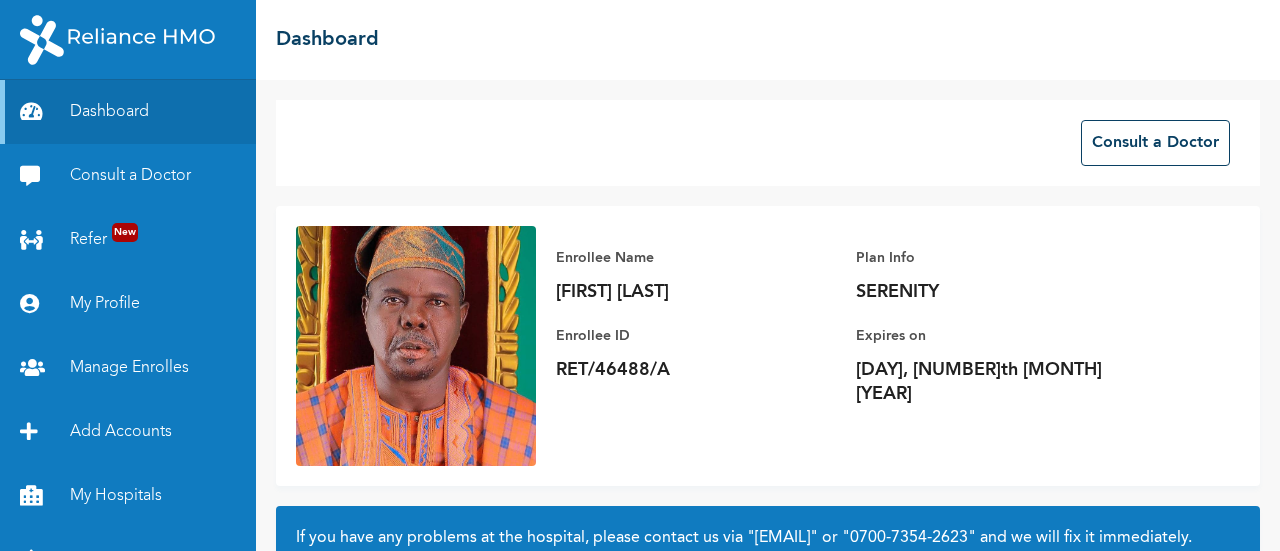 click at bounding box center (416, 346) 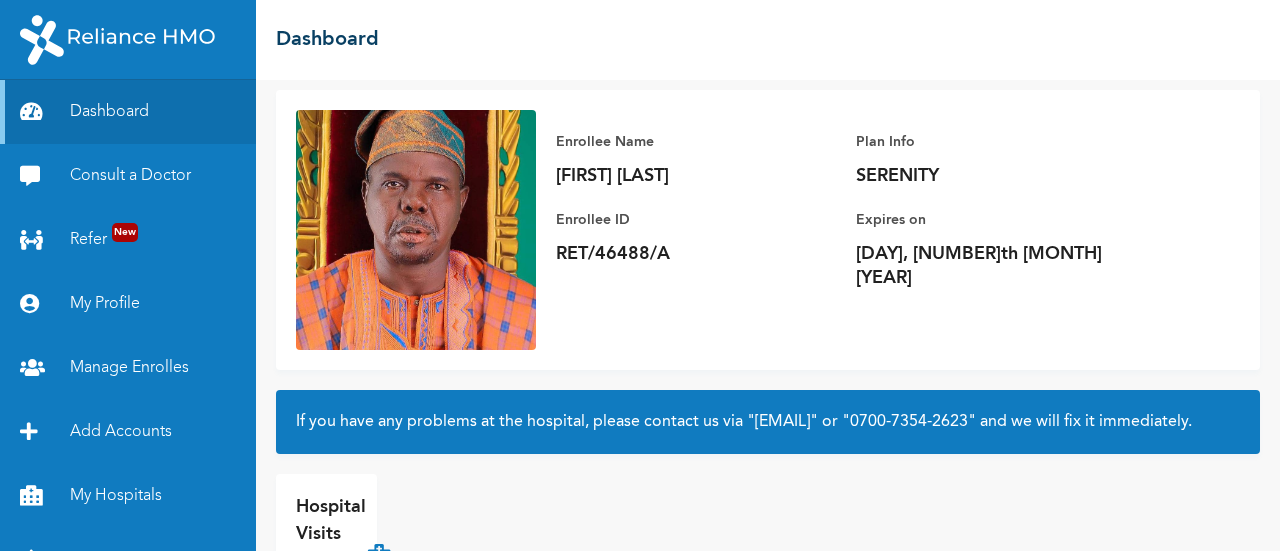 scroll, scrollTop: 0, scrollLeft: 0, axis: both 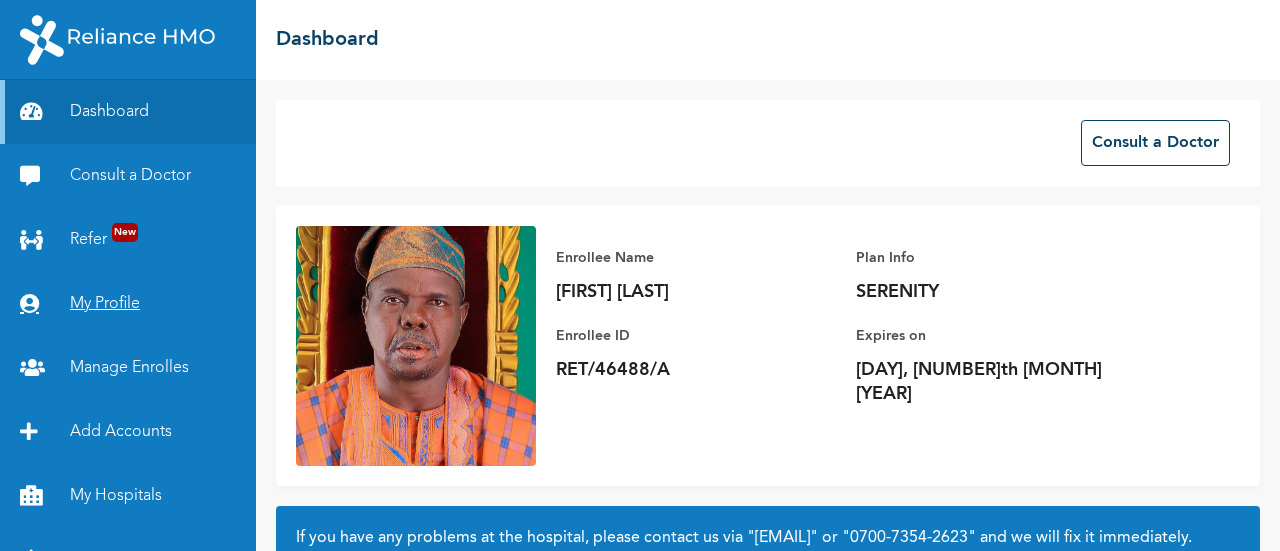 click on "My Profile" at bounding box center [128, 304] 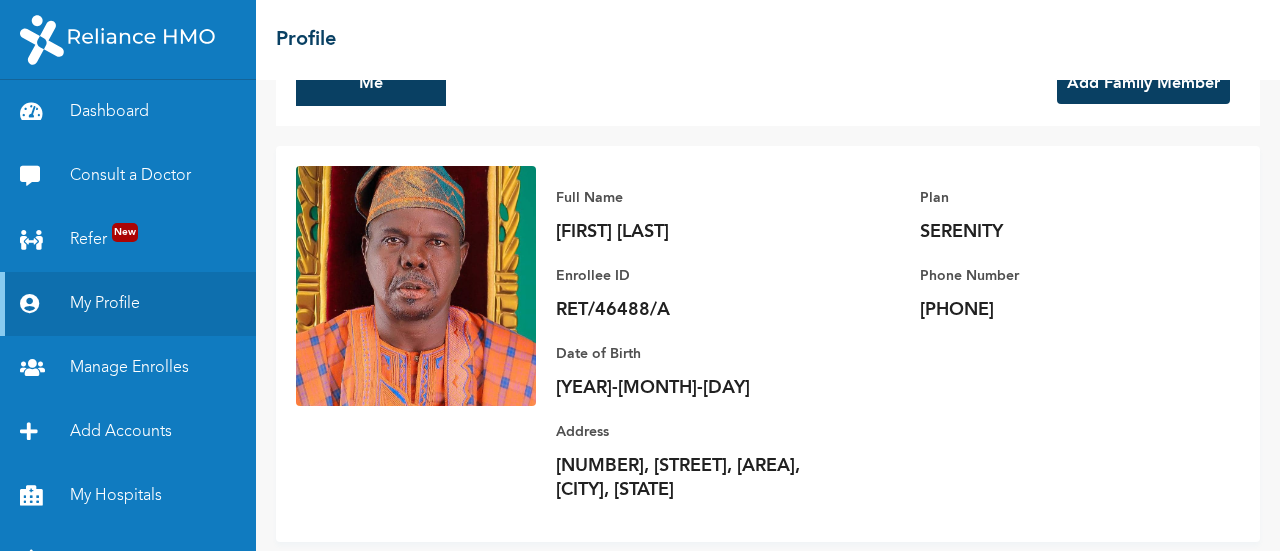scroll, scrollTop: 88, scrollLeft: 0, axis: vertical 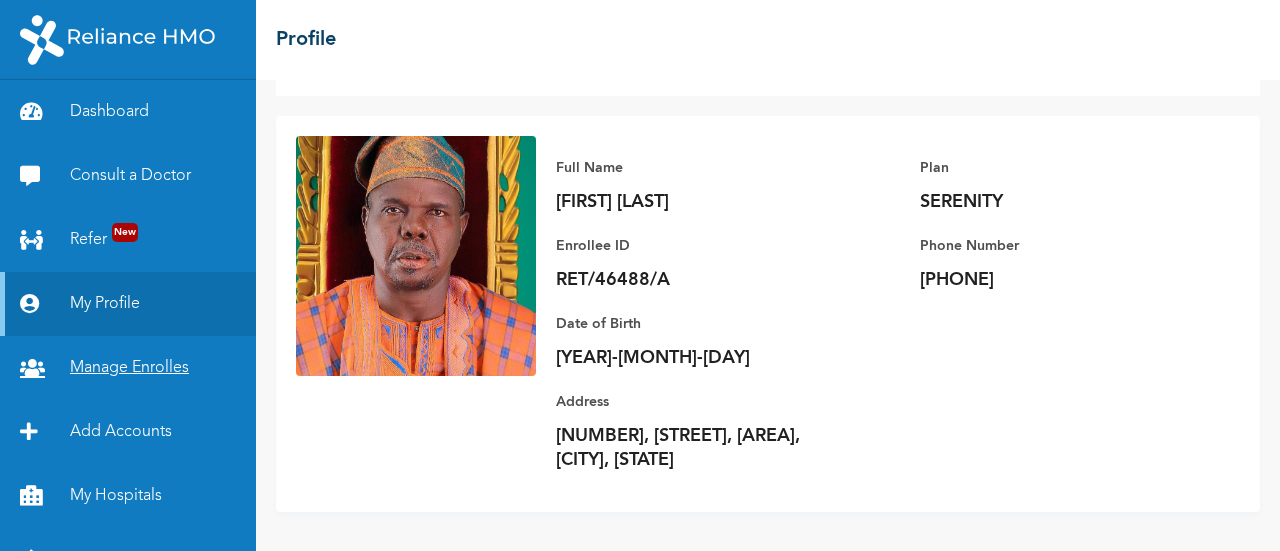 click on "Manage Enrolles" at bounding box center [128, 368] 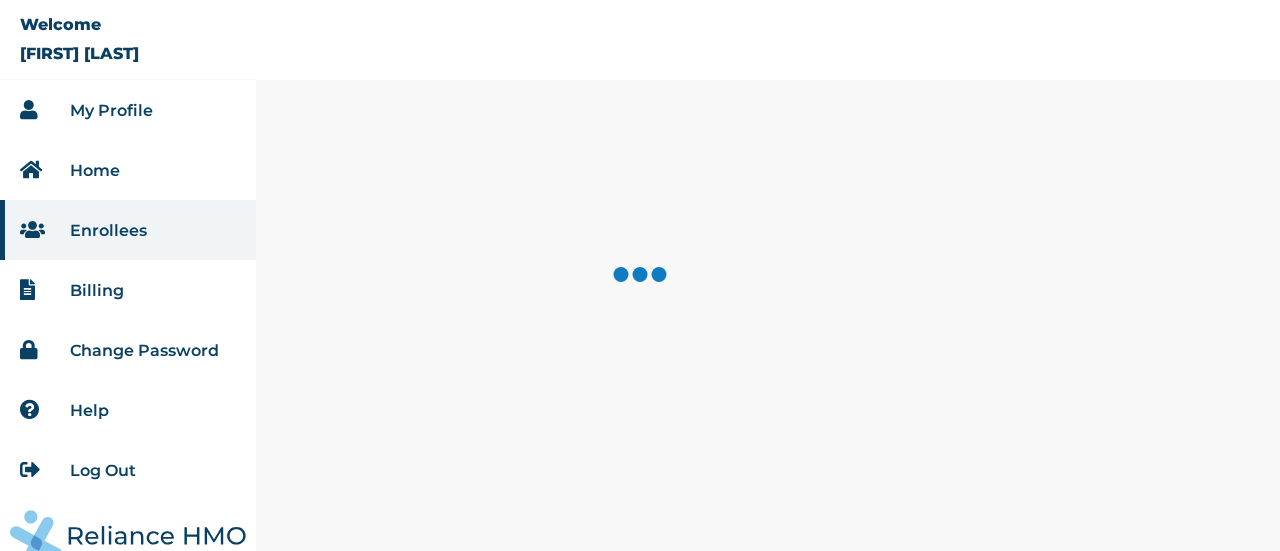scroll, scrollTop: 0, scrollLeft: 0, axis: both 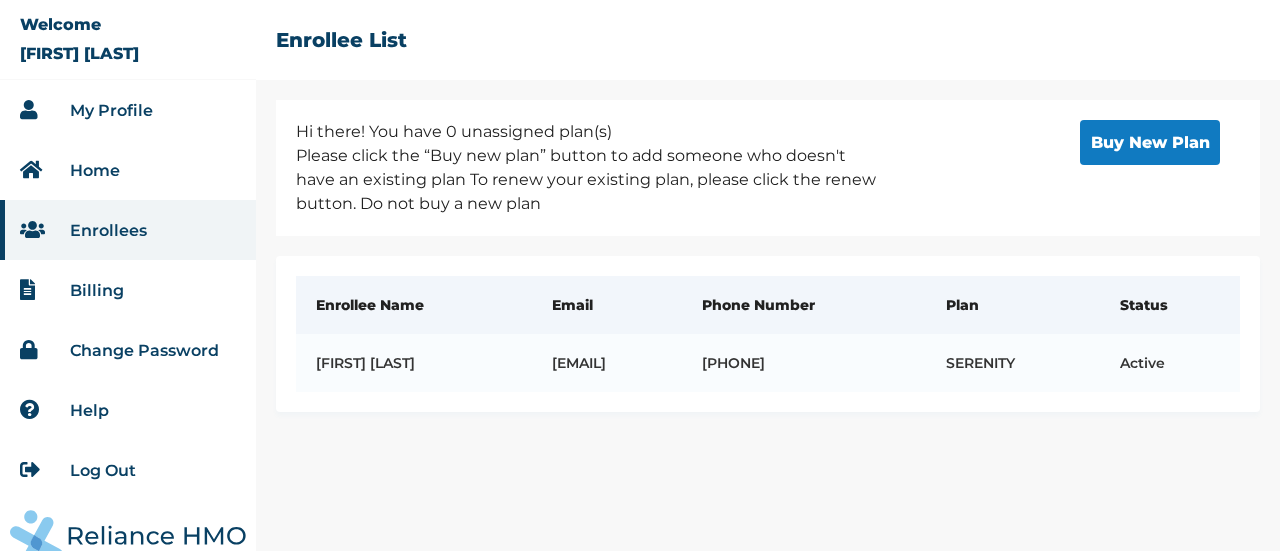click on "Enrollee Name" at bounding box center (414, 305) 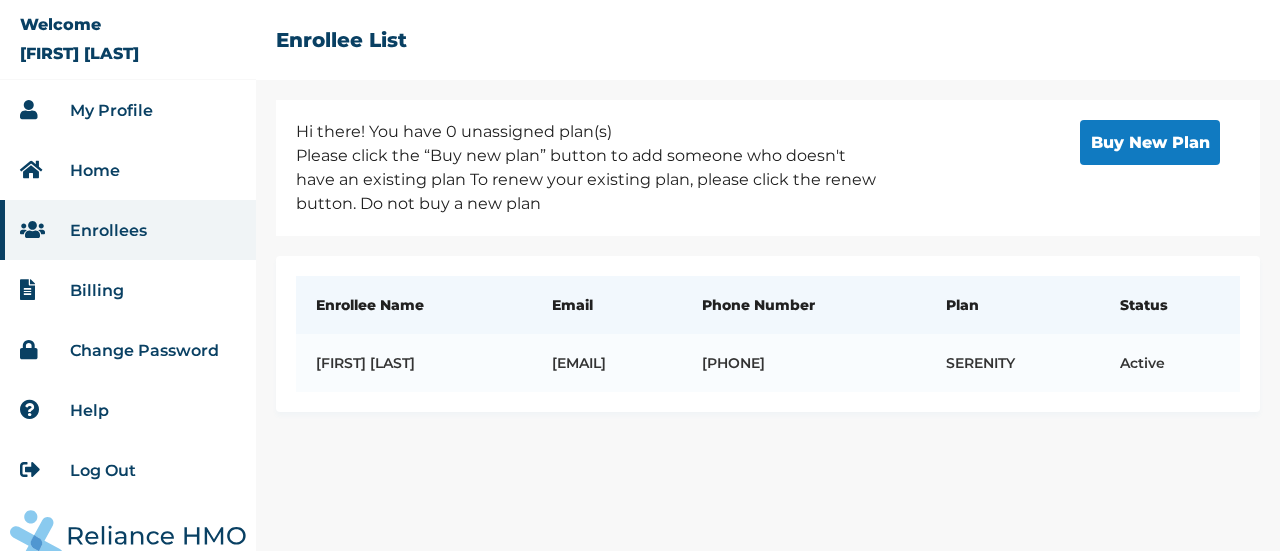 click on "Help" at bounding box center [89, 410] 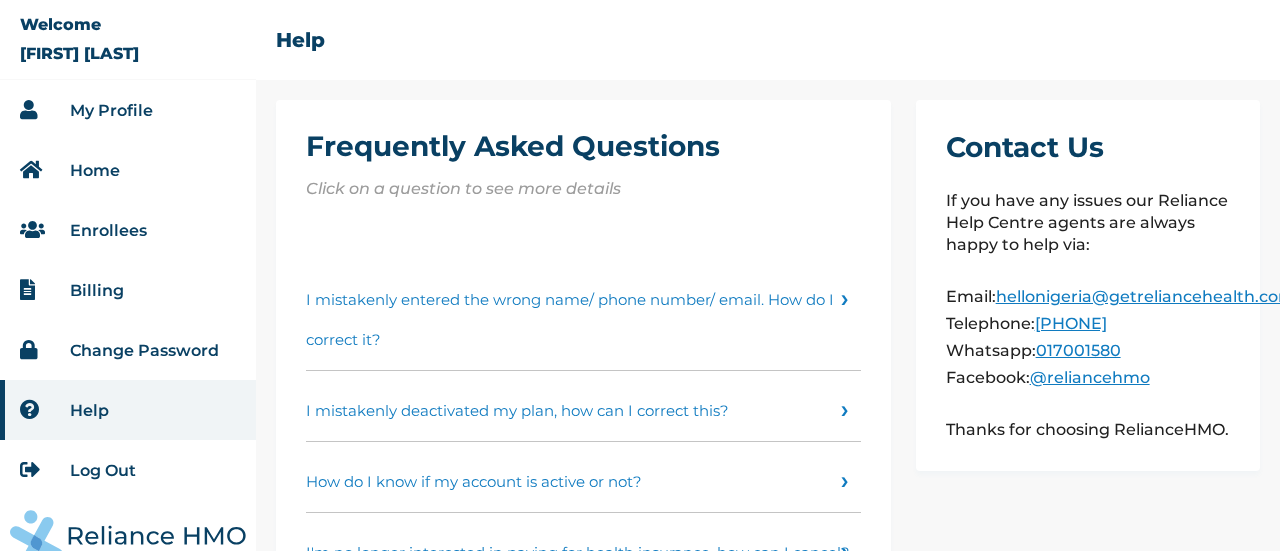 click on "I mistakenly entered the wrong name/ phone number/ email. How do I correct it?" at bounding box center (583, 315) 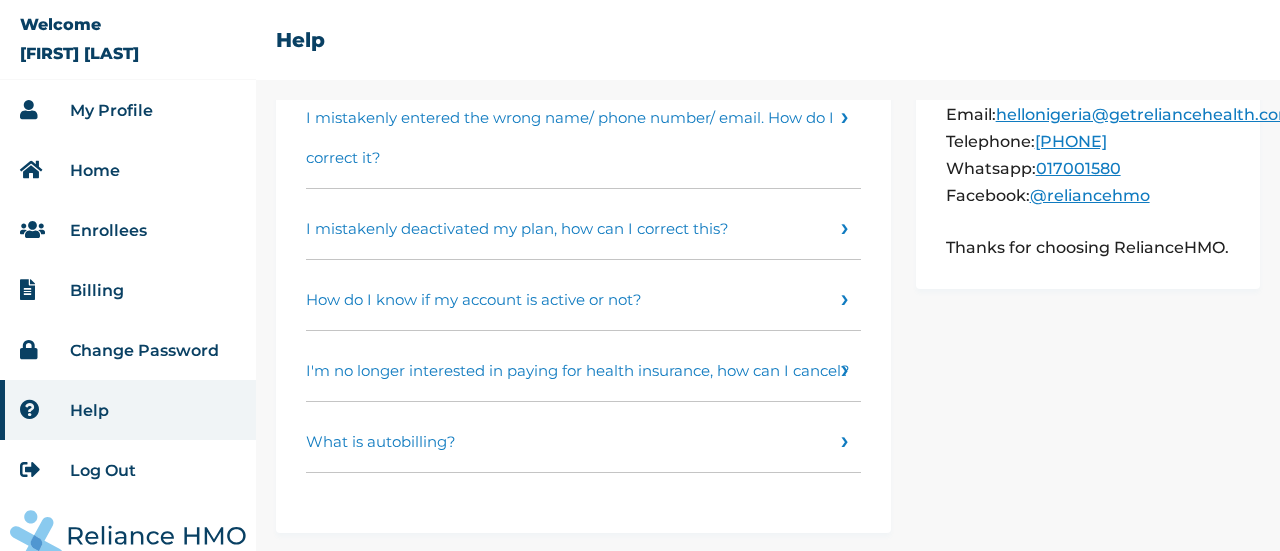 scroll, scrollTop: 200, scrollLeft: 0, axis: vertical 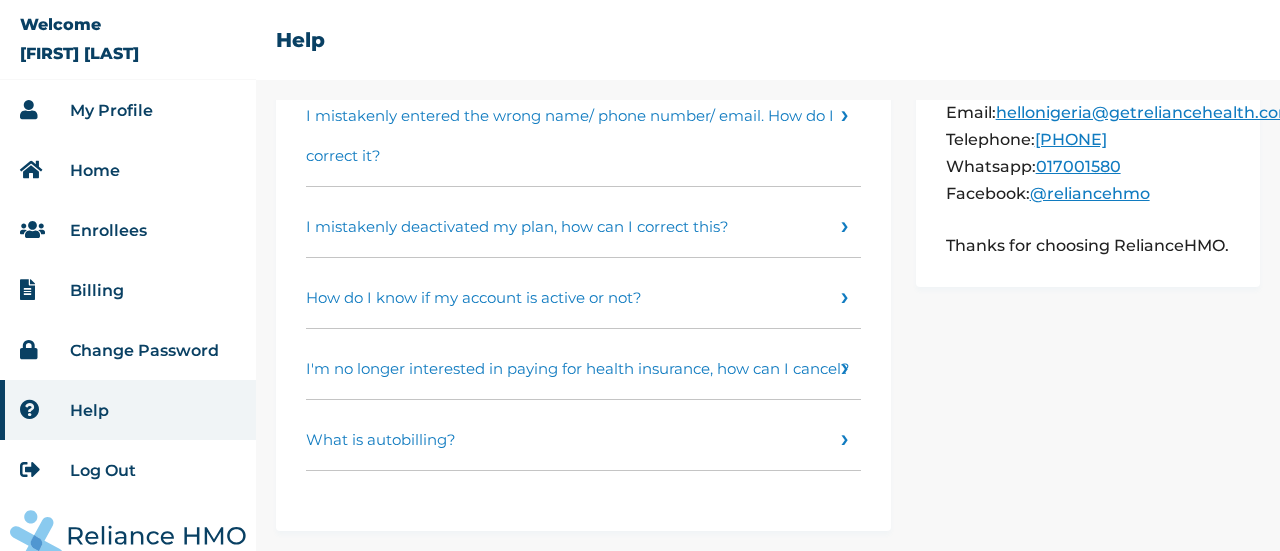 click on "Enrollees" at bounding box center (108, 230) 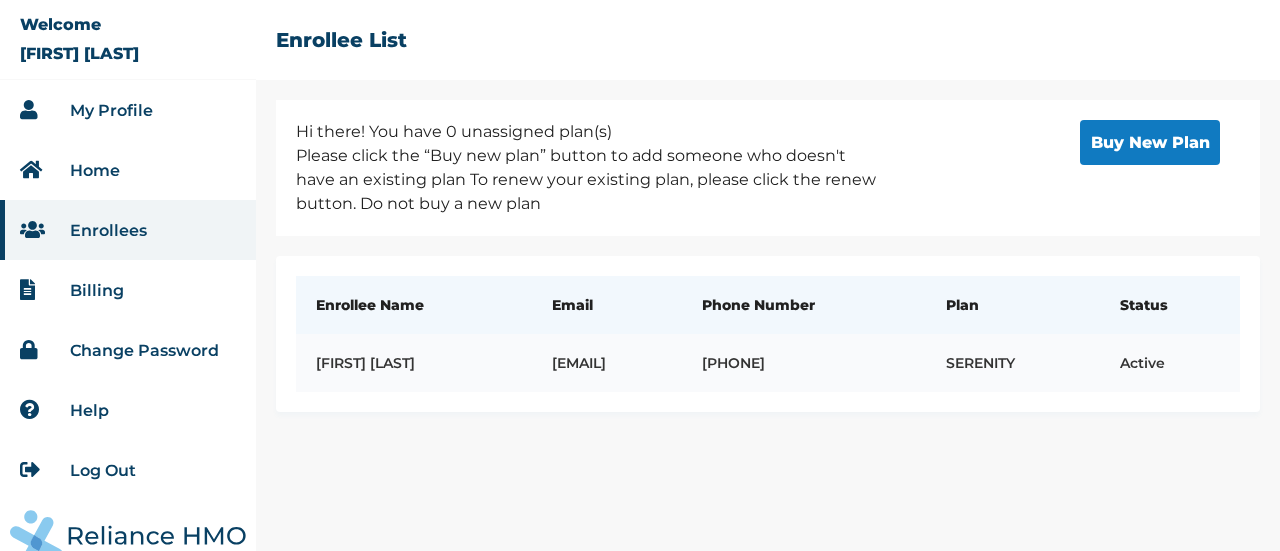 click on "Olaife  Daramola" at bounding box center [414, 363] 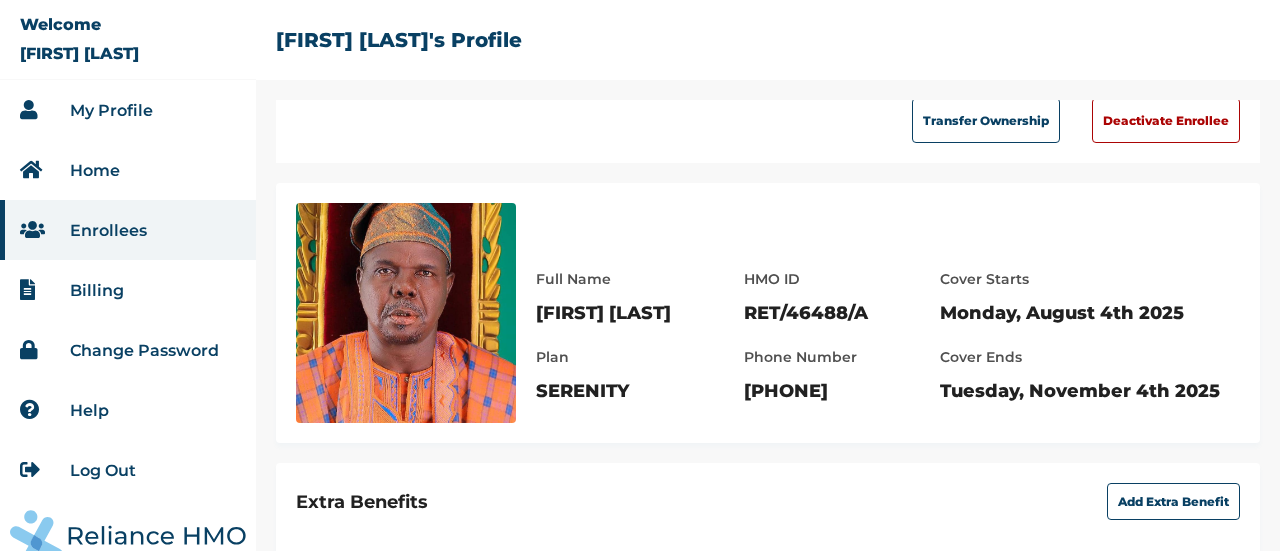 scroll, scrollTop: 0, scrollLeft: 0, axis: both 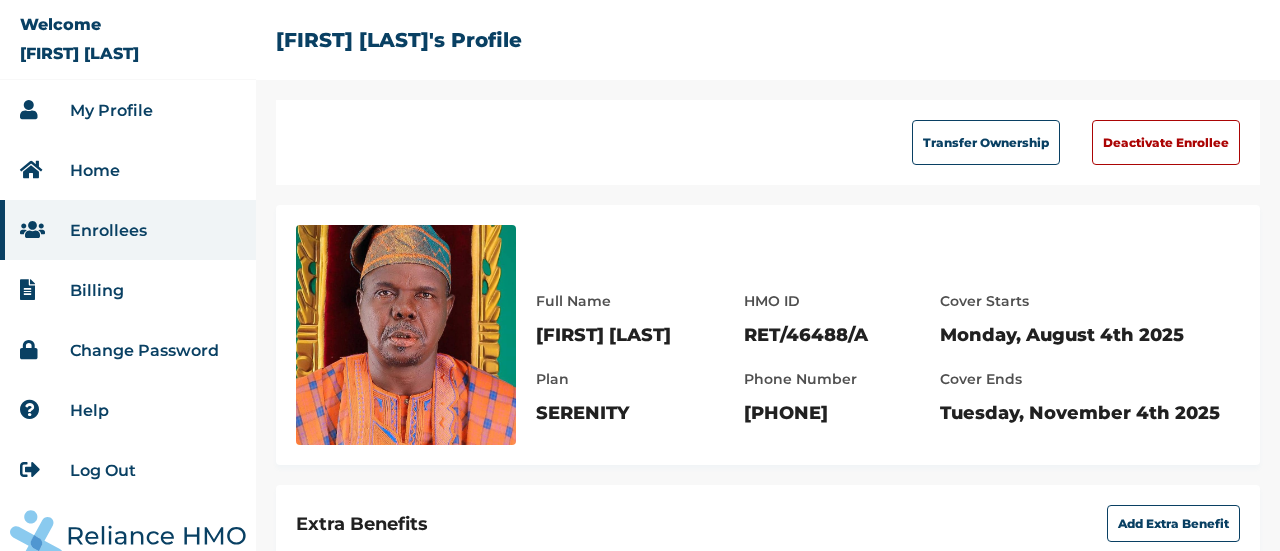 click on "OLAIFE DARAMOLA" at bounding box center [79, 53] 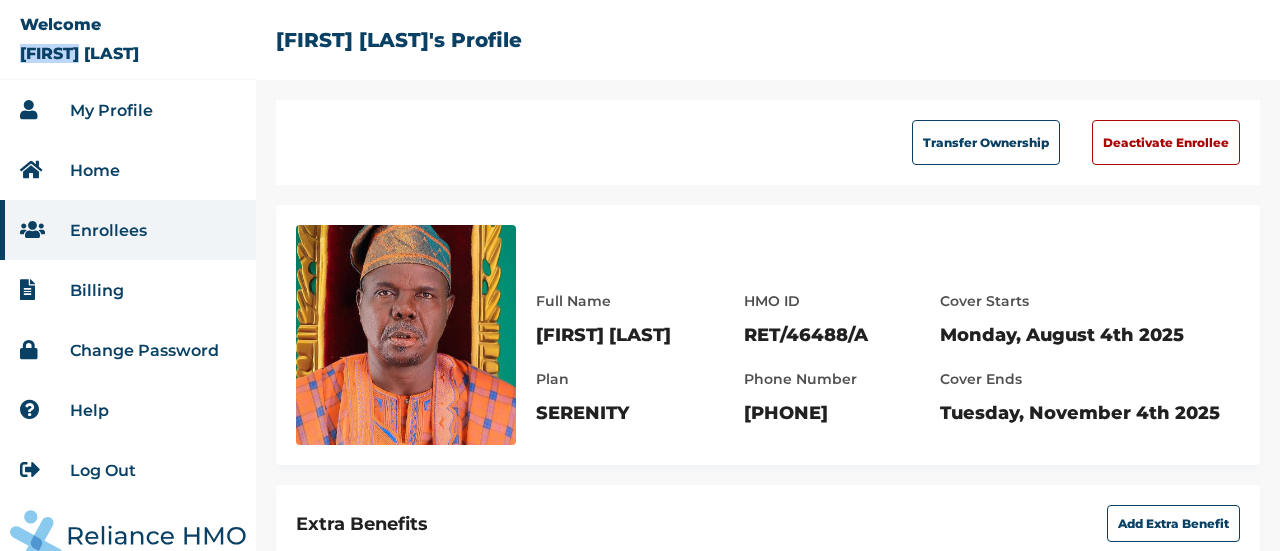 click on "OLAIFE DARAMOLA" at bounding box center (79, 53) 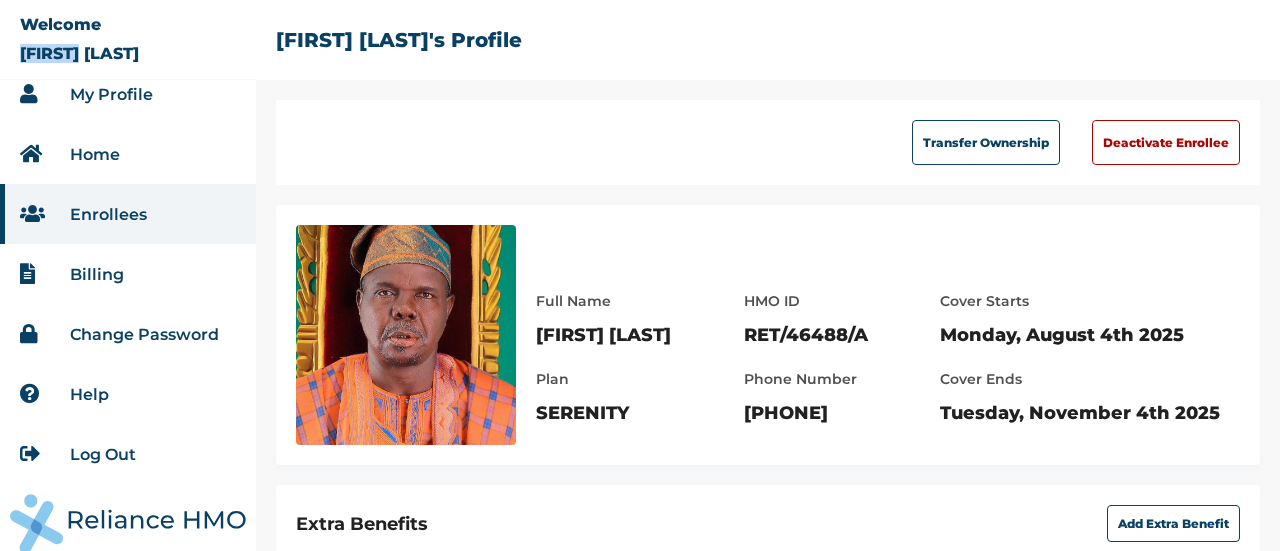 scroll, scrollTop: 24, scrollLeft: 0, axis: vertical 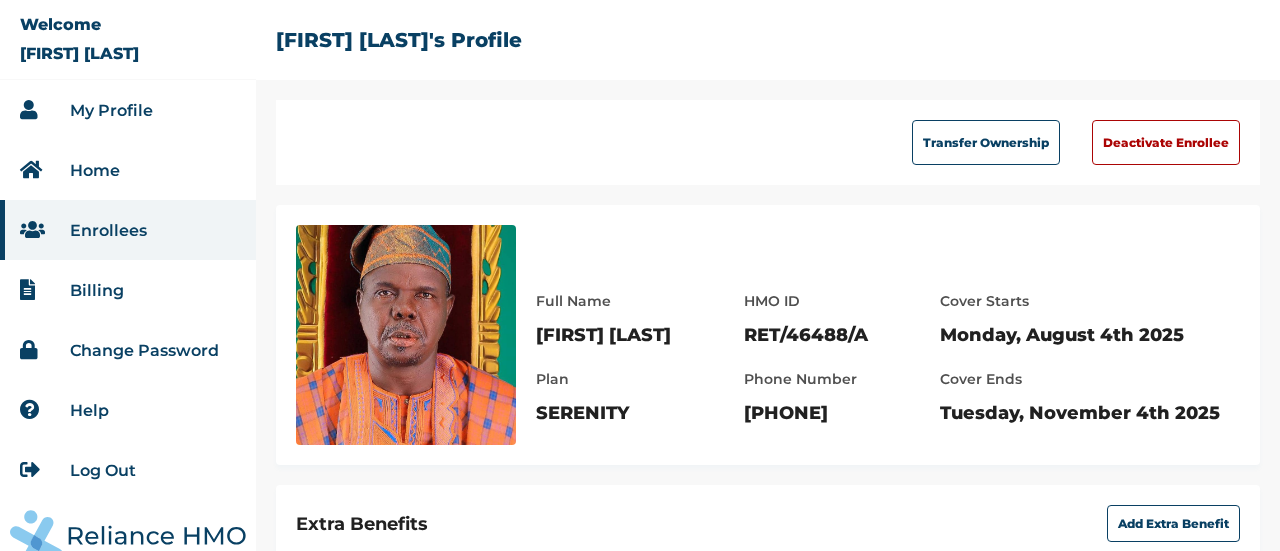 click on "[FIRST] [LAST]" at bounding box center (603, 335) 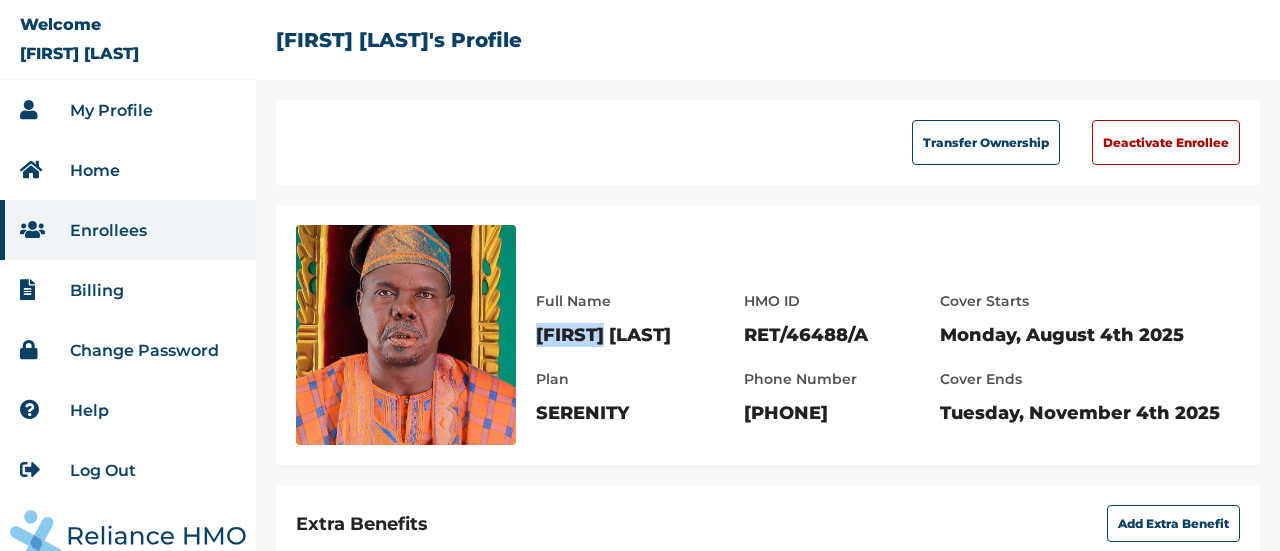 click on "[FIRST] [LAST]" at bounding box center (603, 335) 